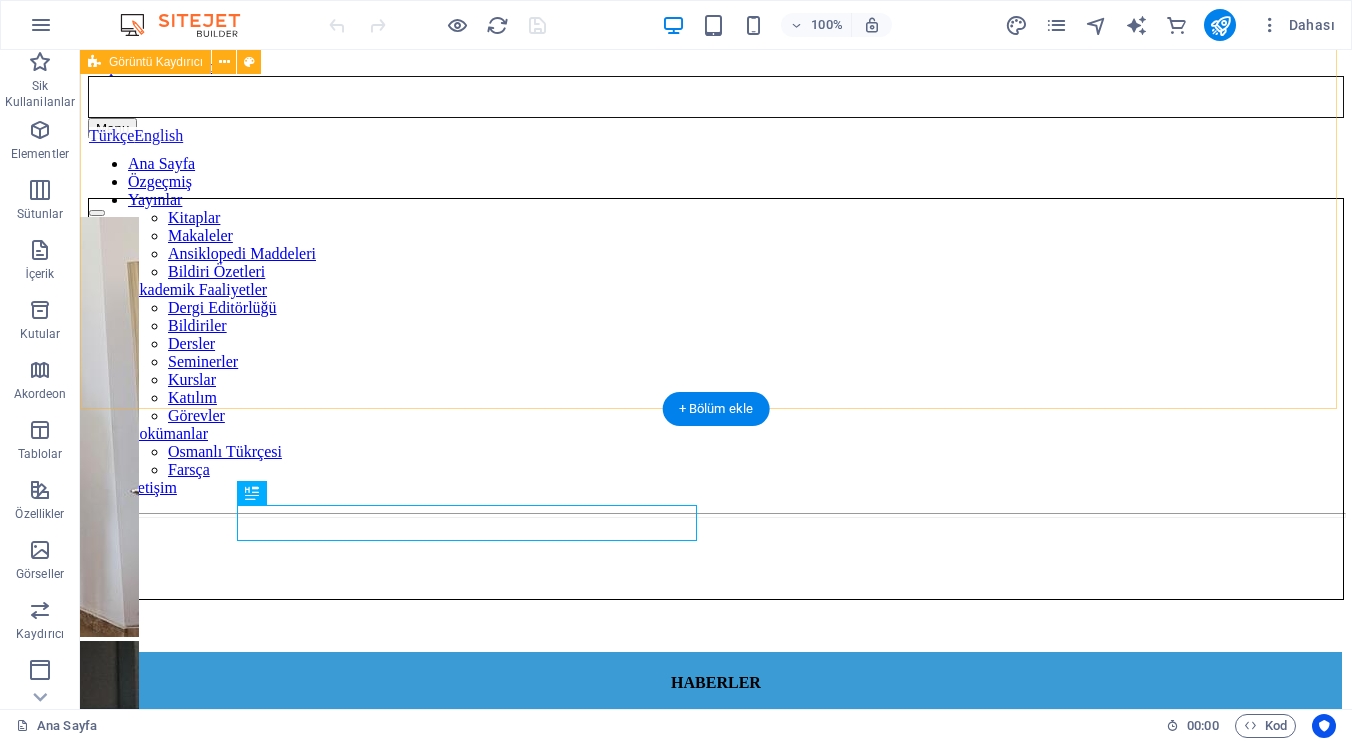 scroll, scrollTop: 847, scrollLeft: 0, axis: vertical 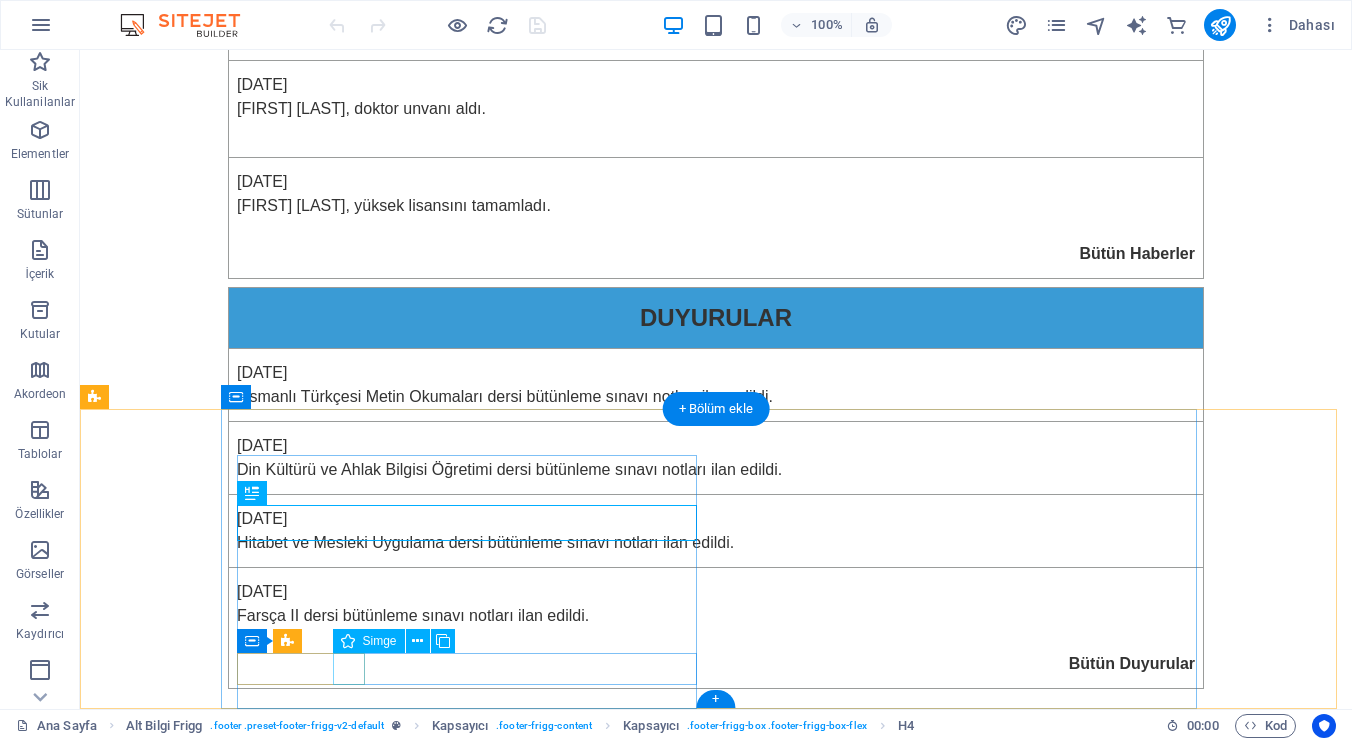 click at bounding box center (568, 1172) 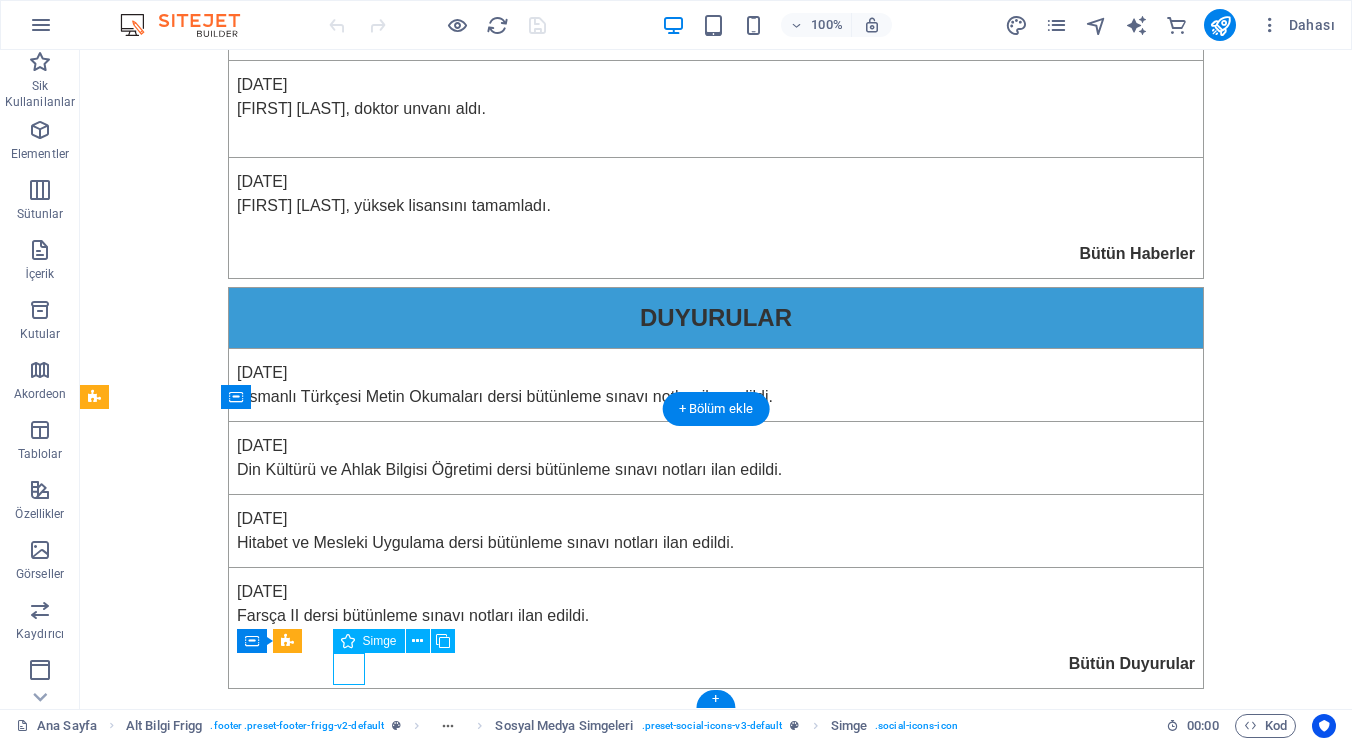 click at bounding box center (568, 1172) 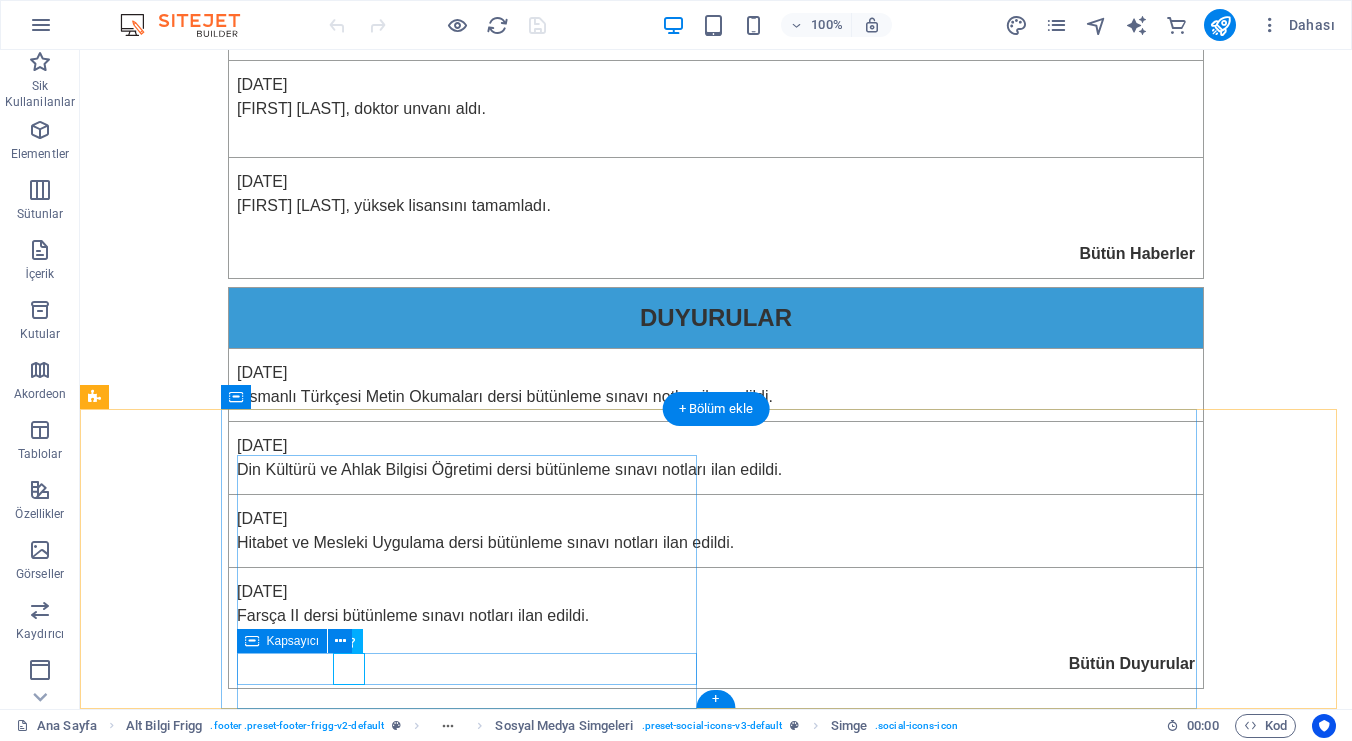 click at bounding box center (568, 1132) 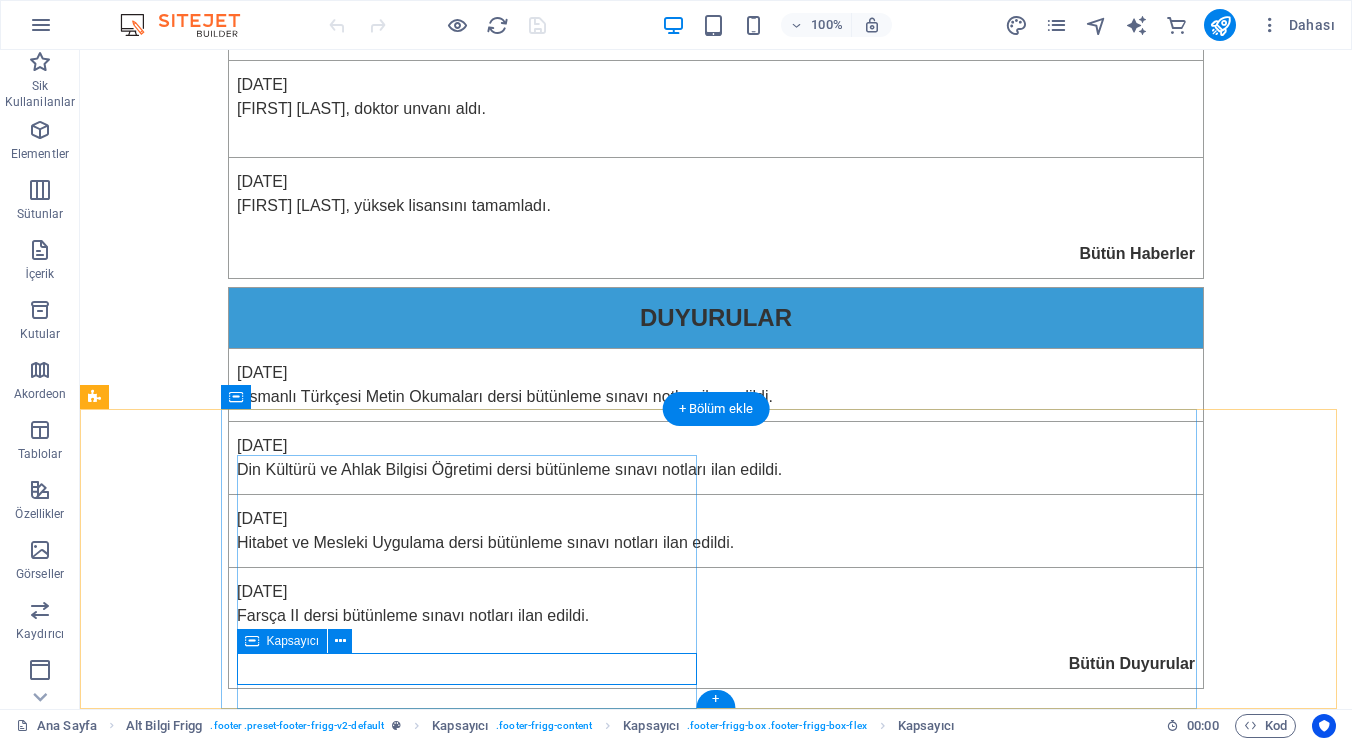click at bounding box center [568, 1132] 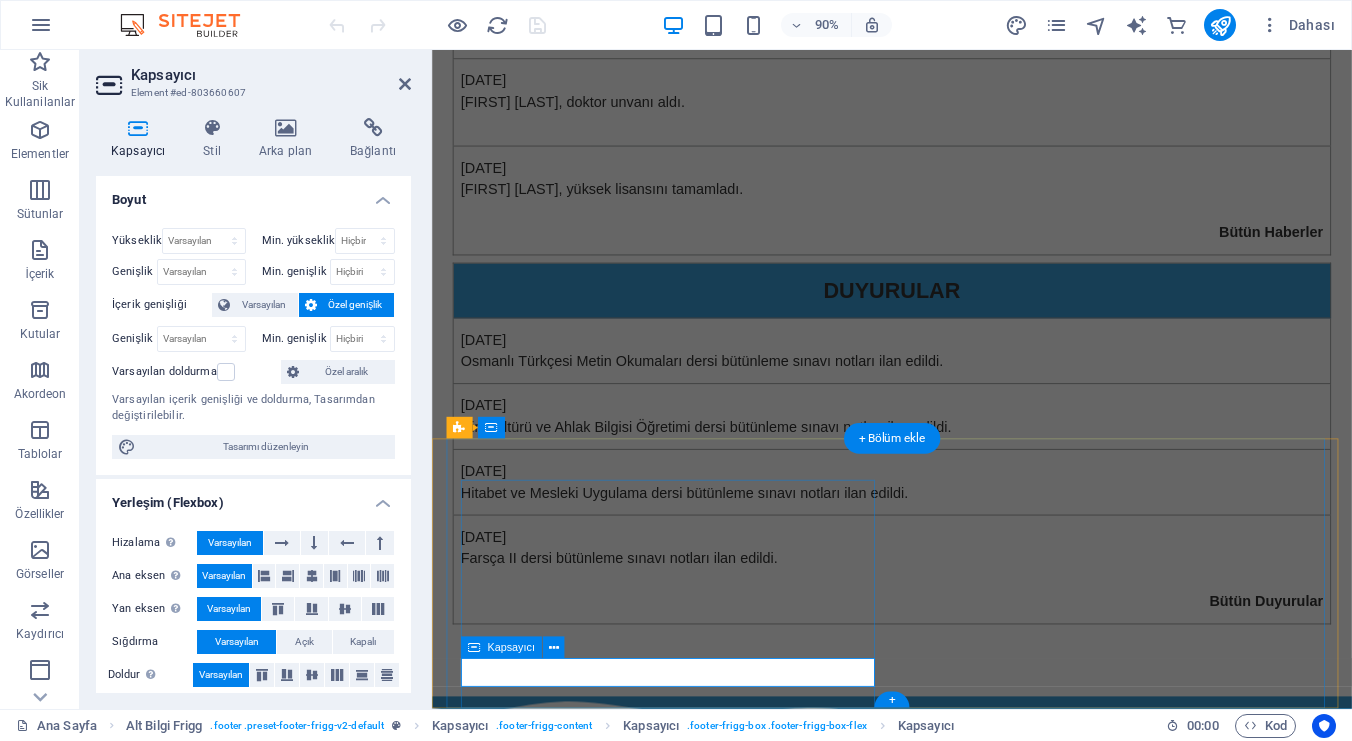 scroll, scrollTop: 774, scrollLeft: 0, axis: vertical 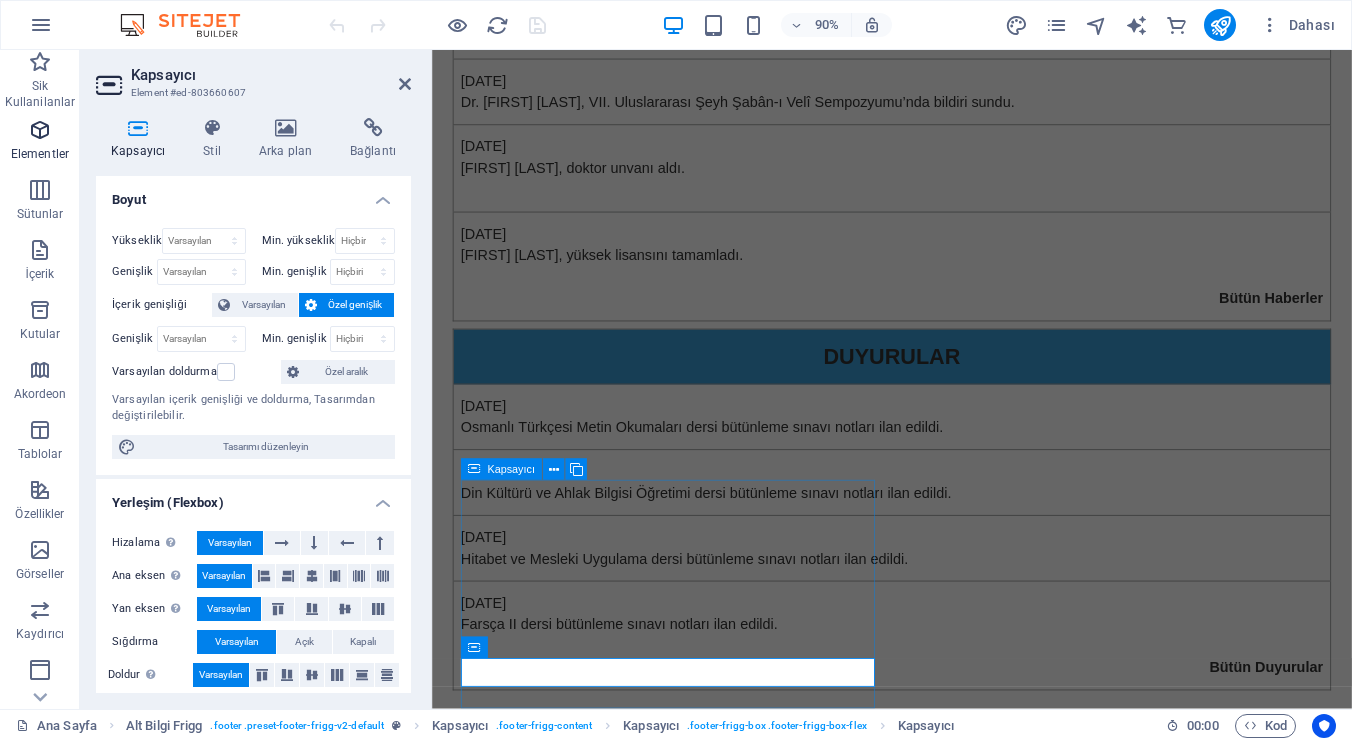 click on "Elementler" at bounding box center [40, 142] 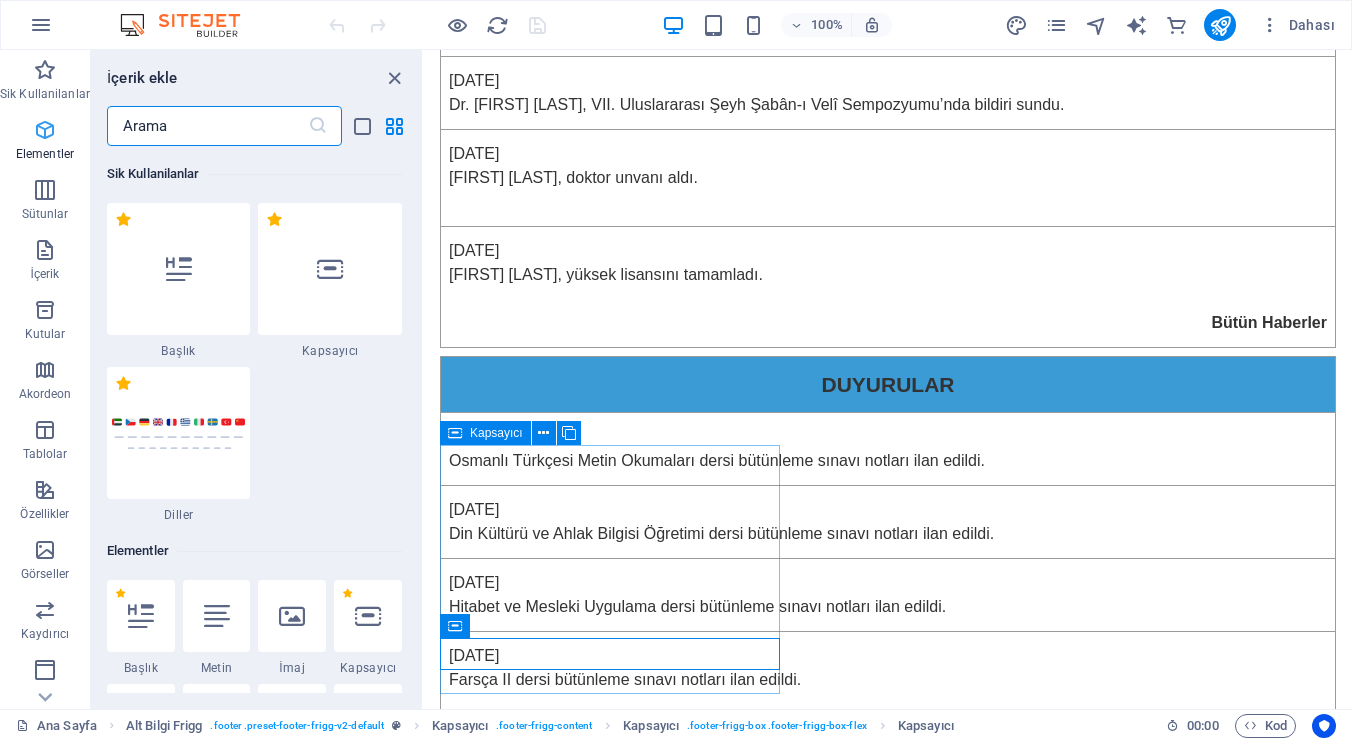 scroll, scrollTop: 797, scrollLeft: 0, axis: vertical 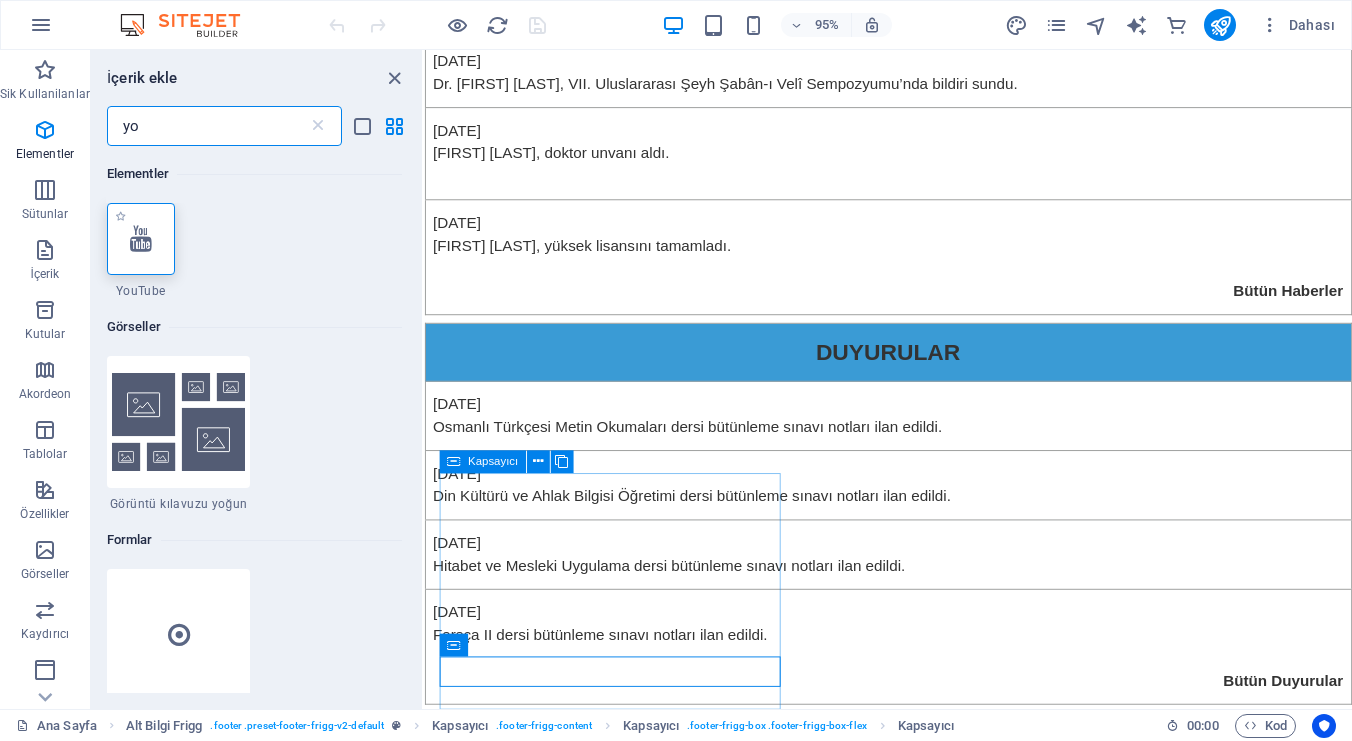 type on "yo" 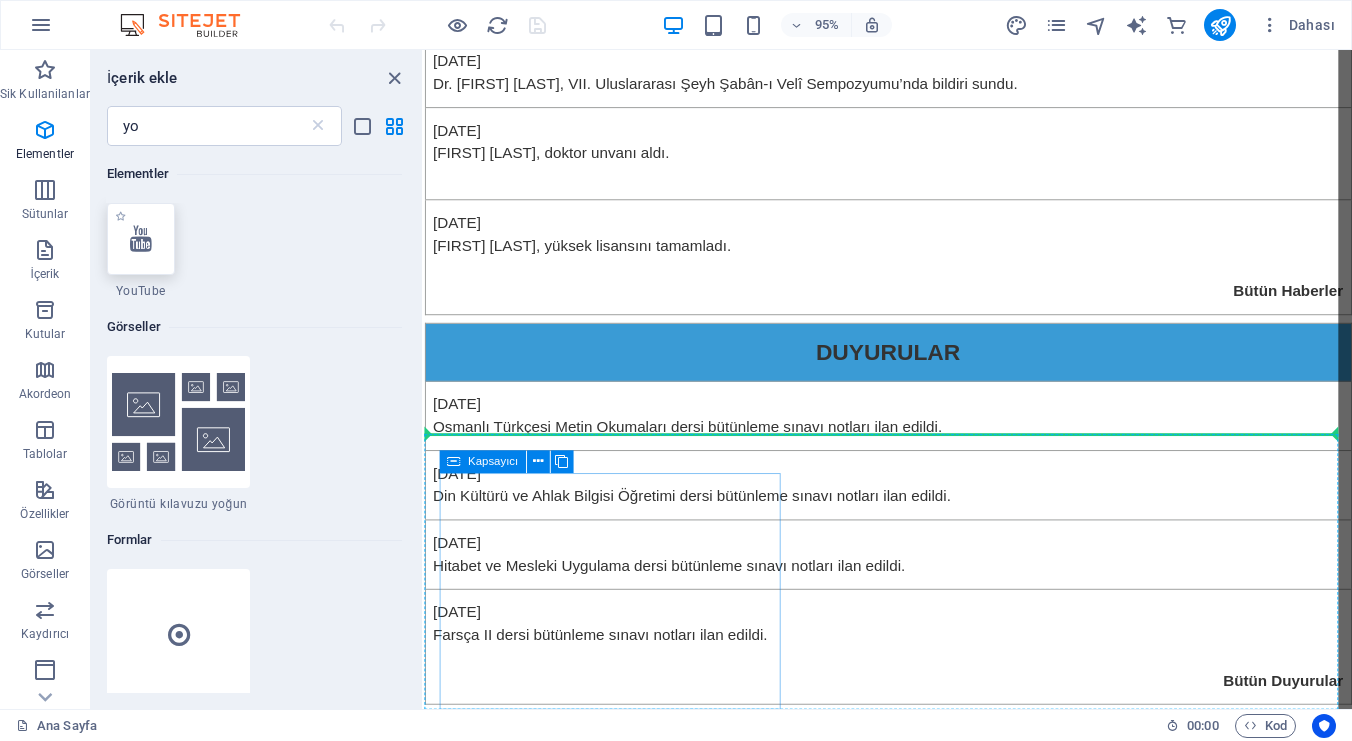 select on "ar16_9" 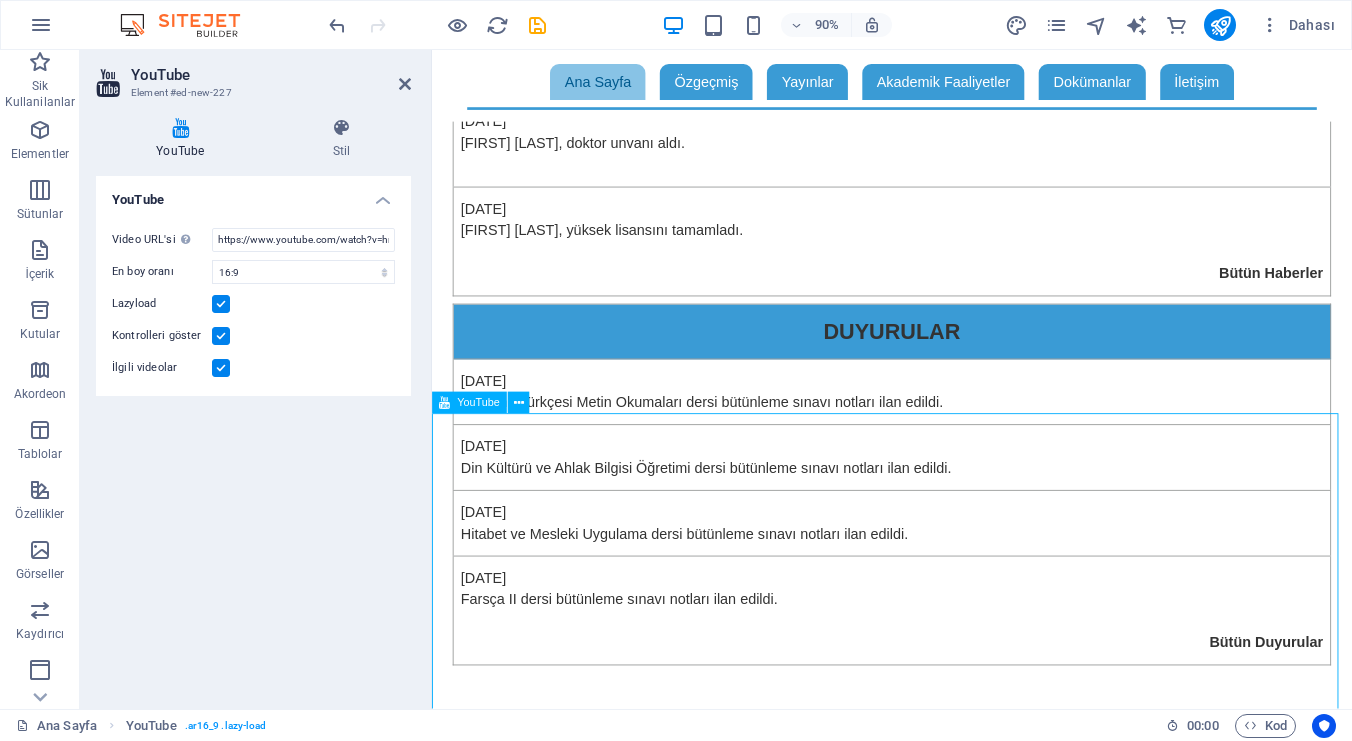 scroll, scrollTop: 288, scrollLeft: 0, axis: vertical 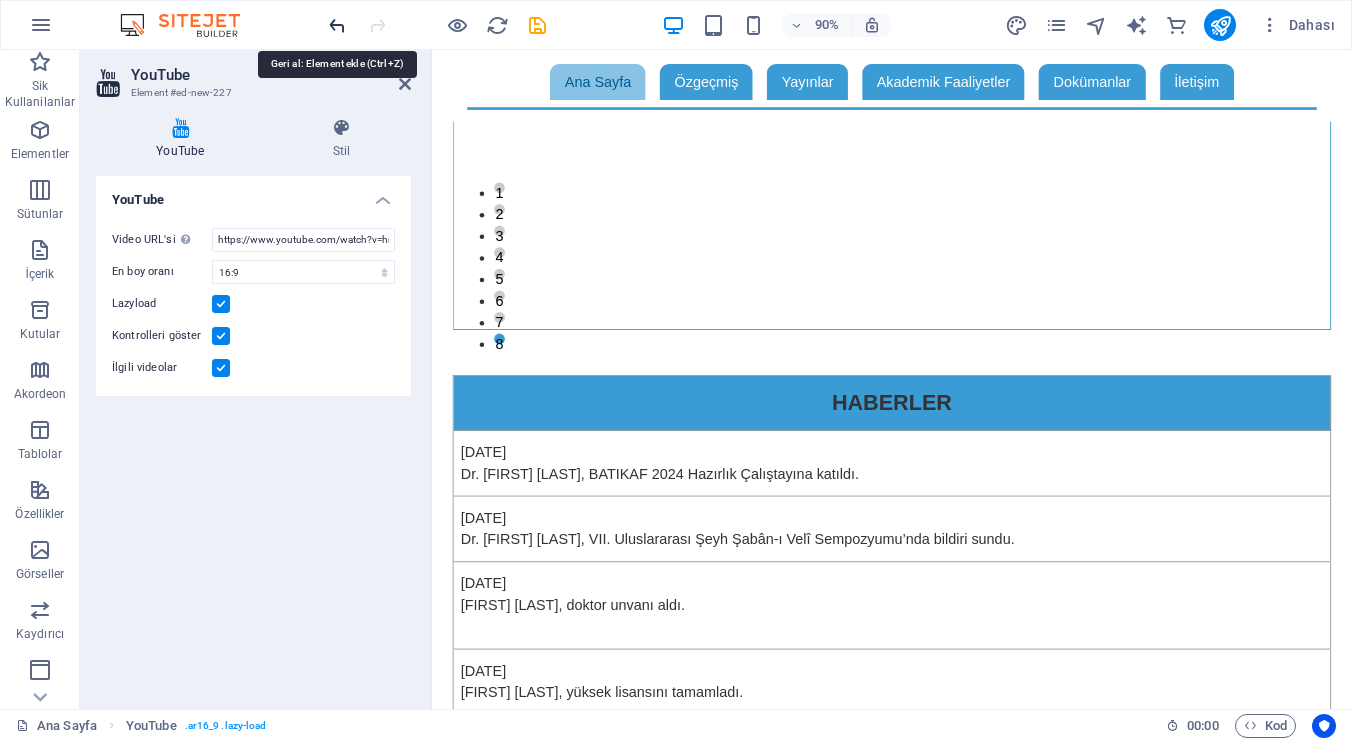 click at bounding box center (337, 25) 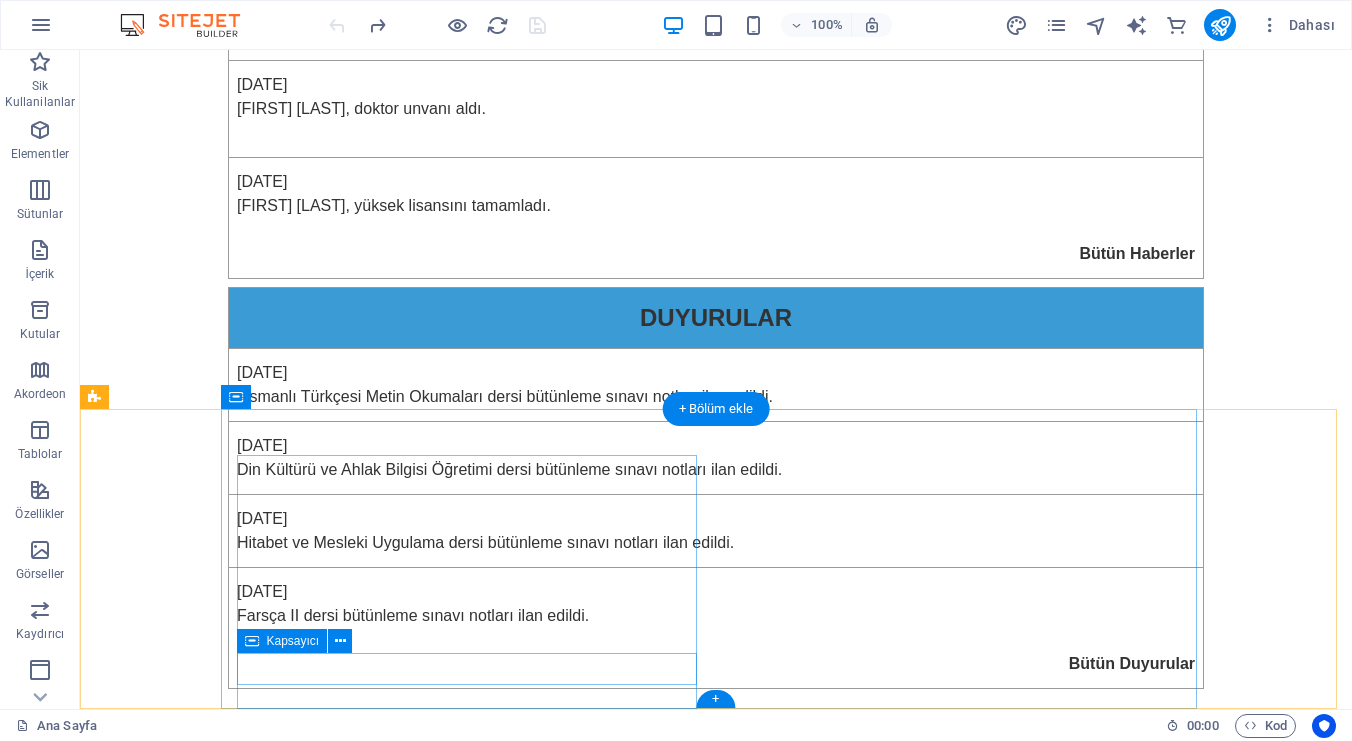 click at bounding box center [568, 1132] 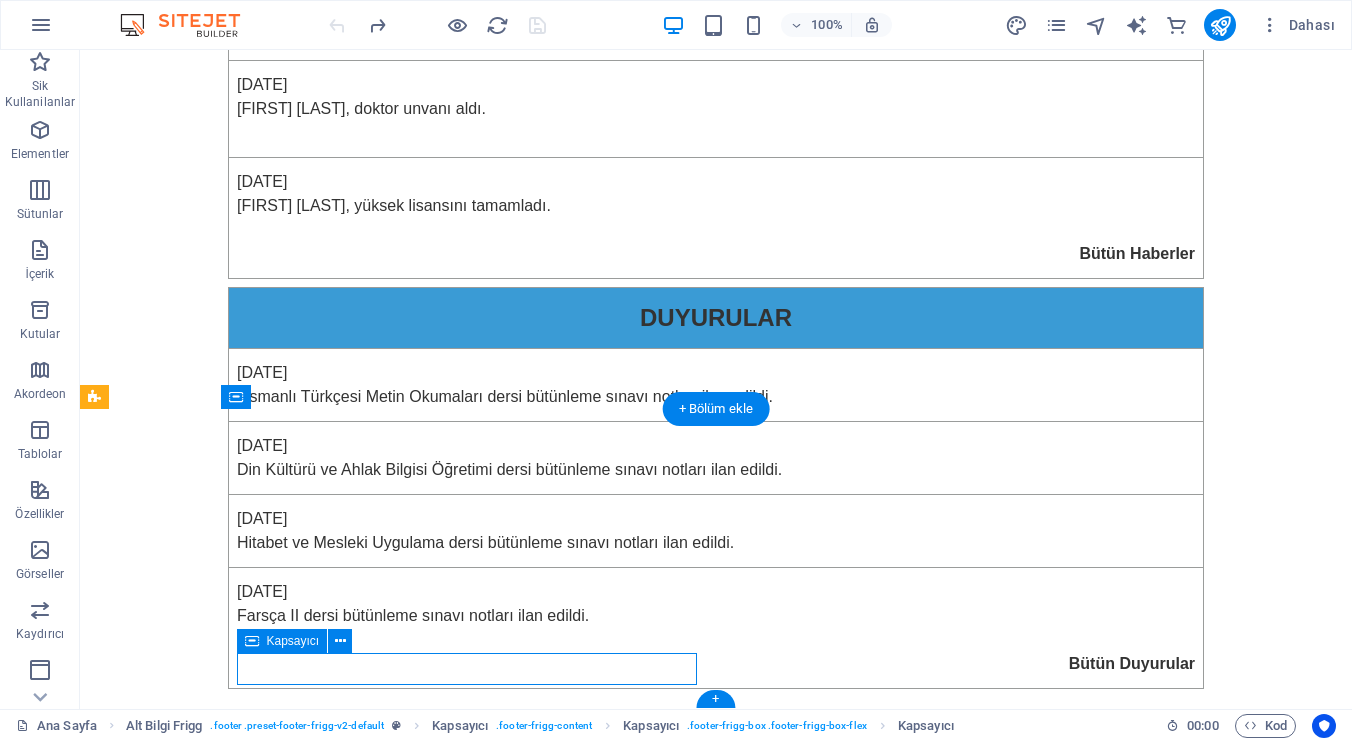 click at bounding box center (568, 1132) 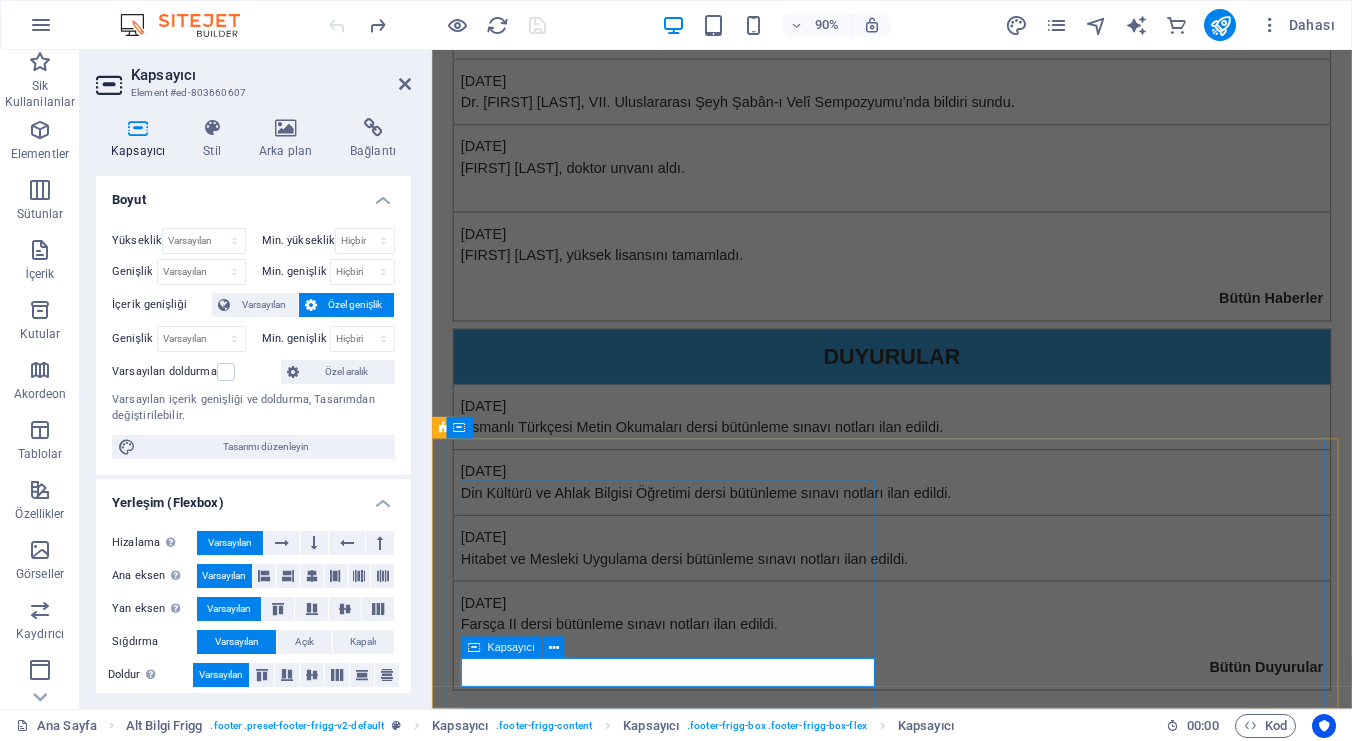 click at bounding box center (920, 1205) 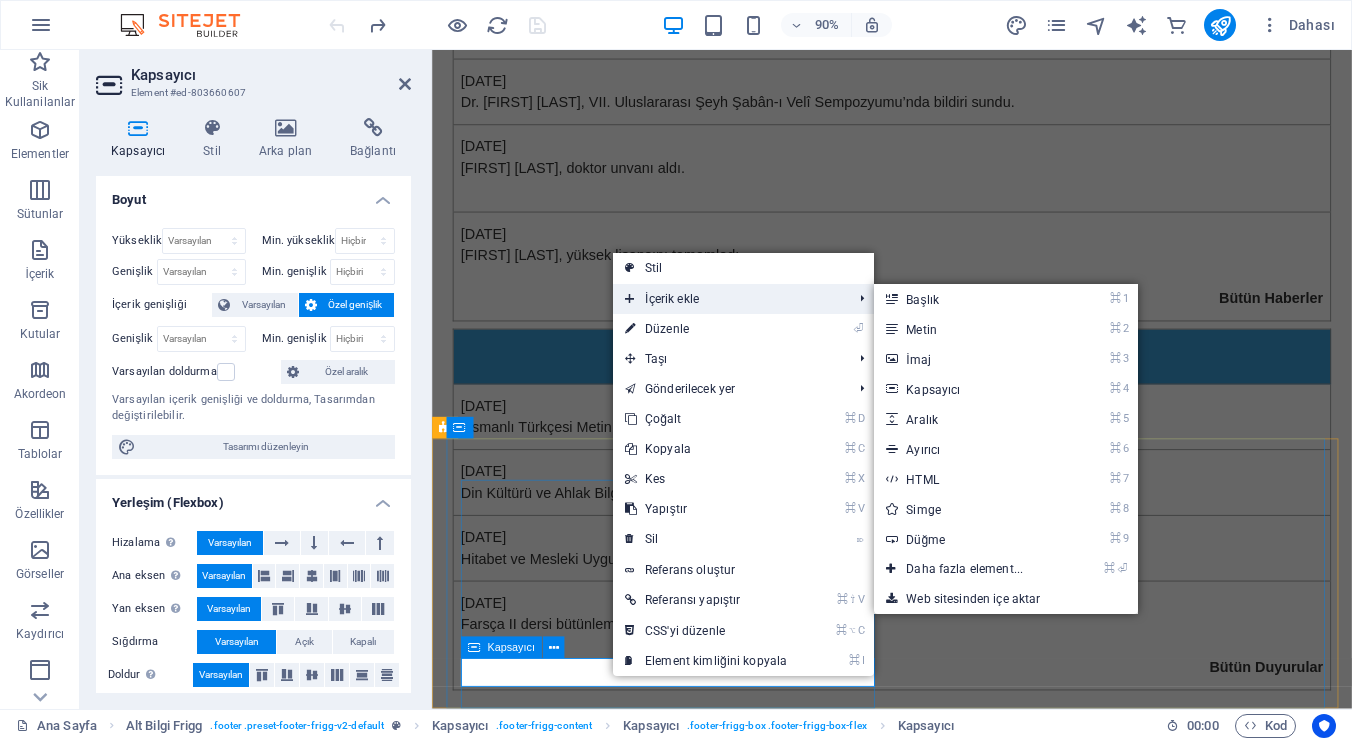 click on "İçerik ekle" at bounding box center (728, 299) 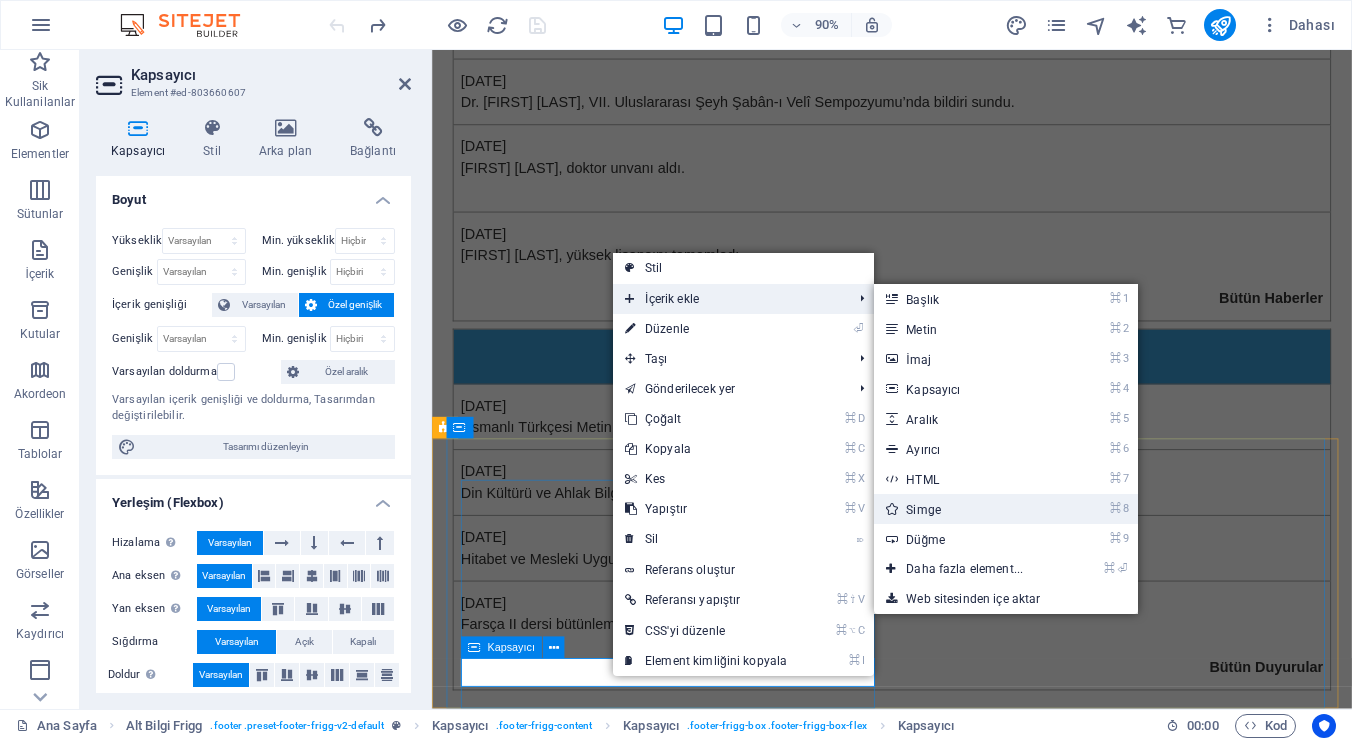 click on "⌘ 8  Simge" at bounding box center (968, 509) 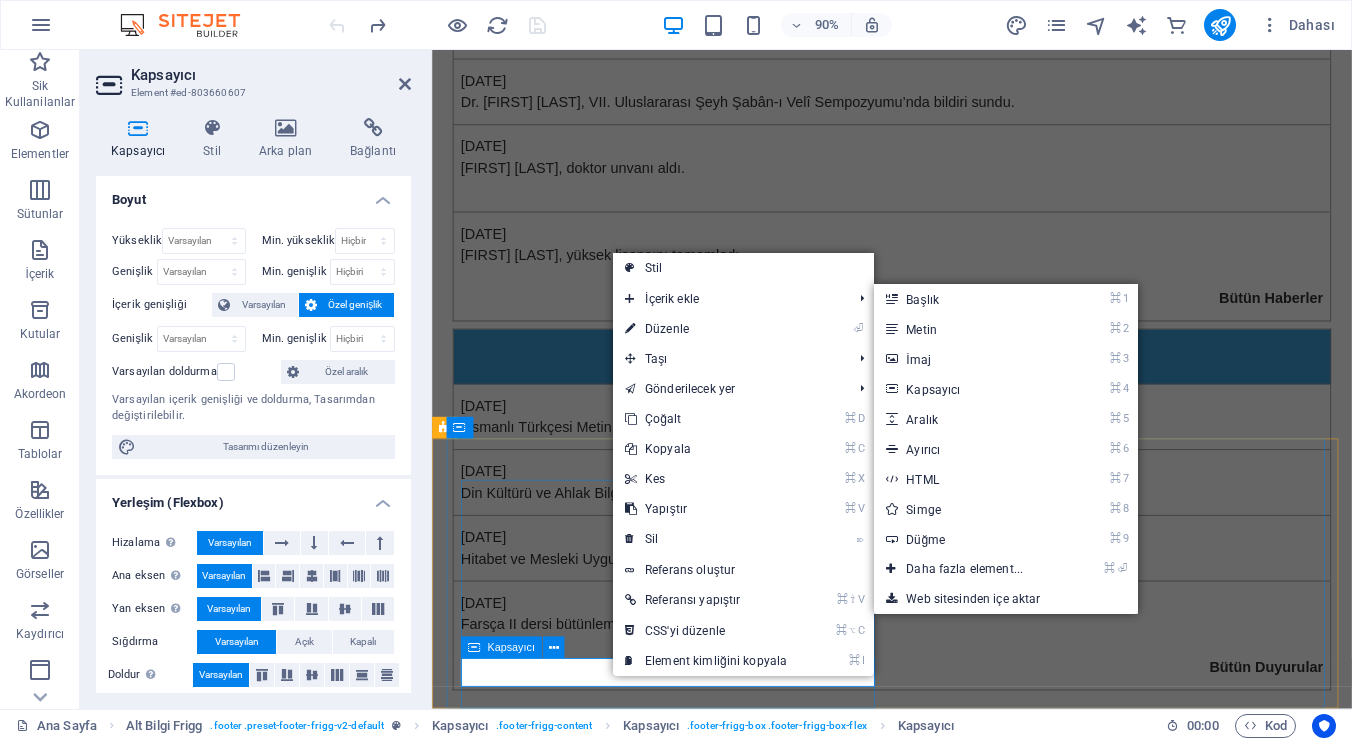 select on "xMidYMid" 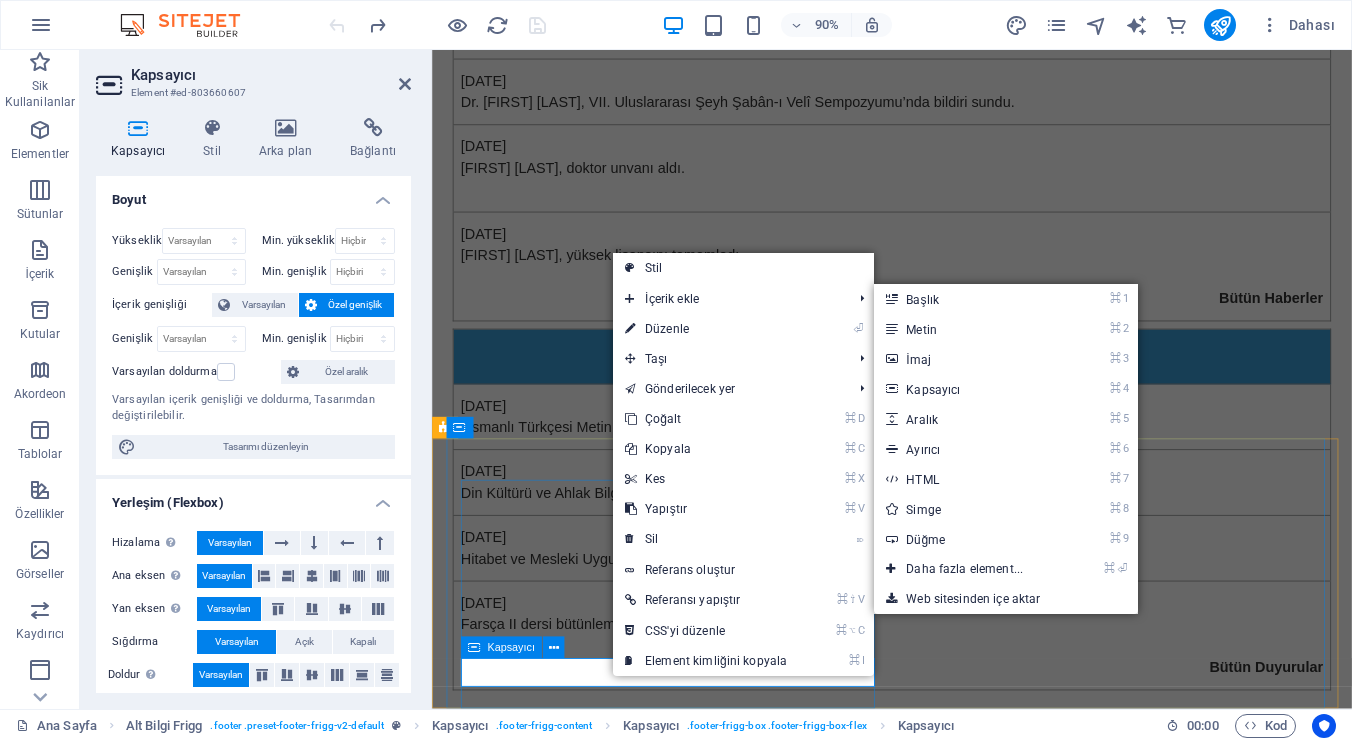 select on "px" 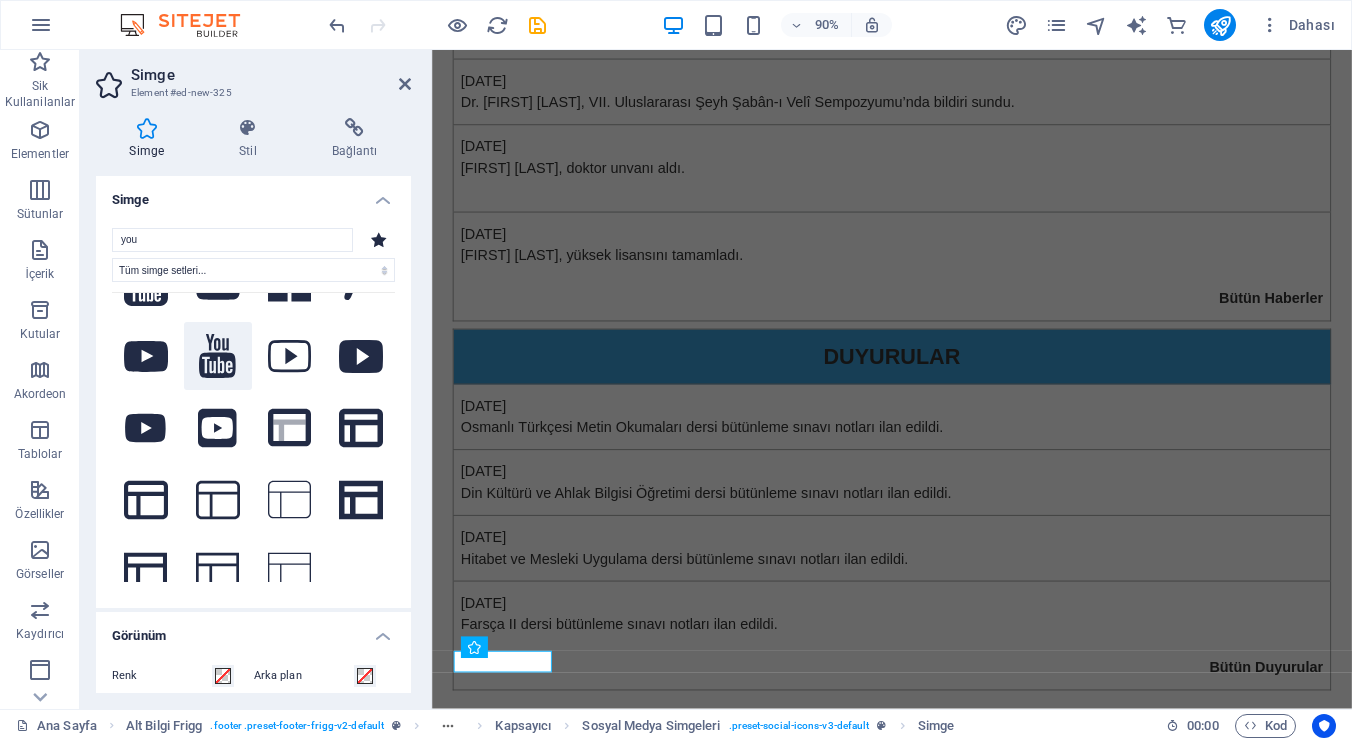 scroll, scrollTop: 80, scrollLeft: 0, axis: vertical 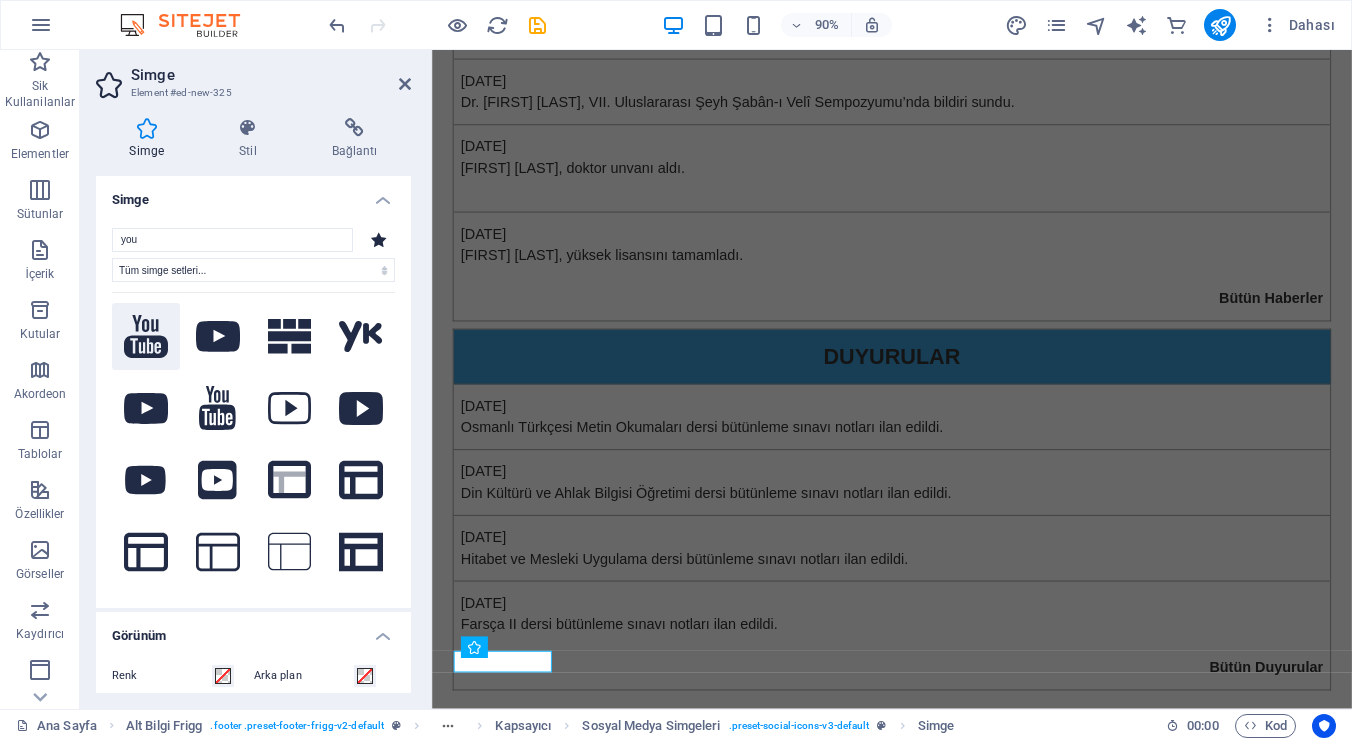 type on "you" 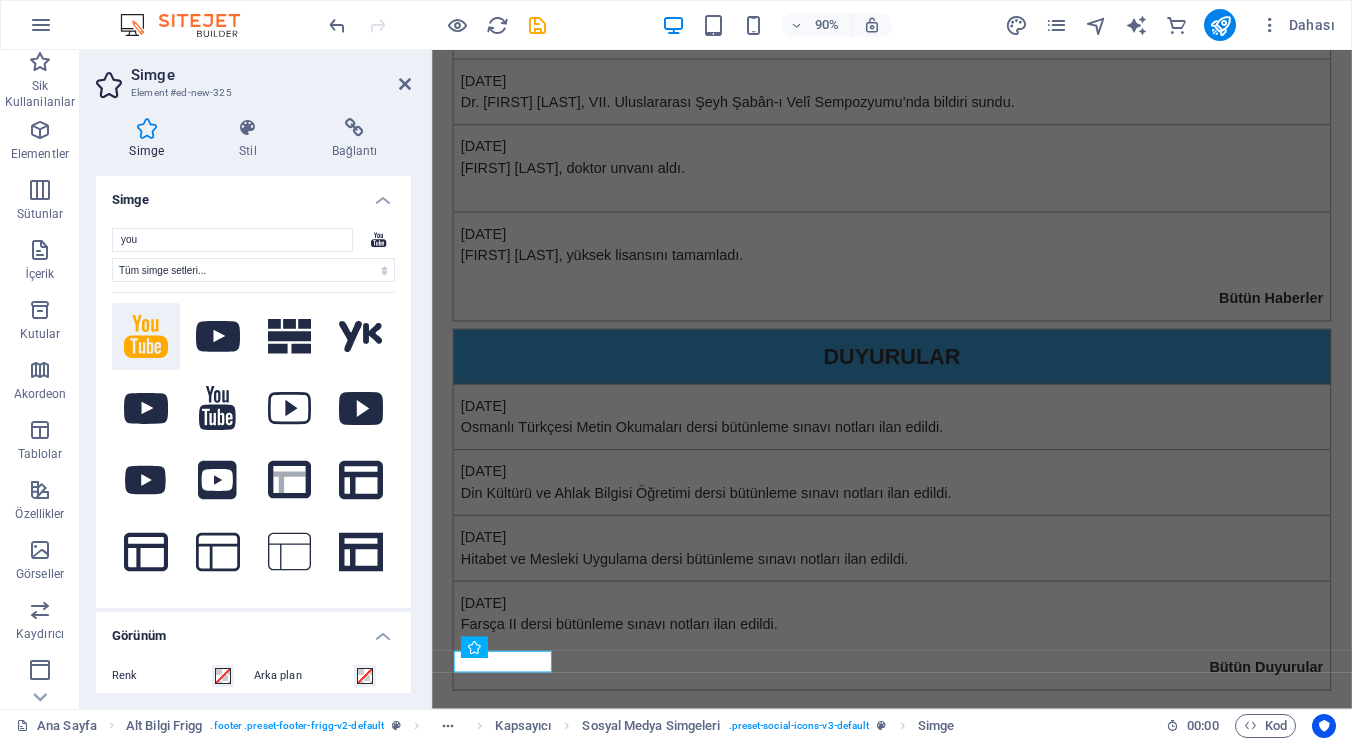 click 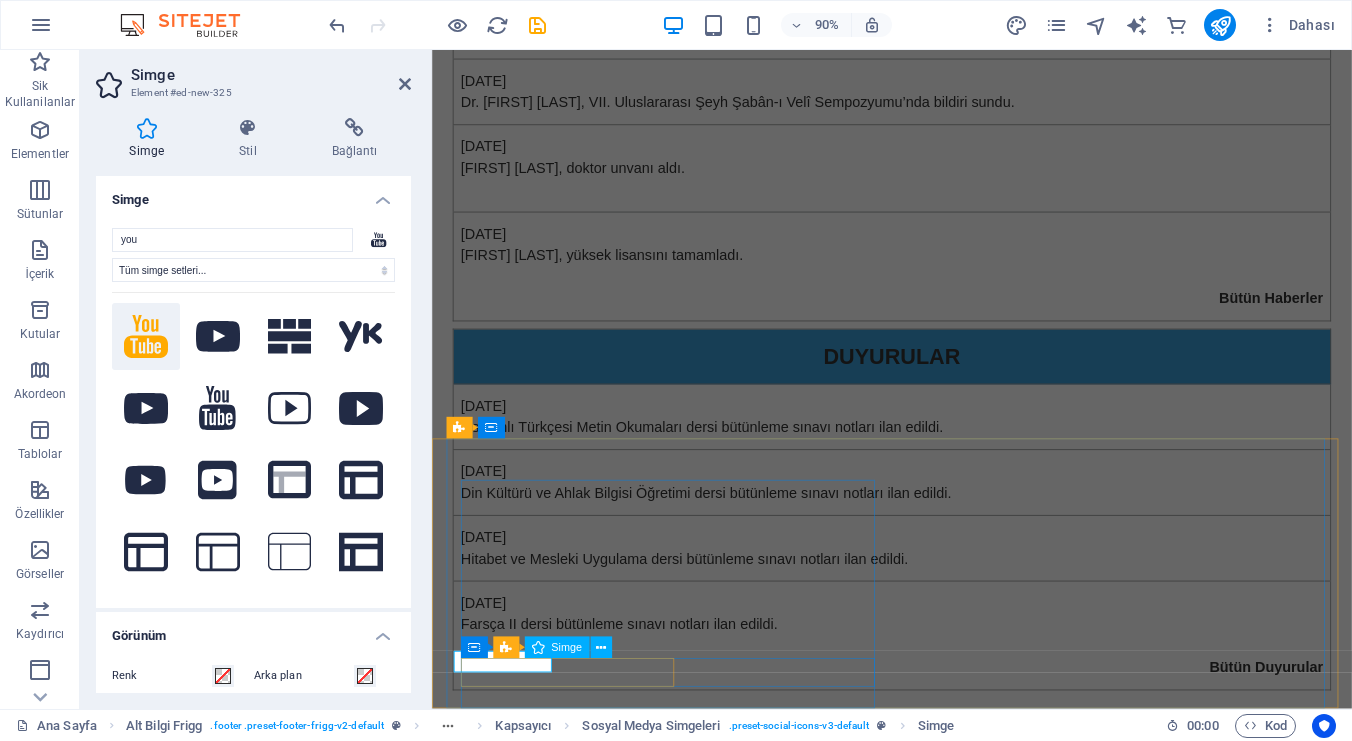 click at bounding box center [920, 1153] 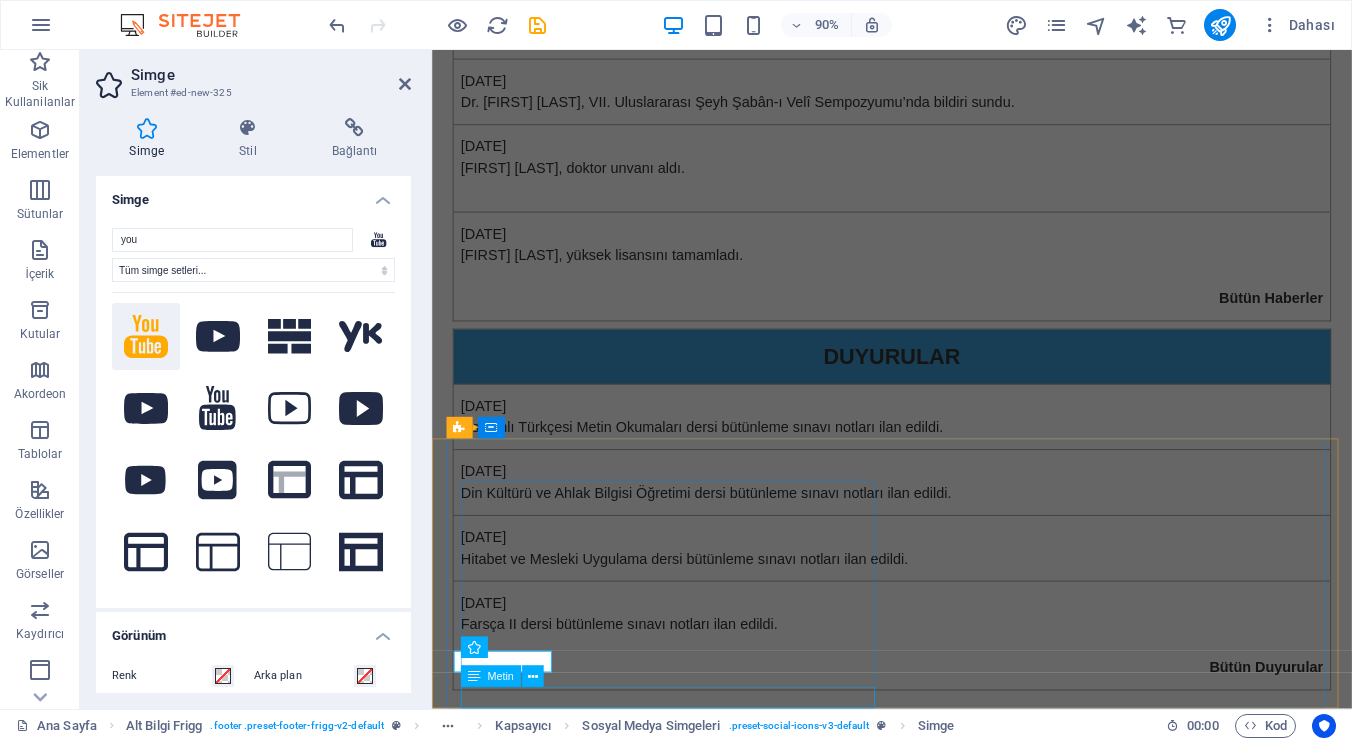 click at bounding box center [920, 1840] 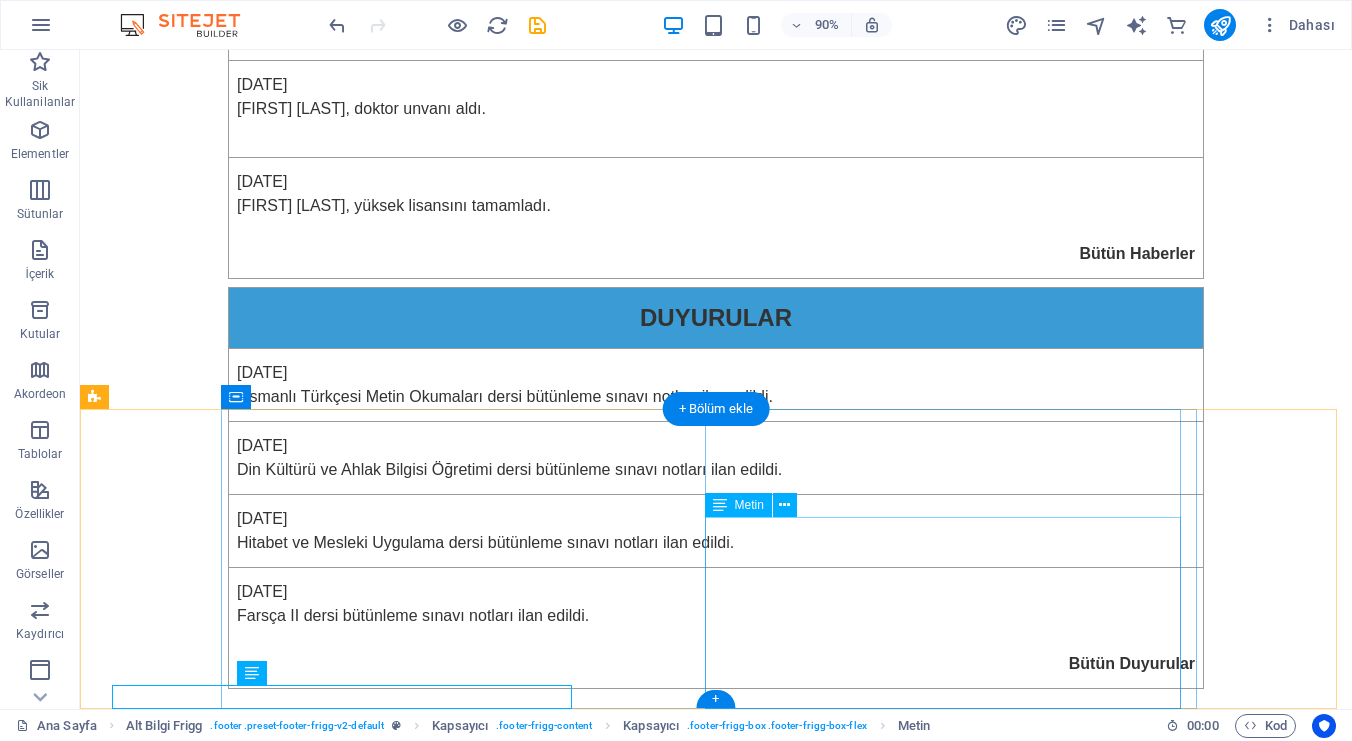 click on "‌İletişim Bolu [PHONE] - [NUMBER] [EMAIL] ‌Akademik Hesaplar YÖK Akademi BAİBÜ ORCID DergiPark Google Scholar Academia.edu ResearchGate" at bounding box center (568, 1716) 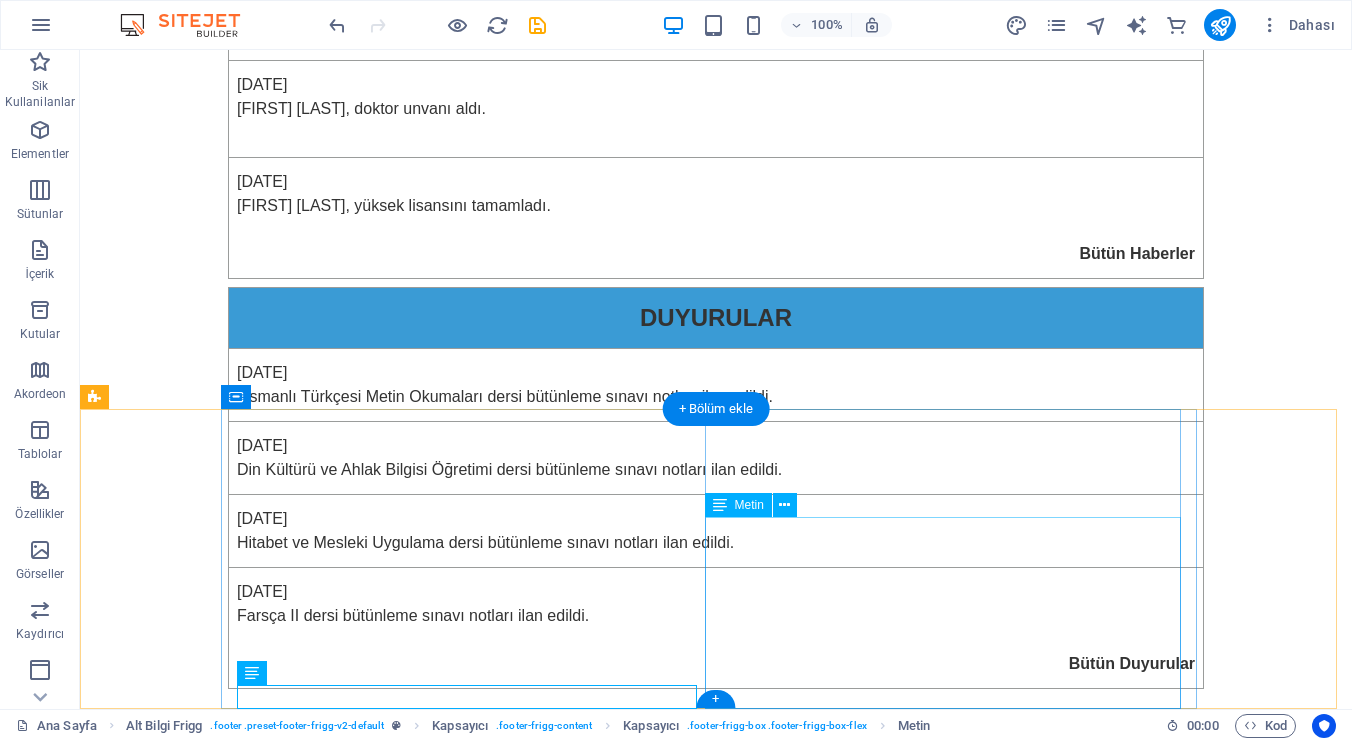 click on "YÖK Akademi BAİBÜ ORCID DergiPark Google Scholar Academia.edu ResearchGate" at bounding box center (568, 2530) 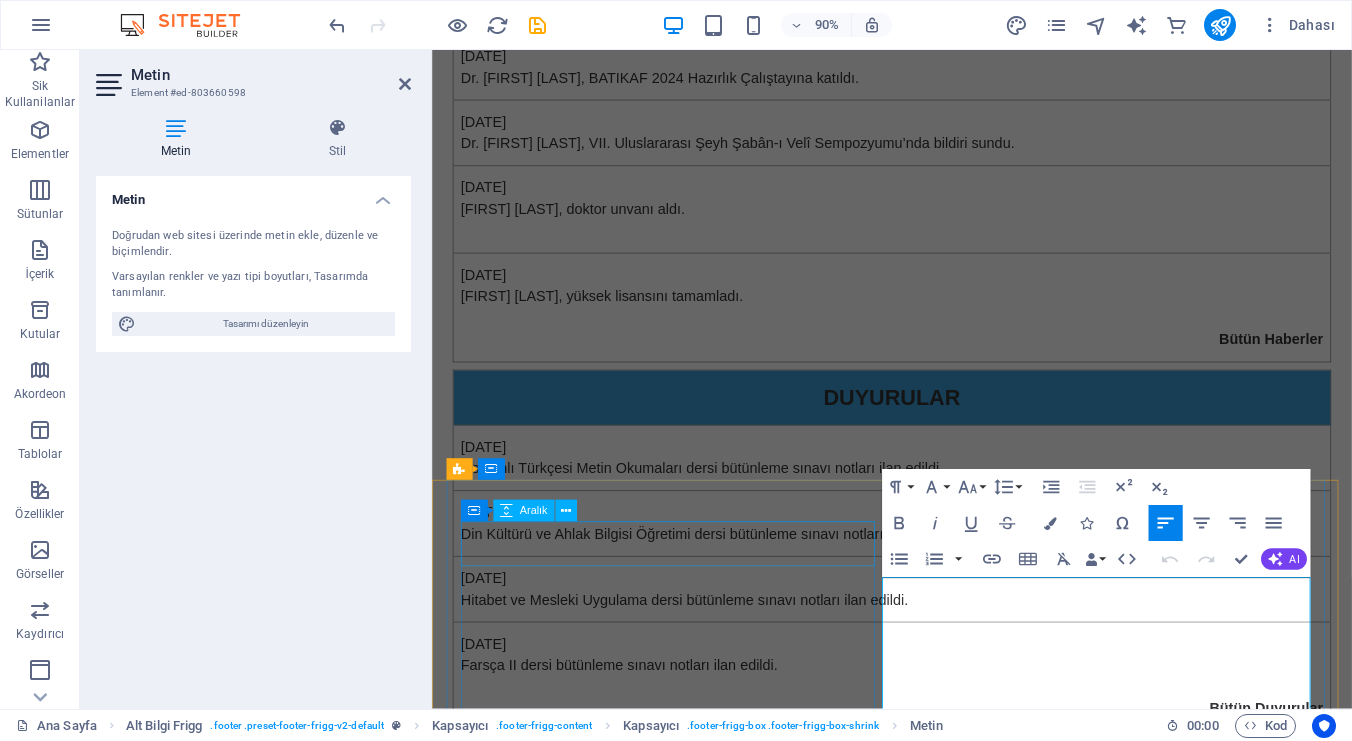 click at bounding box center [920, 950] 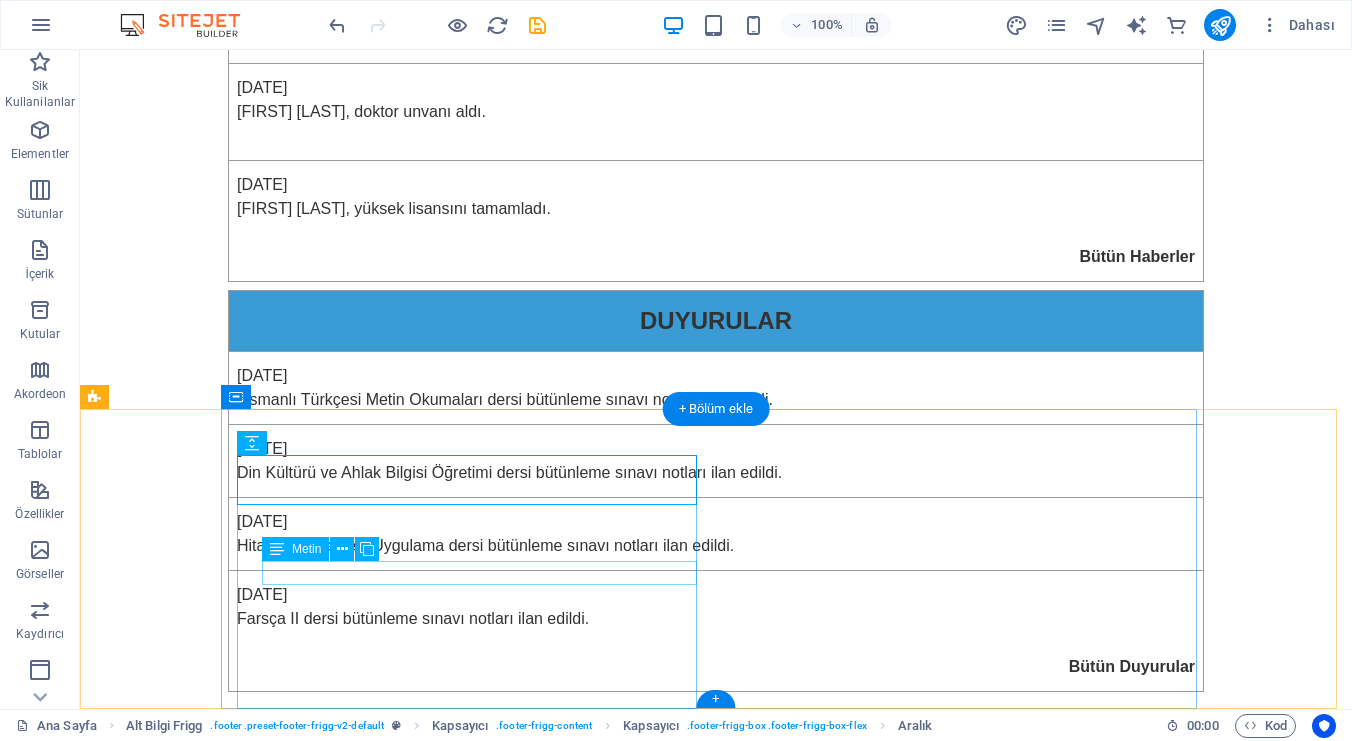 scroll, scrollTop: 847, scrollLeft: 0, axis: vertical 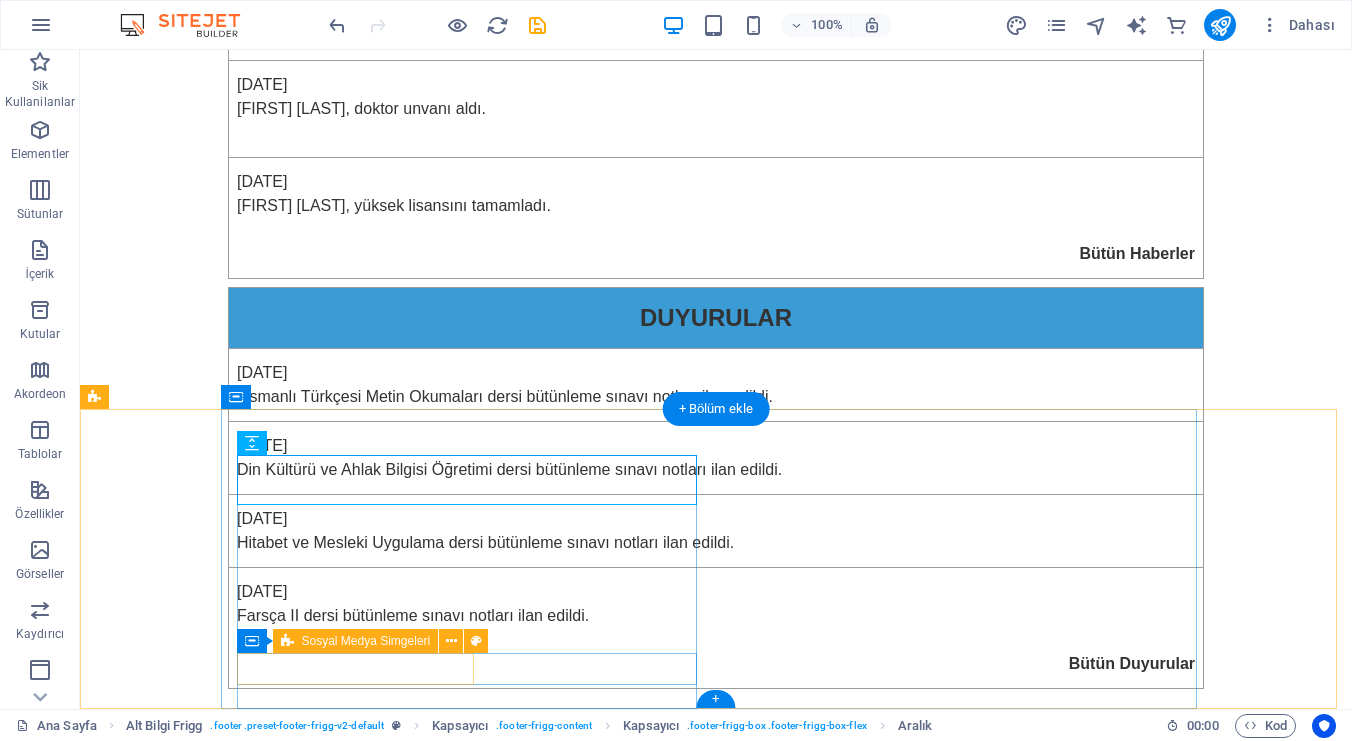 click at bounding box center (568, 1140) 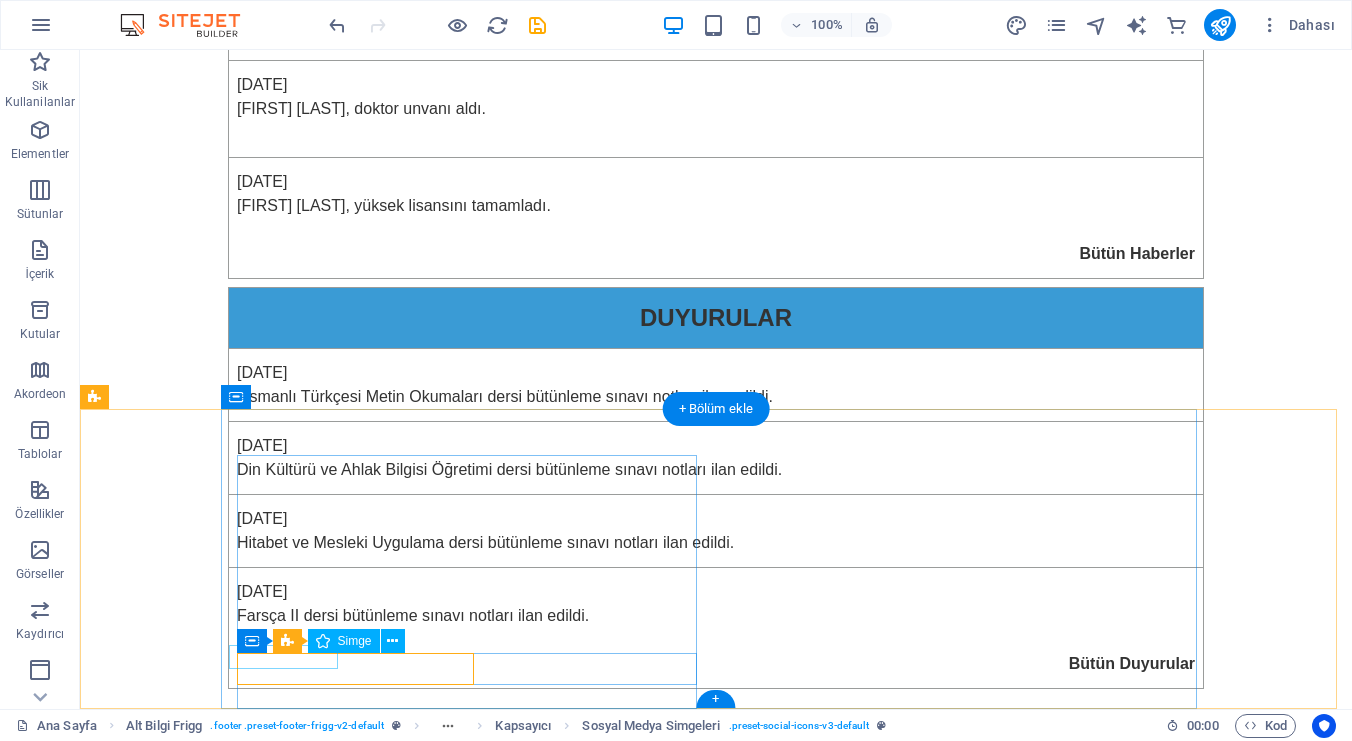 click at bounding box center [568, 1080] 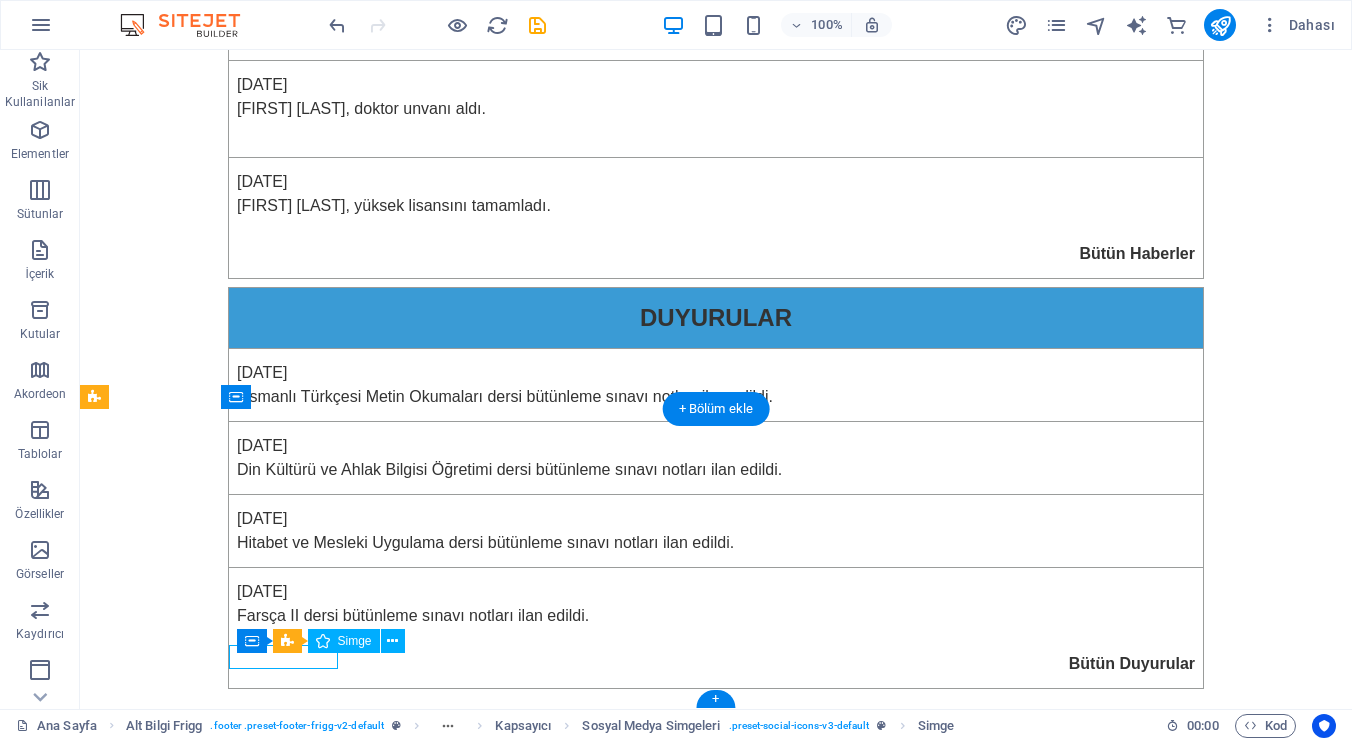 click at bounding box center (568, 1080) 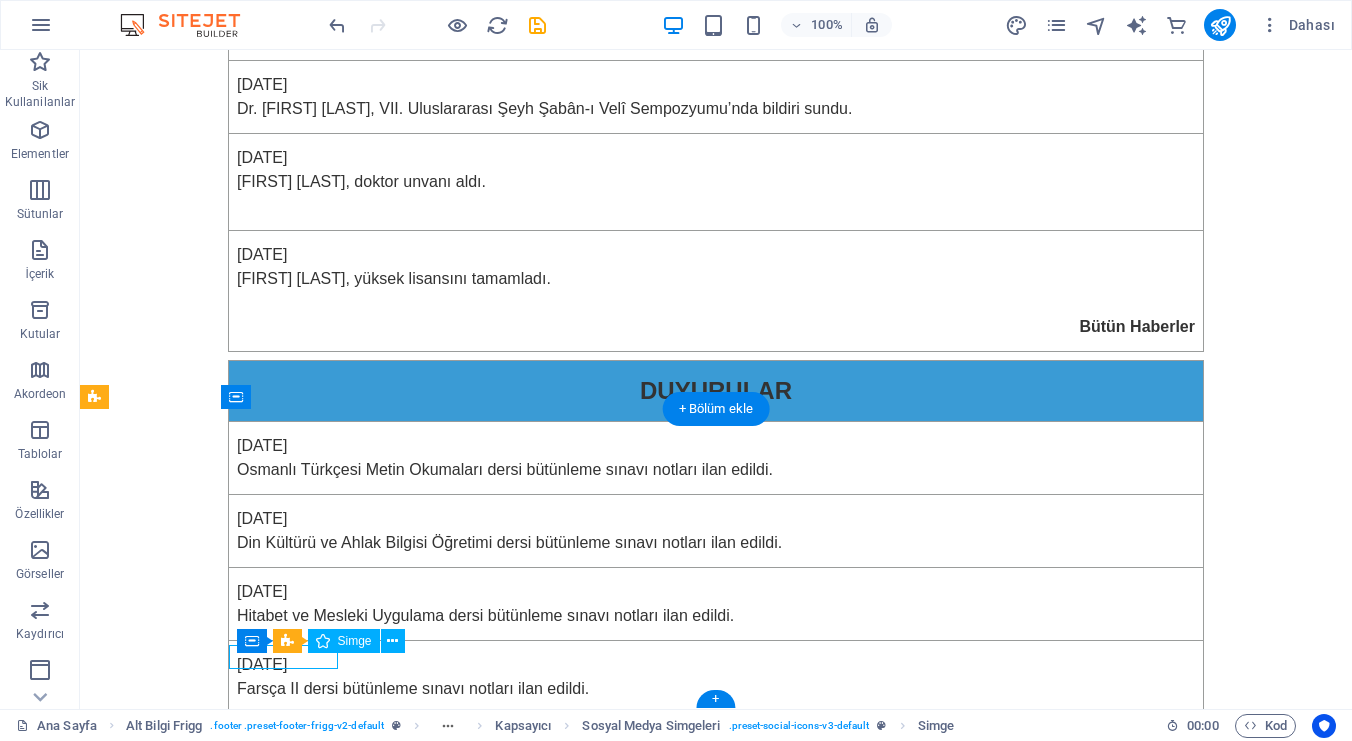 select on "xMidYMid" 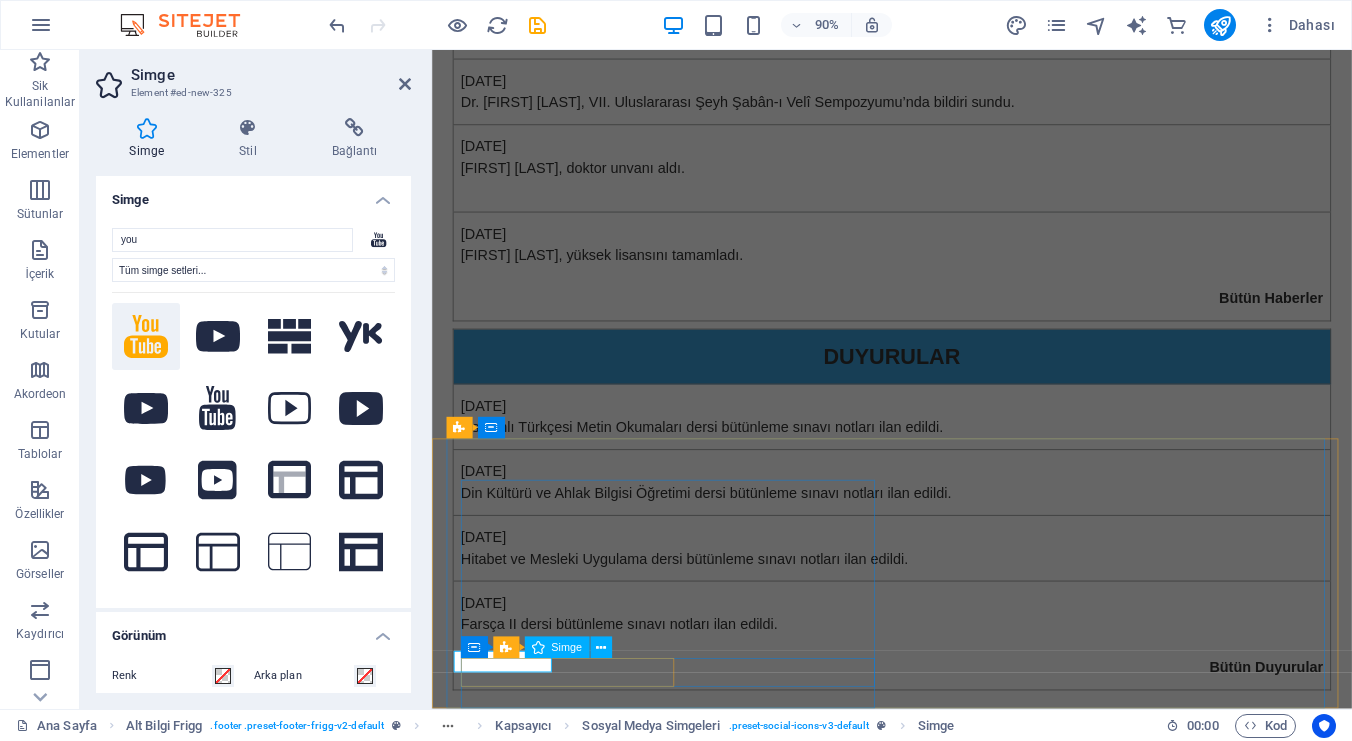 click at bounding box center [920, 1153] 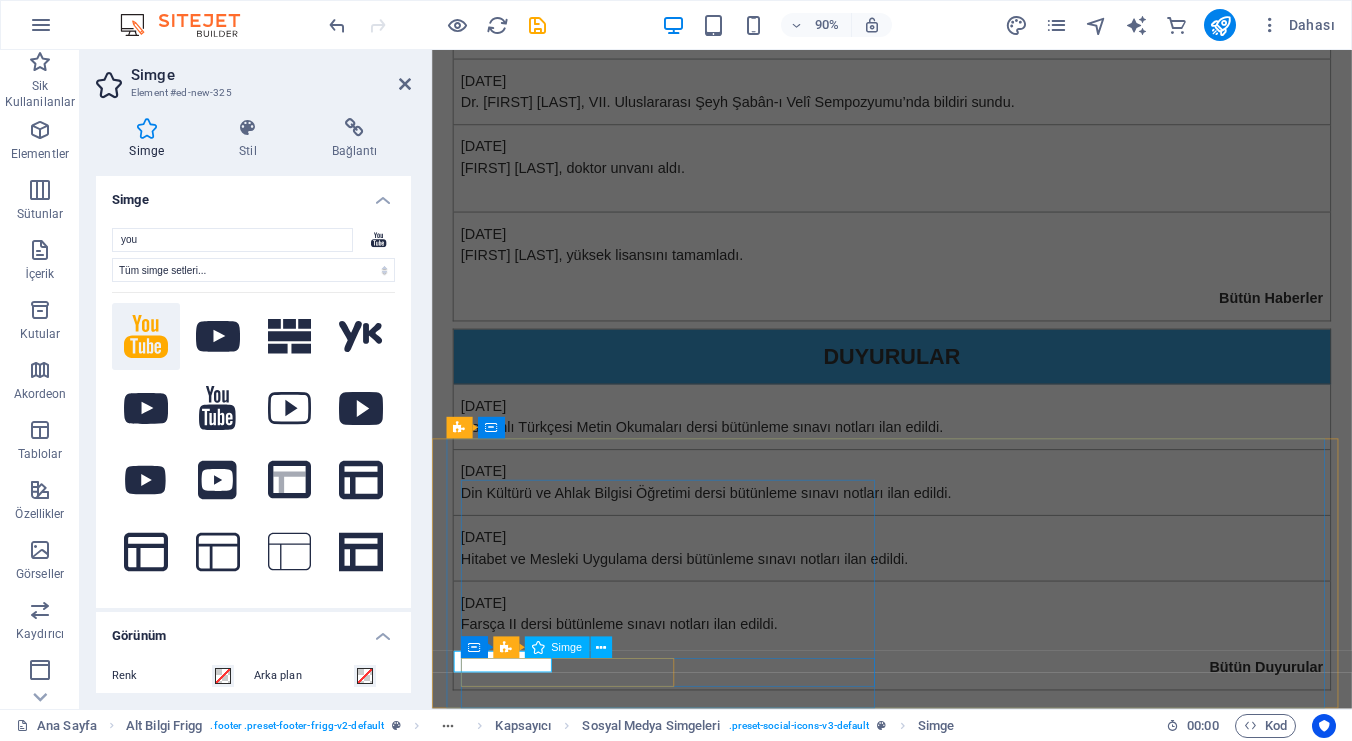 click at bounding box center (920, 1153) 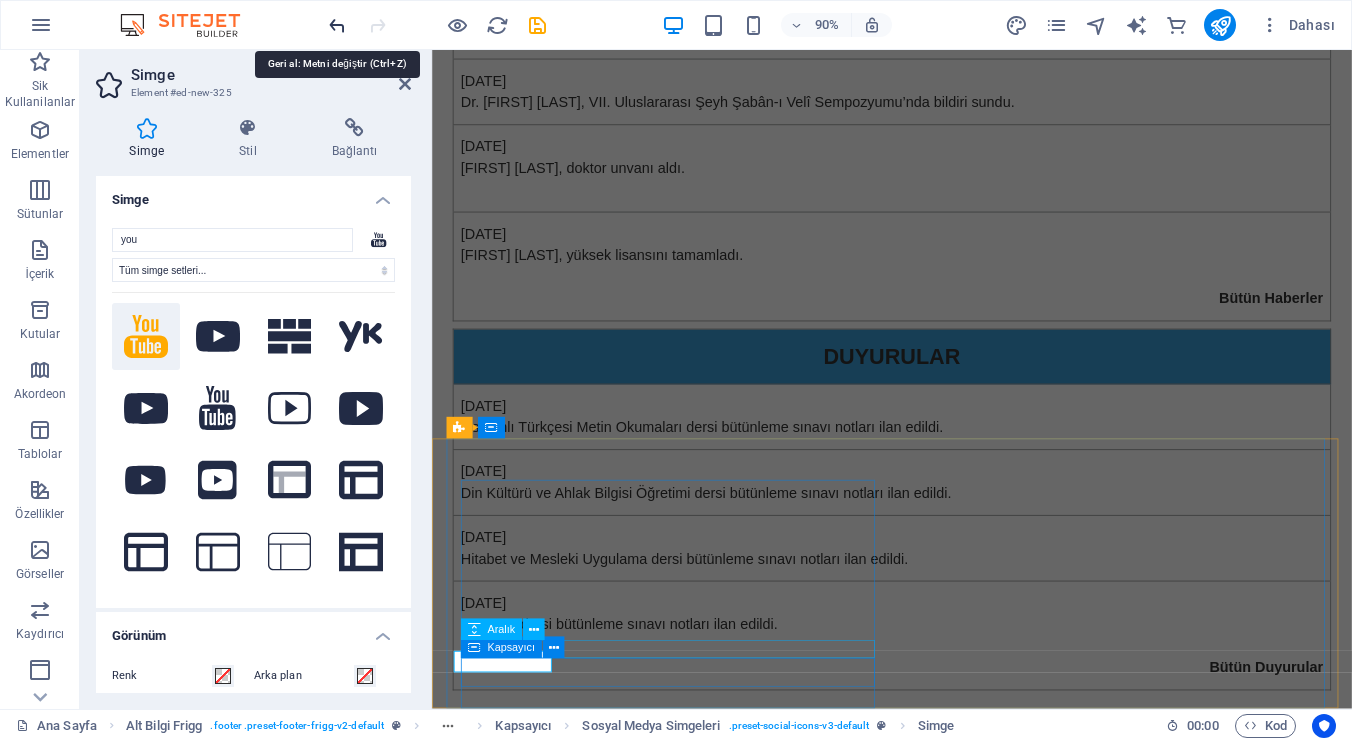 click at bounding box center [337, 25] 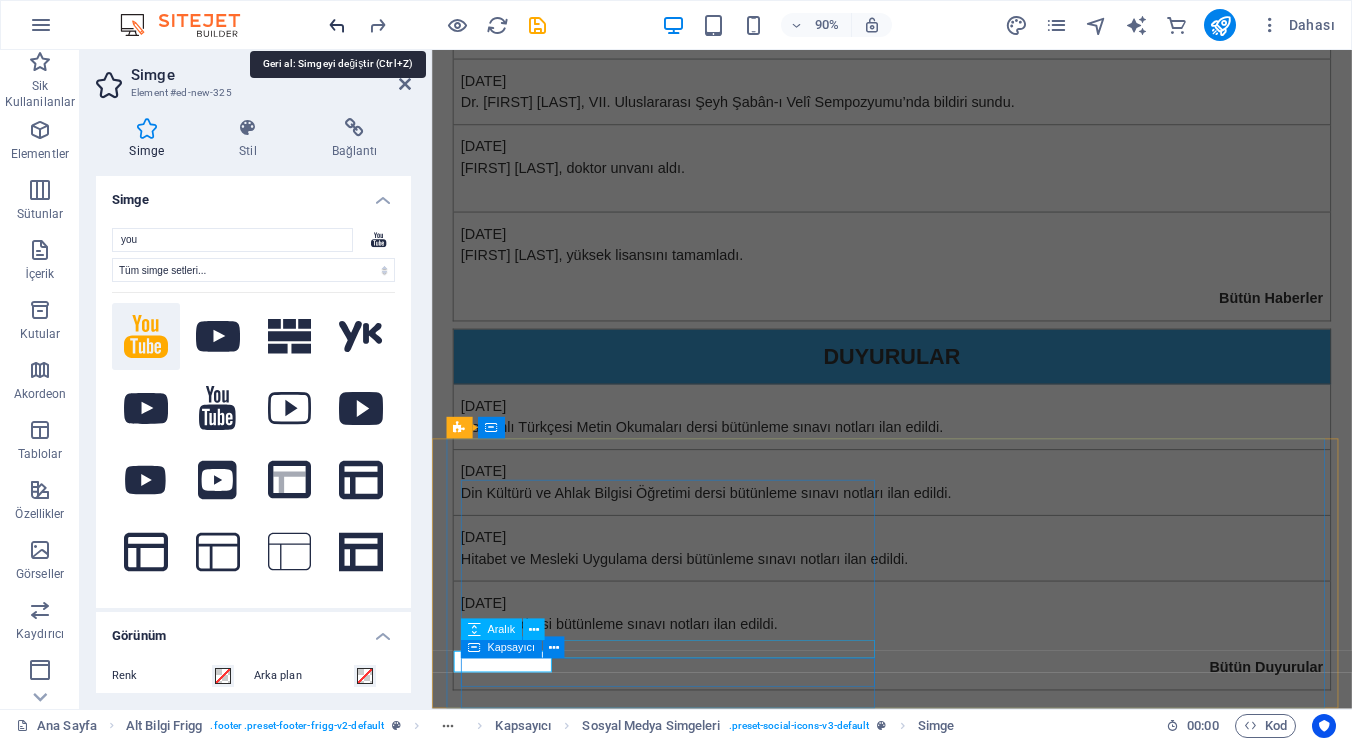 click at bounding box center [337, 25] 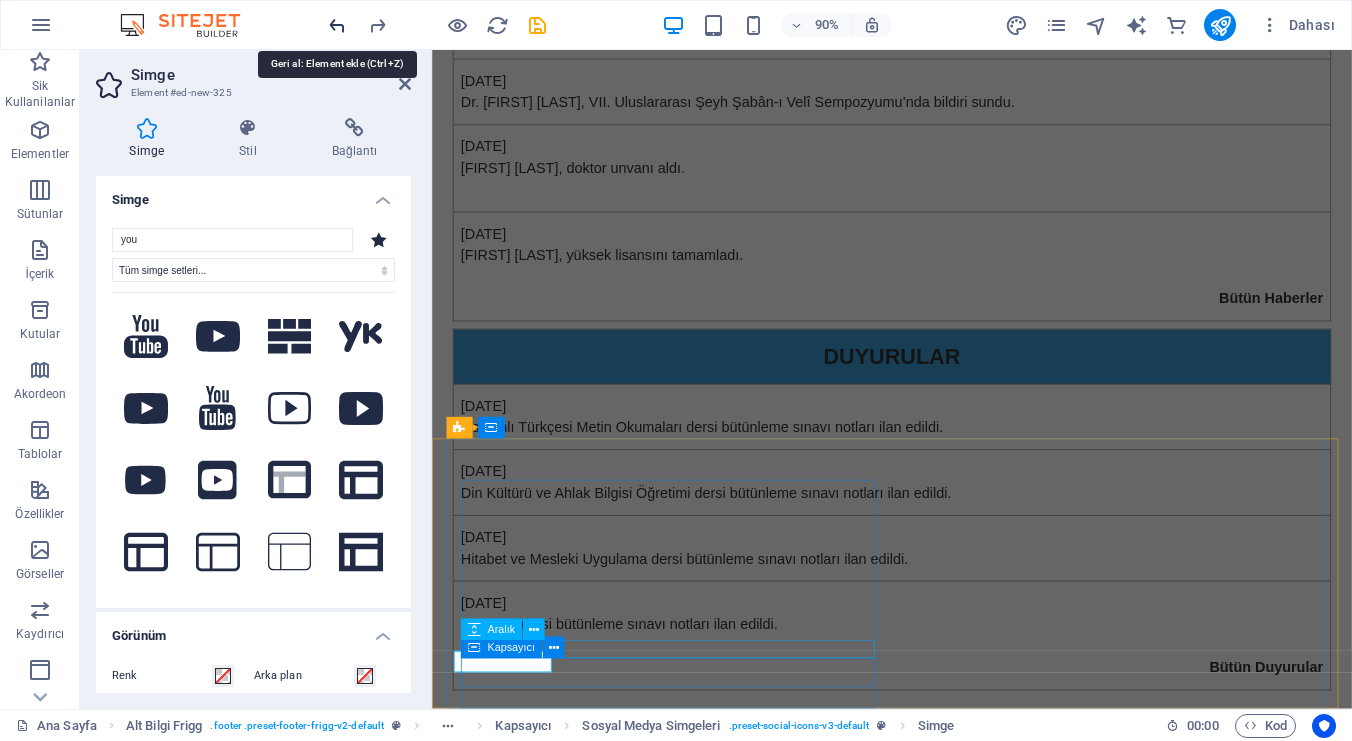 click at bounding box center (337, 25) 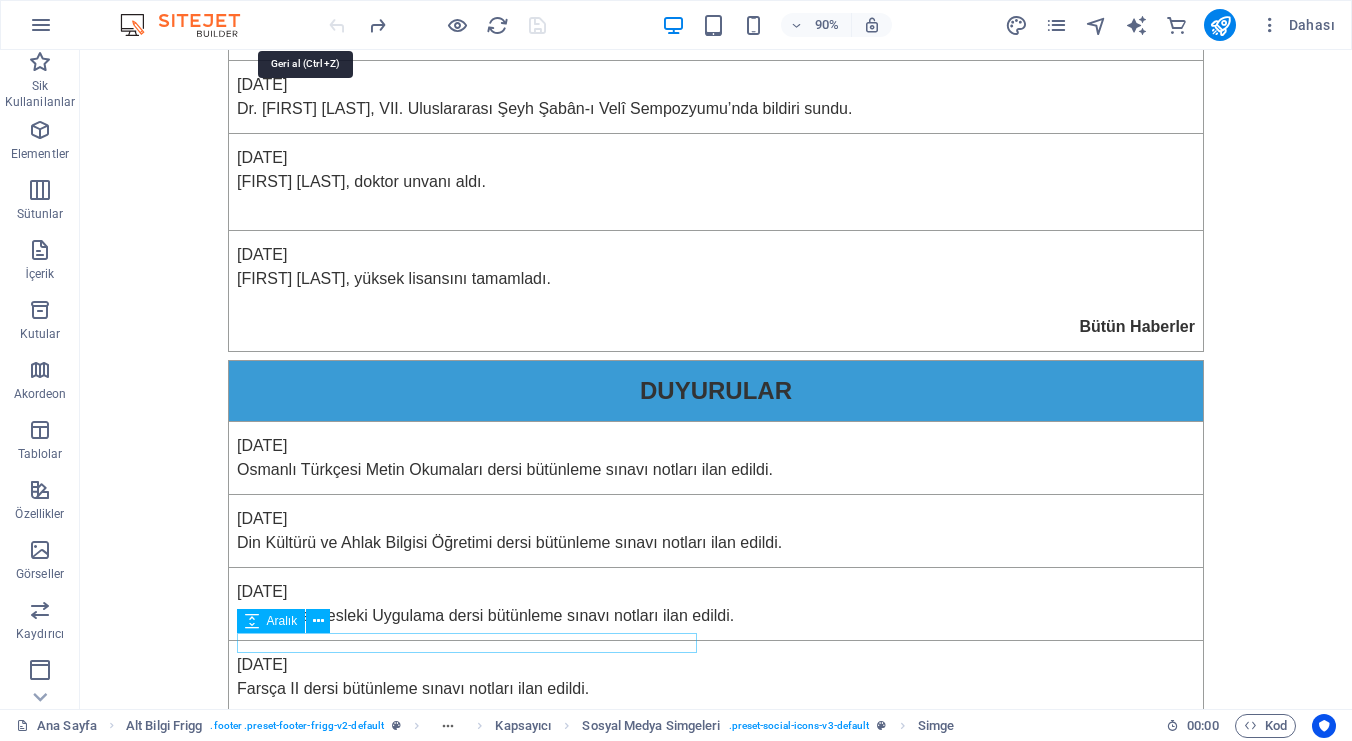 scroll, scrollTop: 847, scrollLeft: 0, axis: vertical 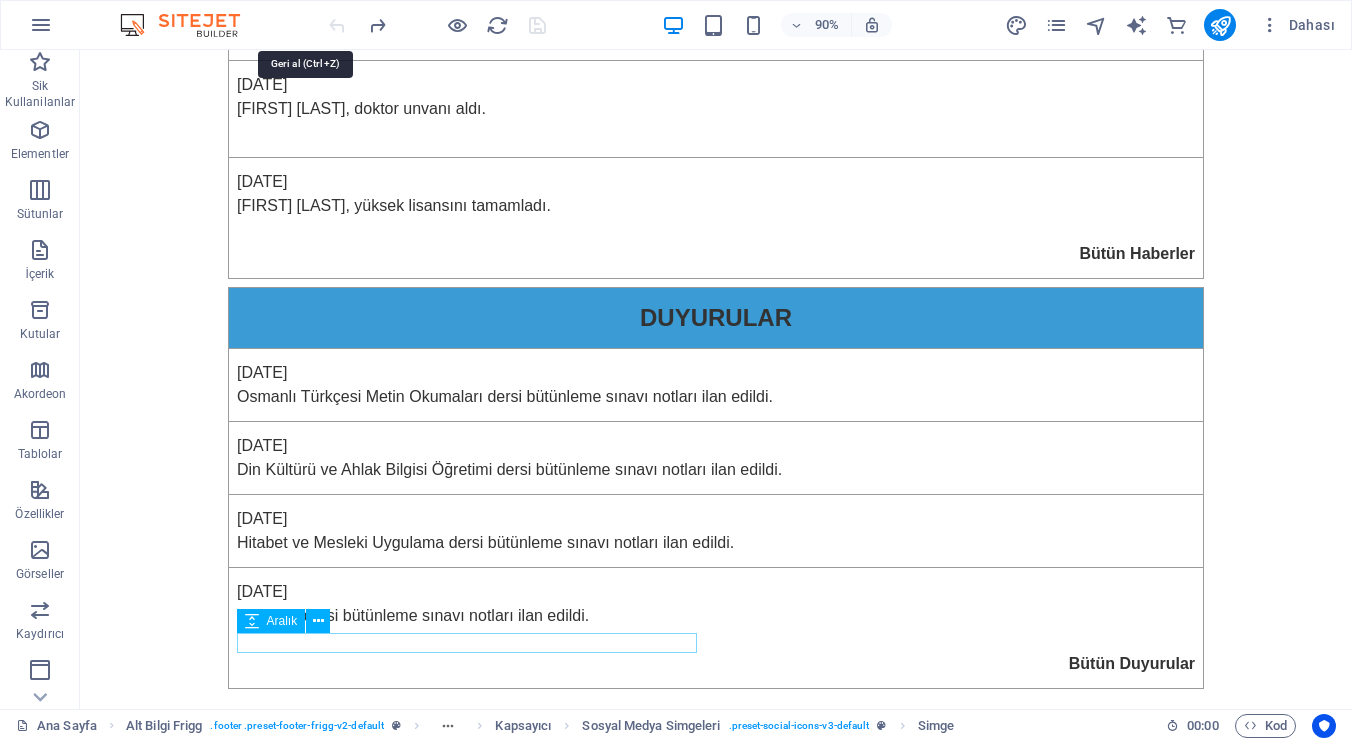 click at bounding box center (437, 25) 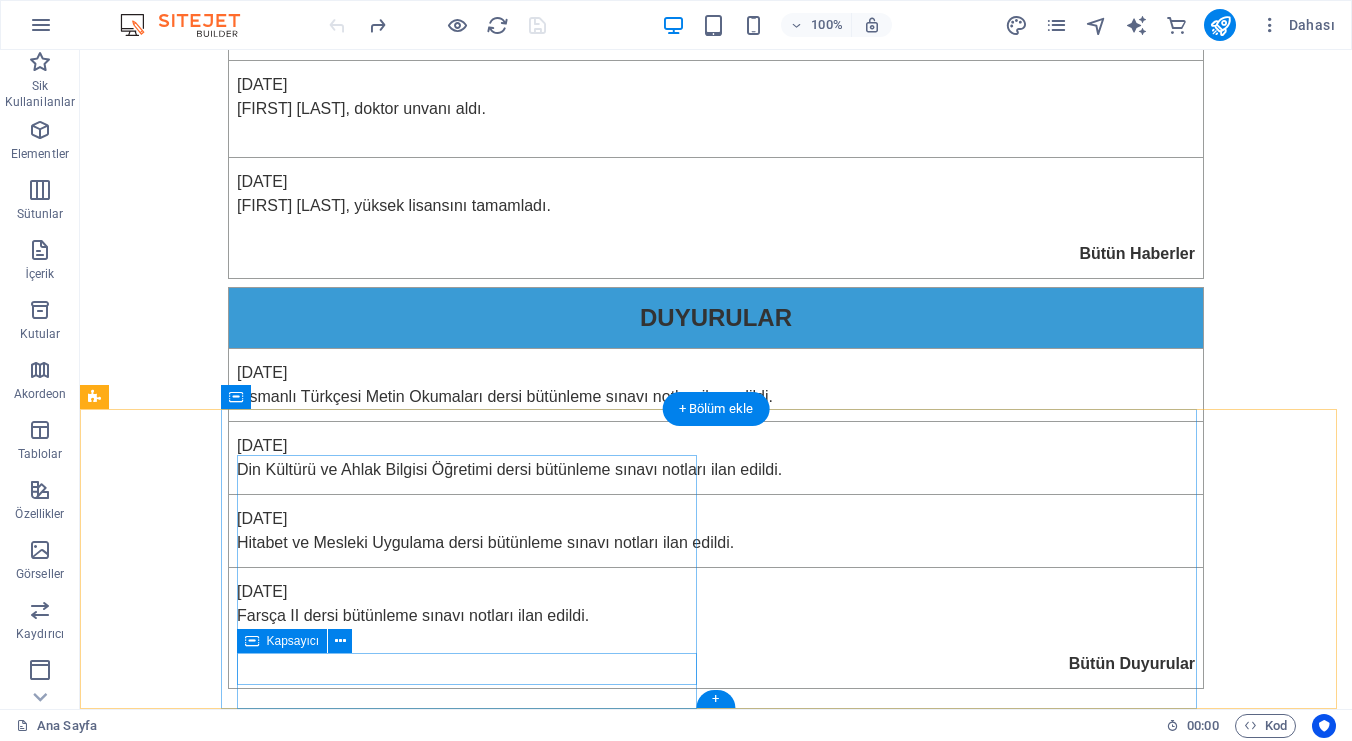 click at bounding box center [568, 1132] 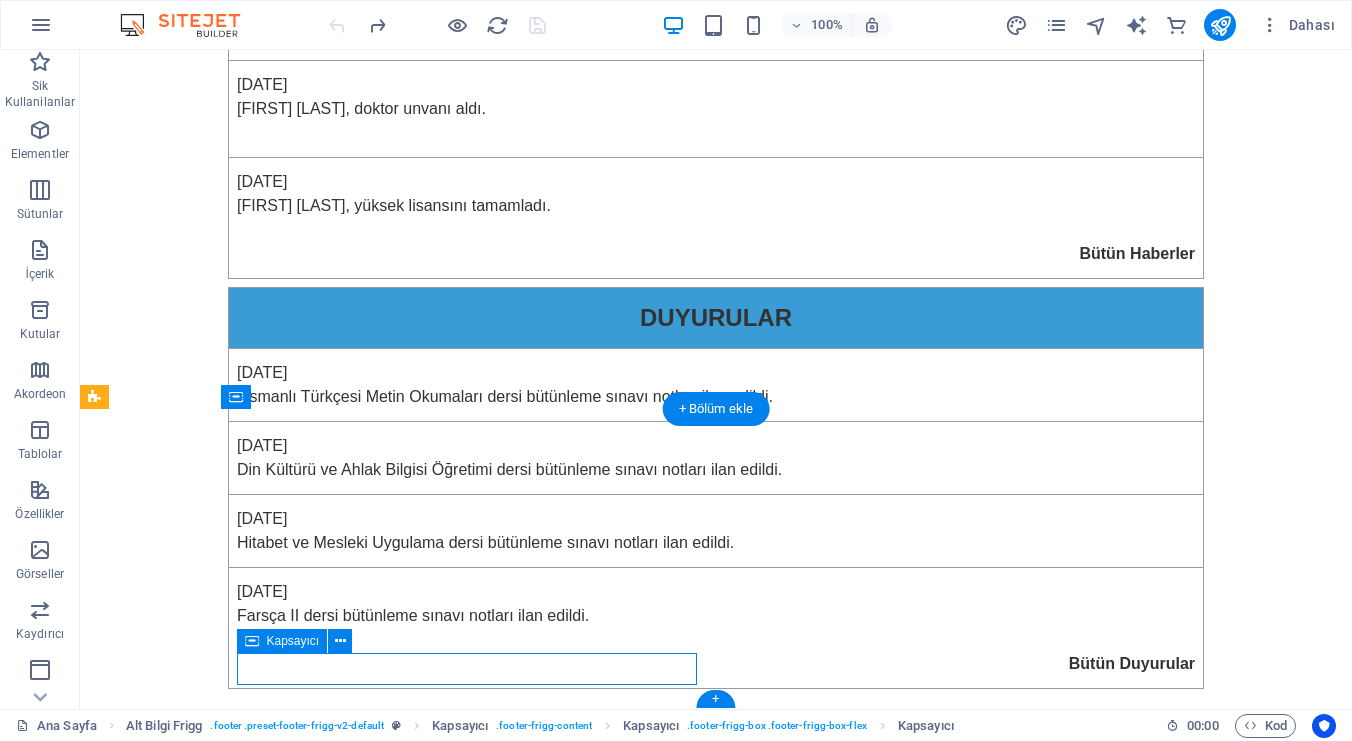 click at bounding box center [568, 1132] 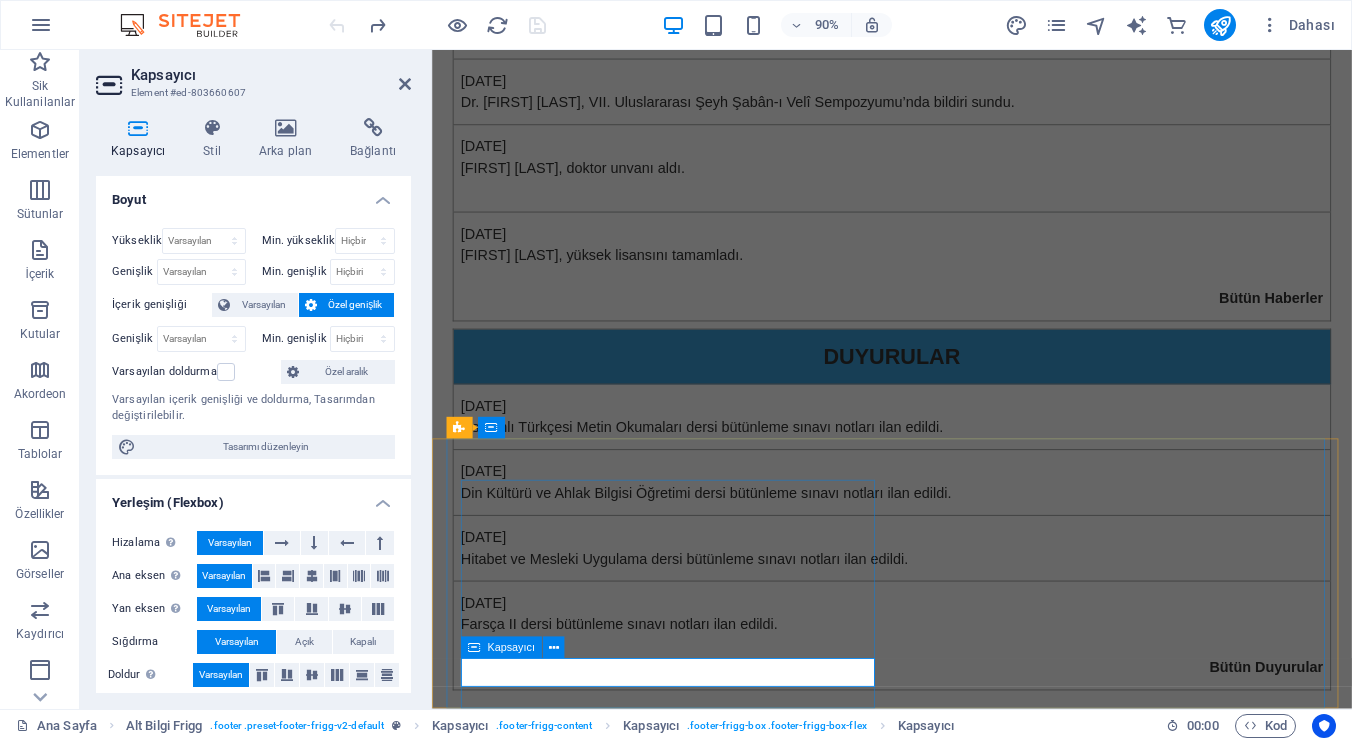 click at bounding box center [920, 1205] 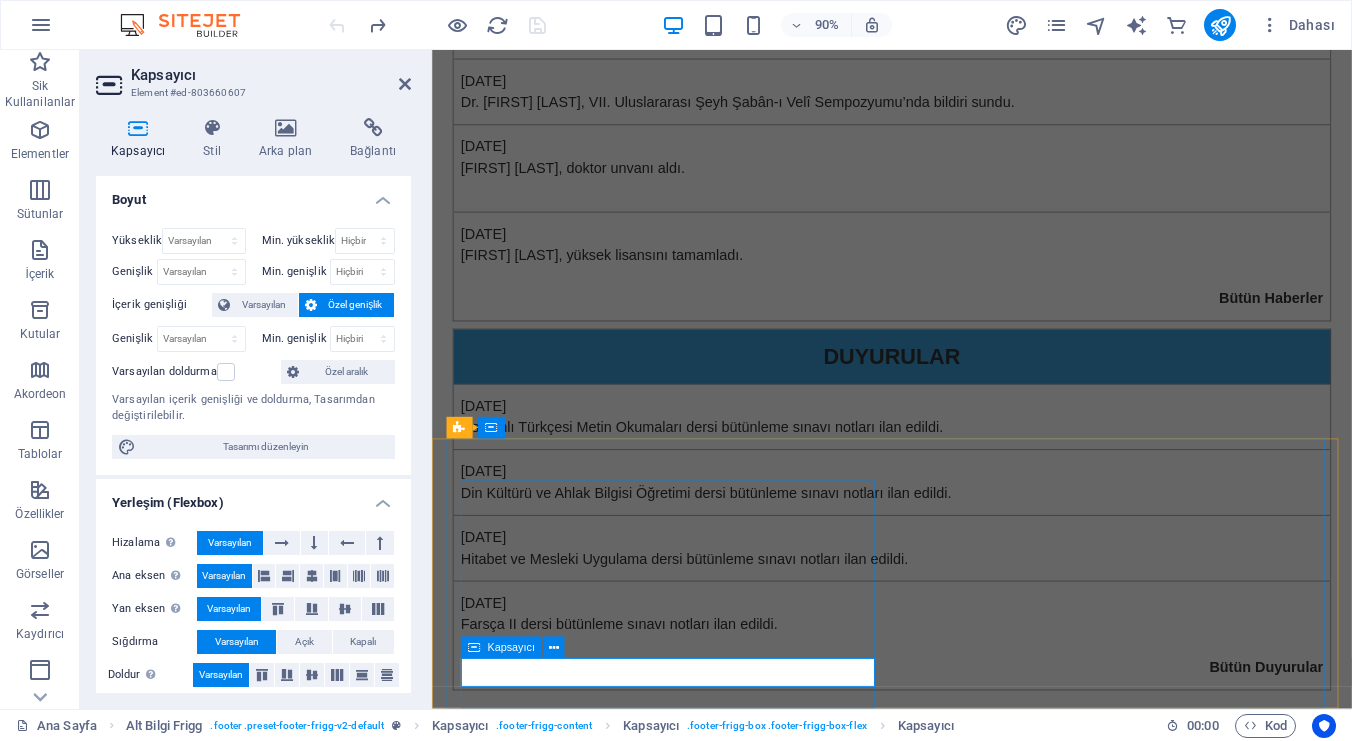click at bounding box center [920, 1205] 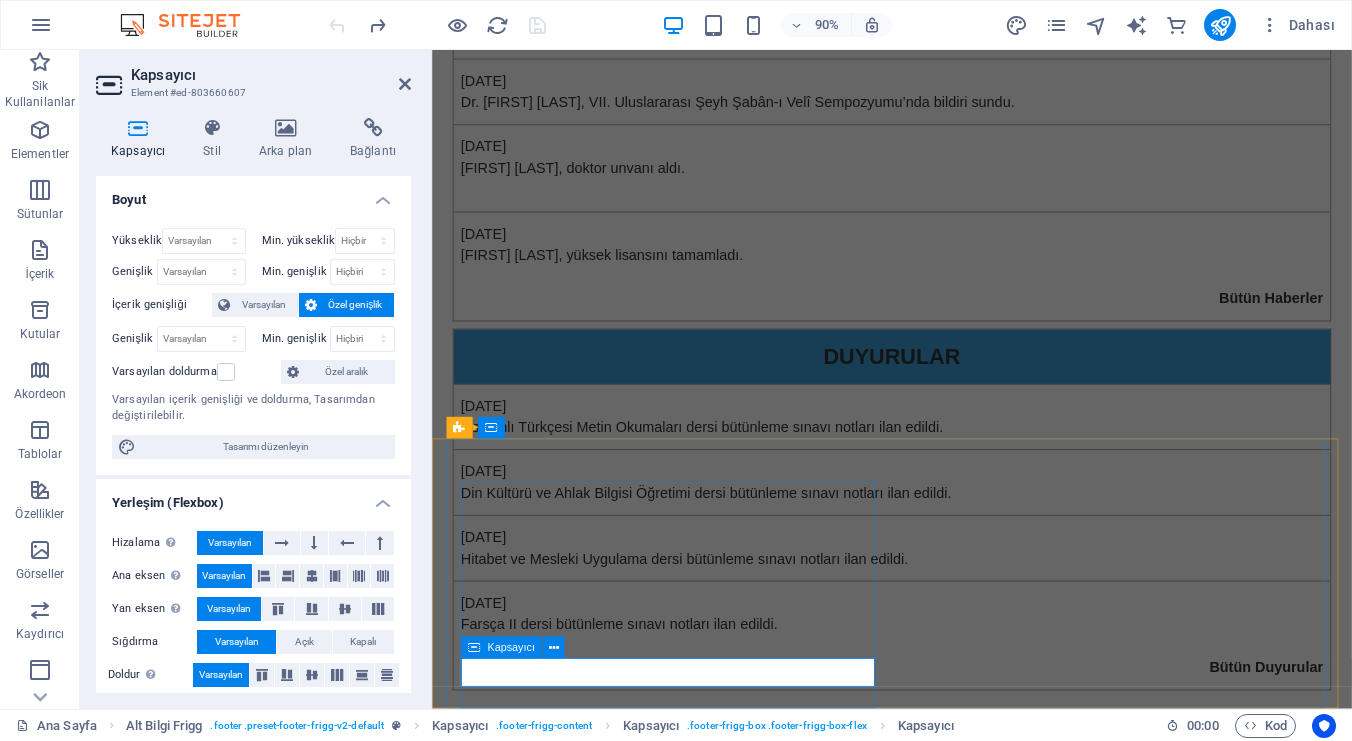 click at bounding box center [920, 1205] 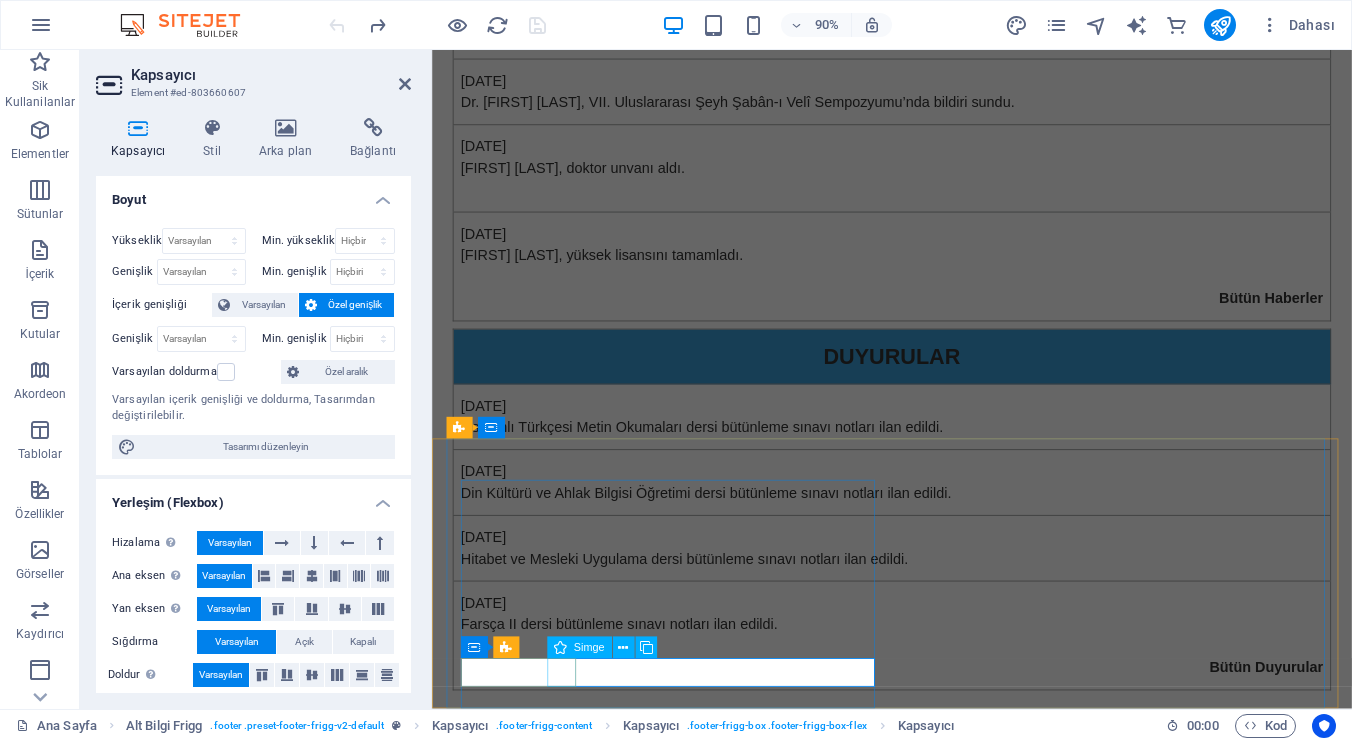 click at bounding box center [920, 1245] 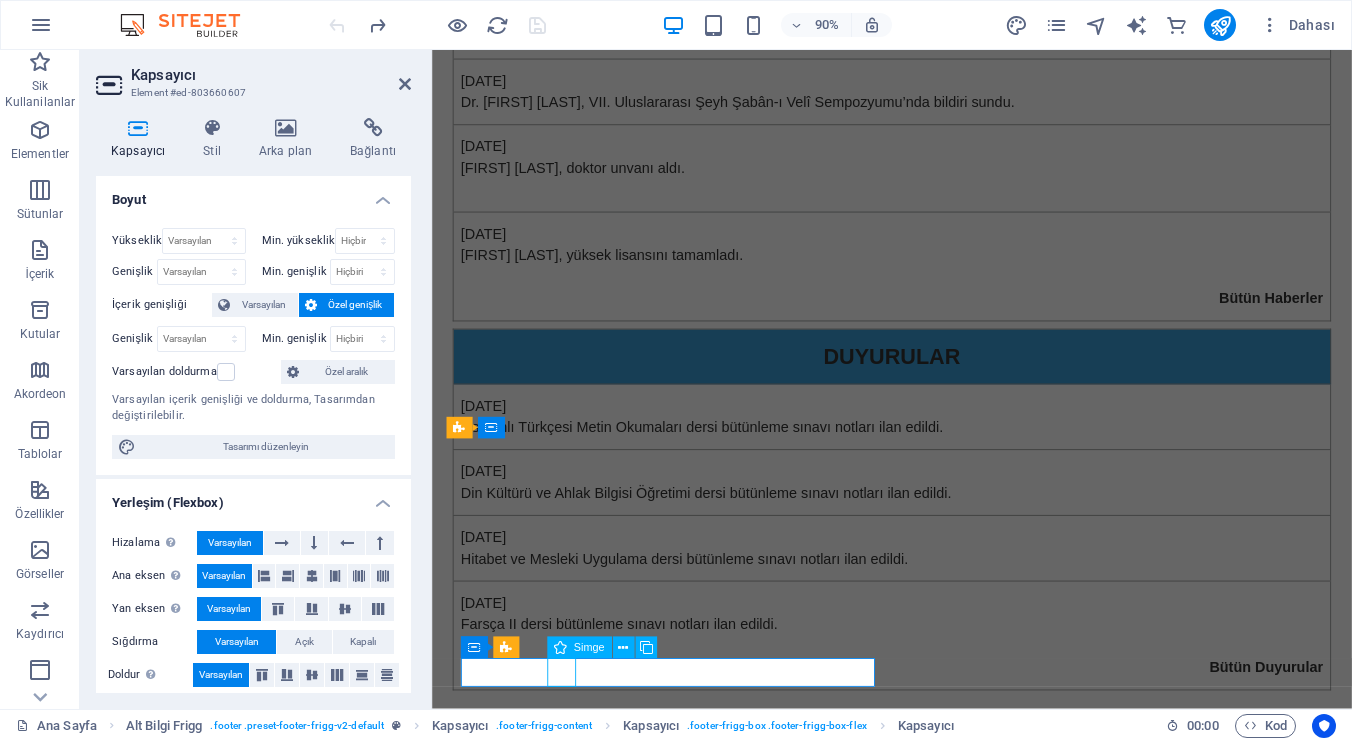 click at bounding box center [920, 1245] 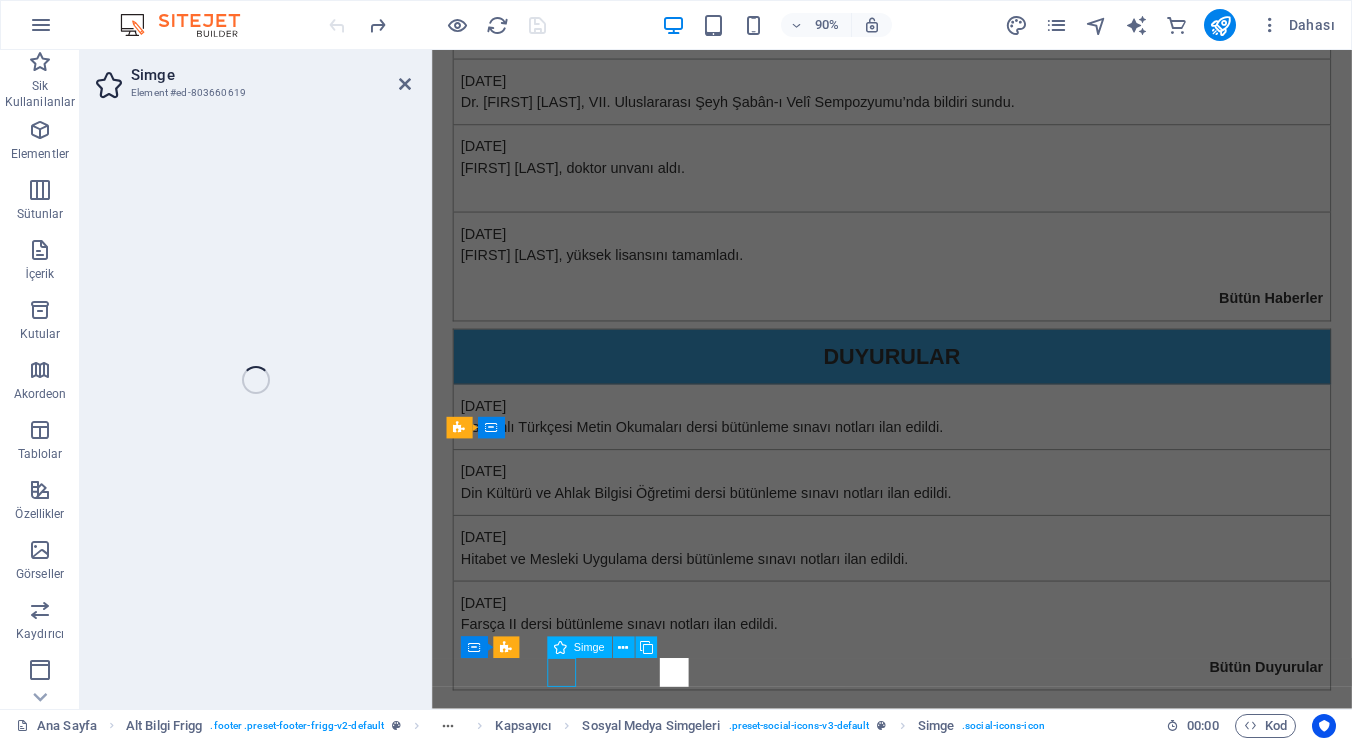 select on "xMidYMid" 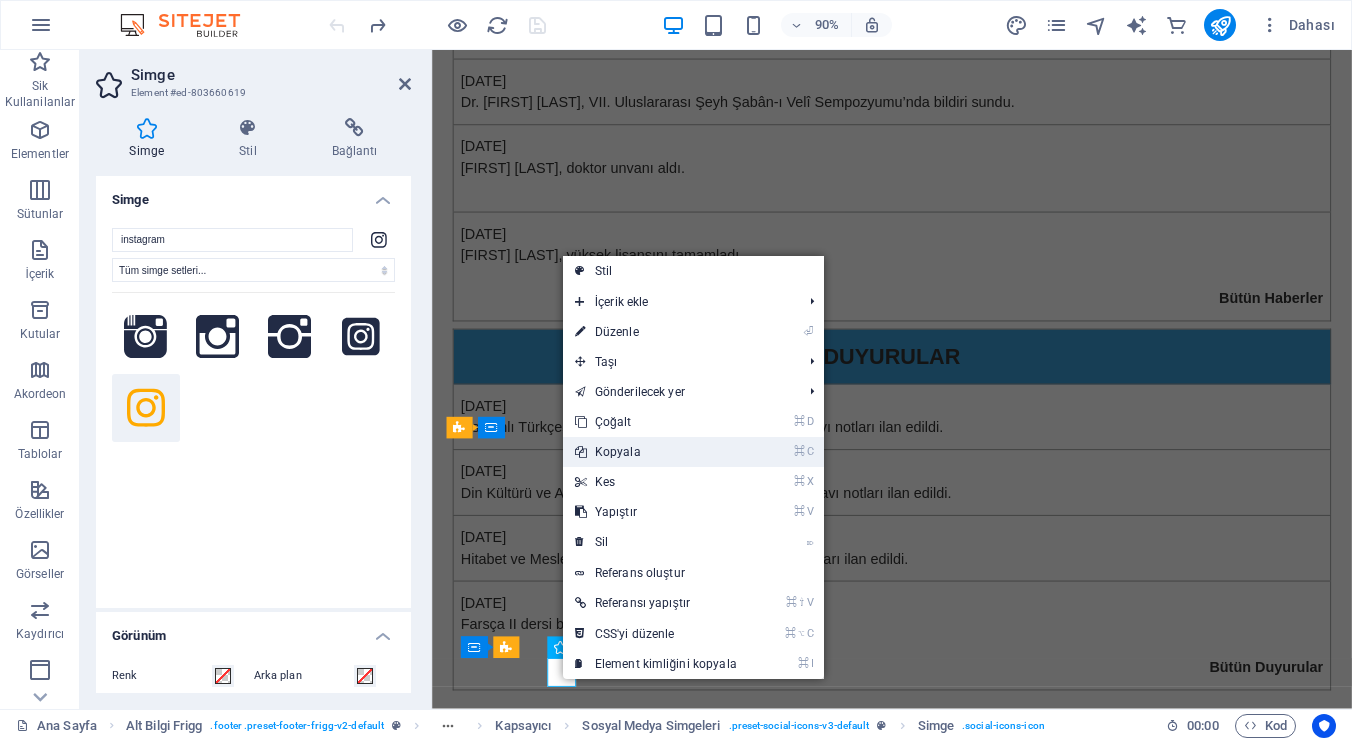 click on "⌘ C  Kopyala" at bounding box center (656, 452) 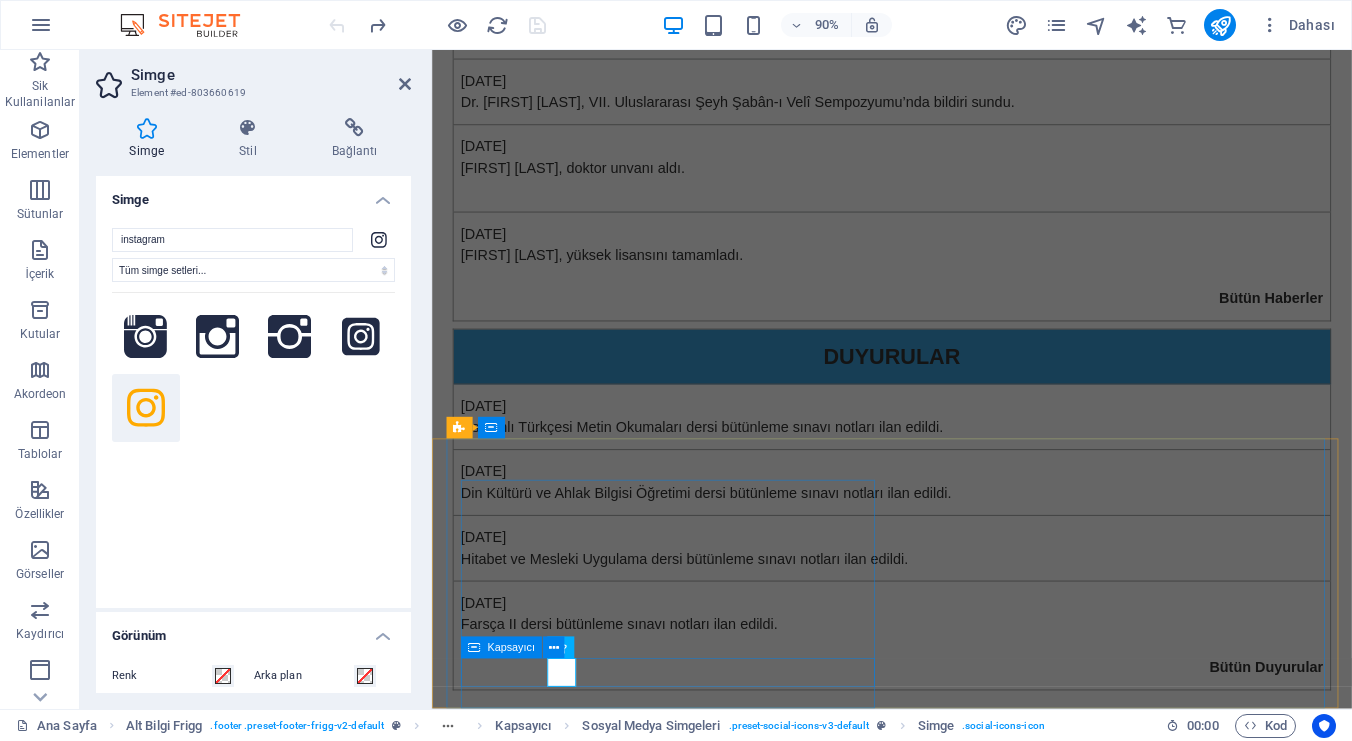click at bounding box center [920, 1205] 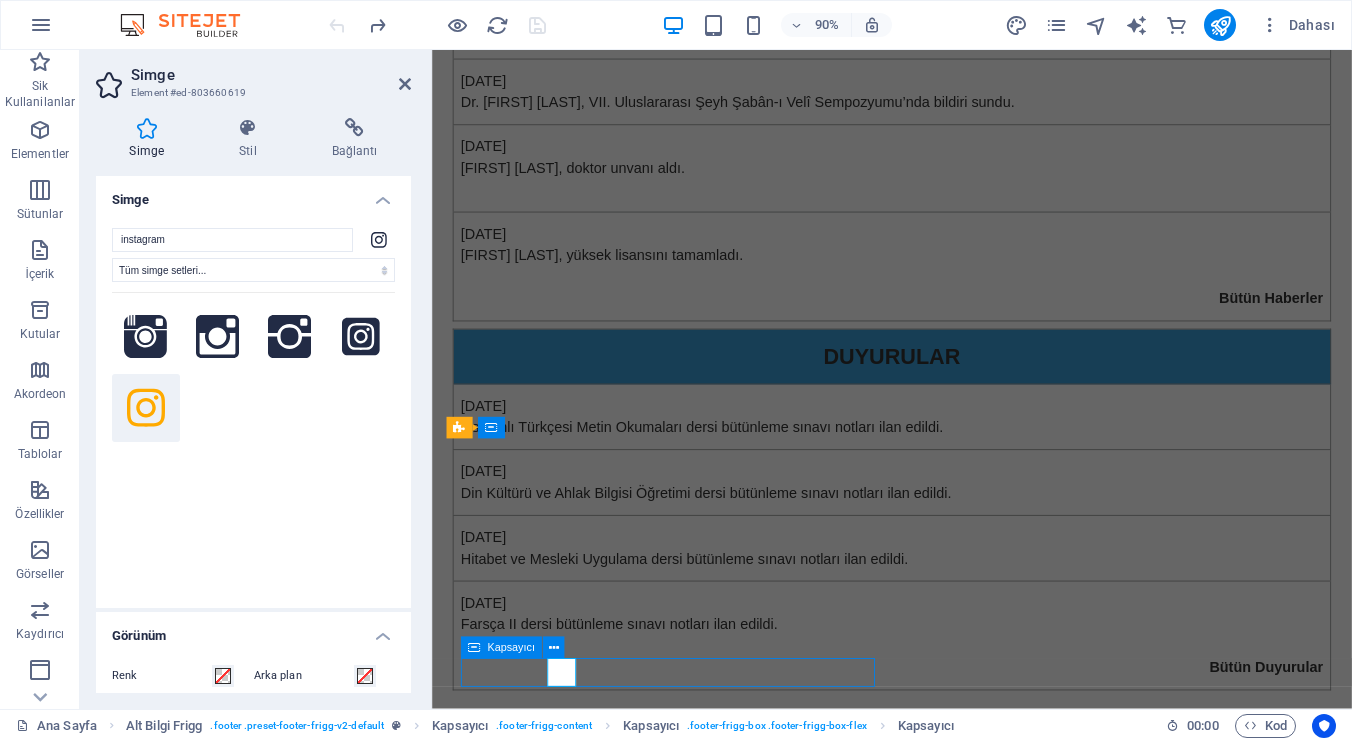 scroll, scrollTop: 847, scrollLeft: 0, axis: vertical 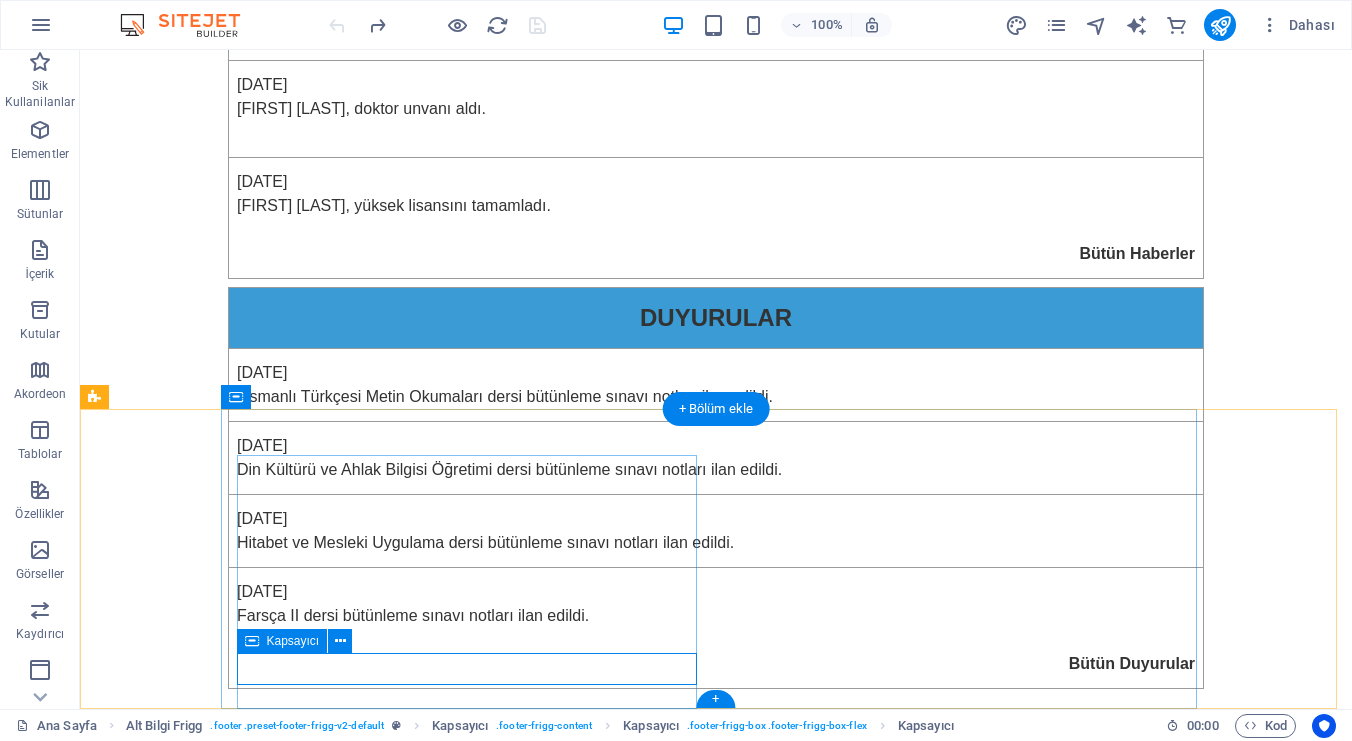 click at bounding box center [568, 1132] 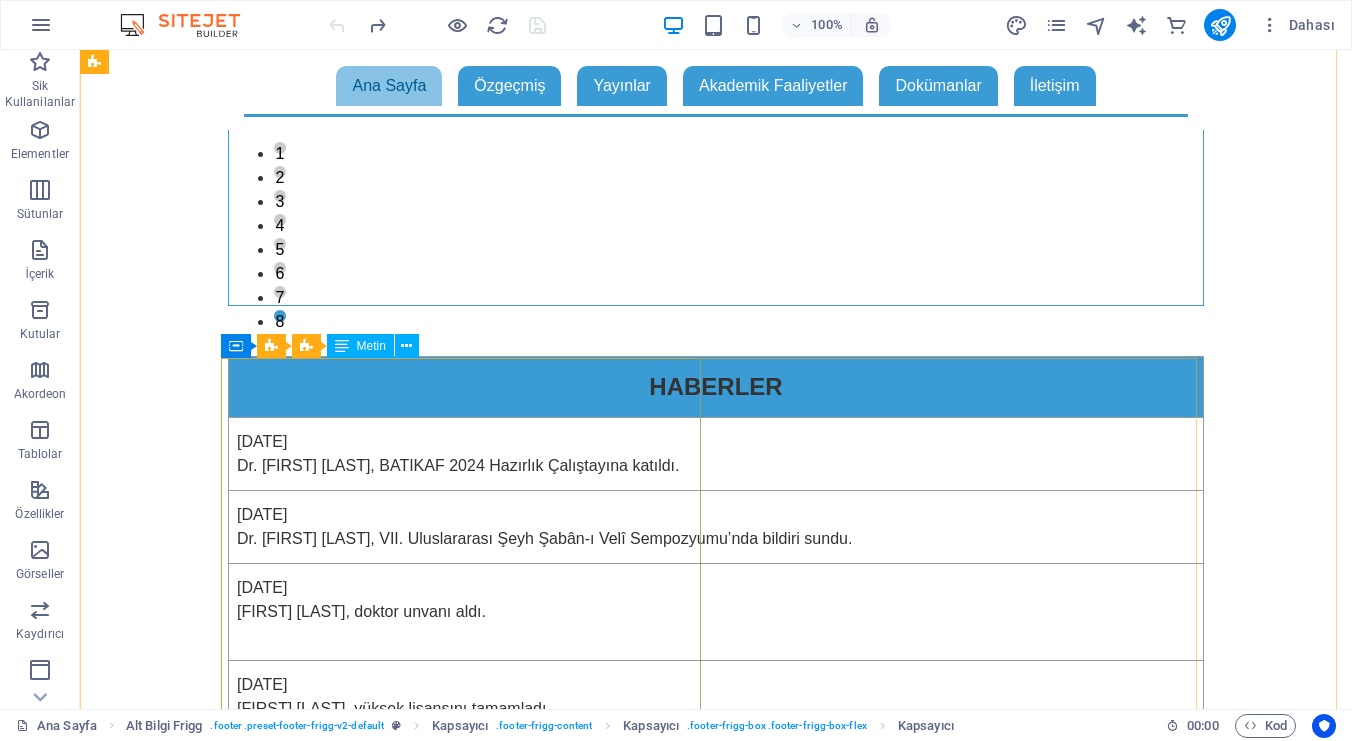 scroll, scrollTop: 847, scrollLeft: 0, axis: vertical 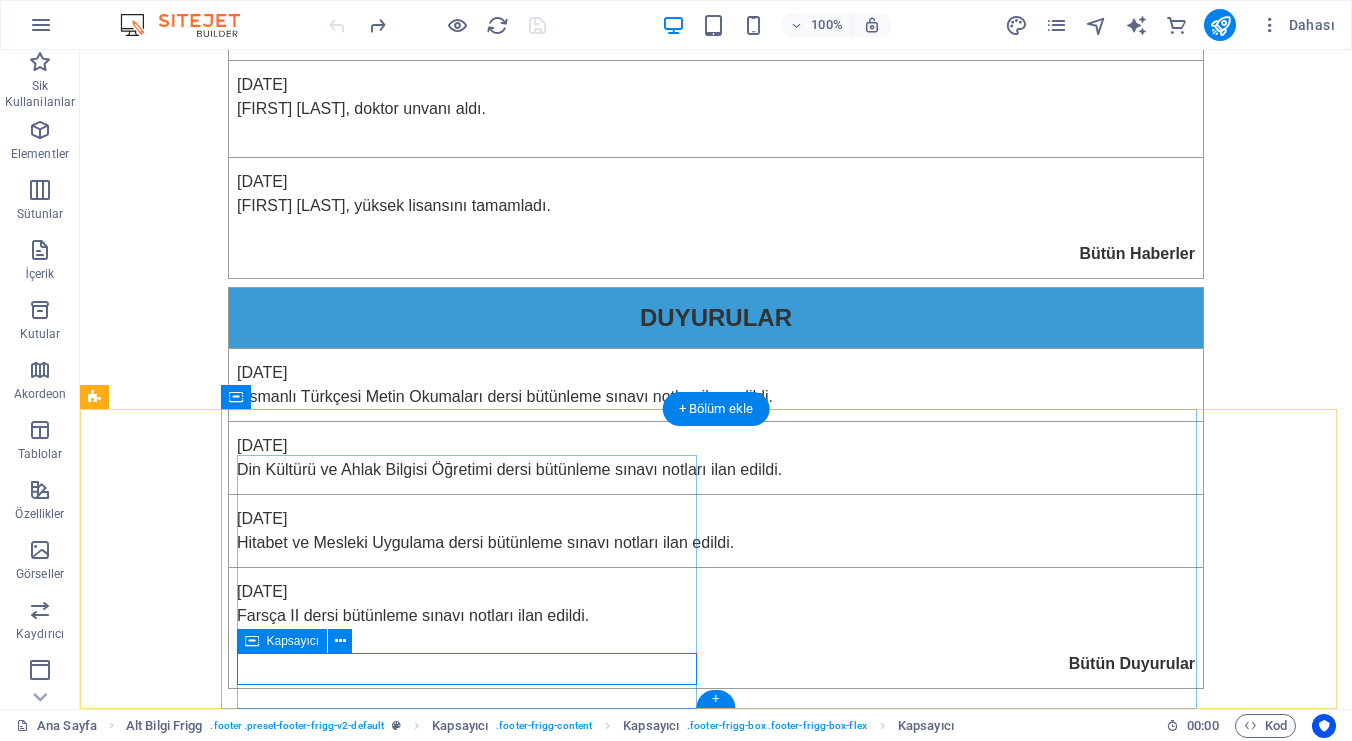 click at bounding box center [568, 1132] 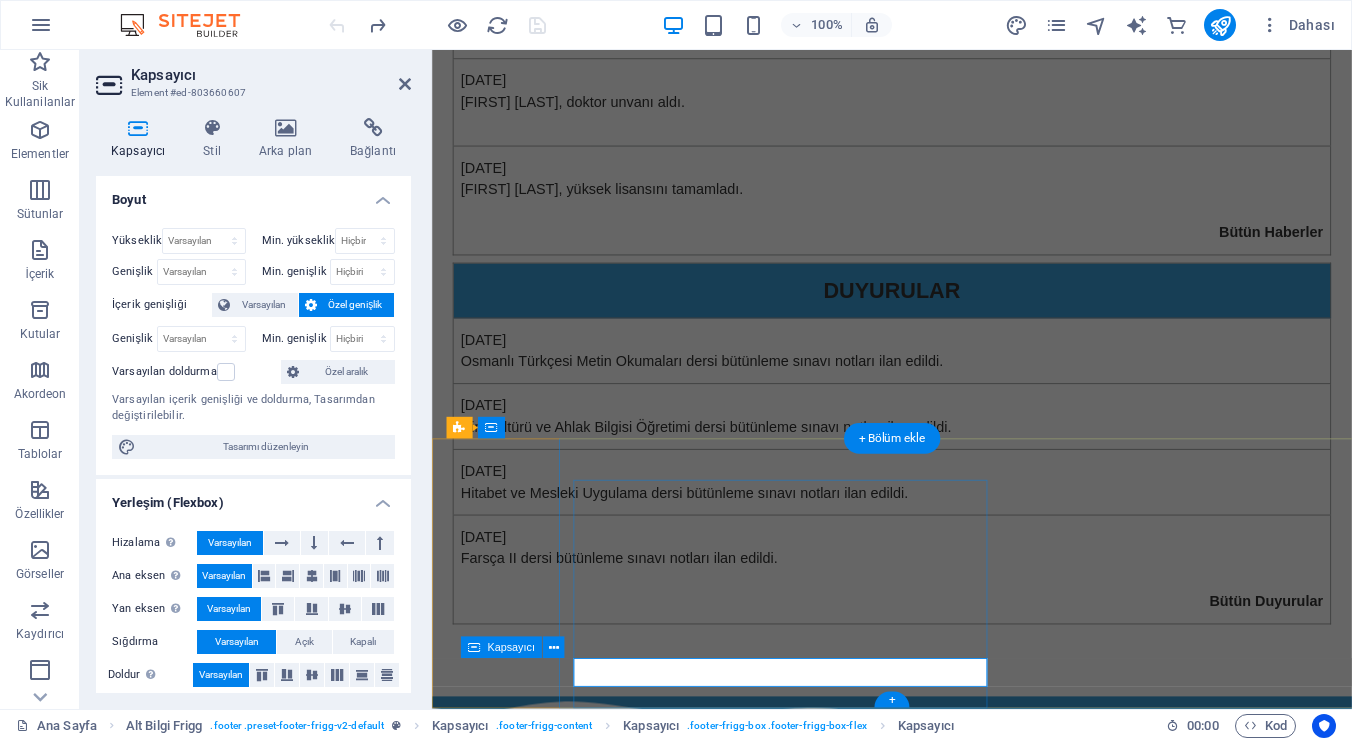 scroll, scrollTop: 774, scrollLeft: 0, axis: vertical 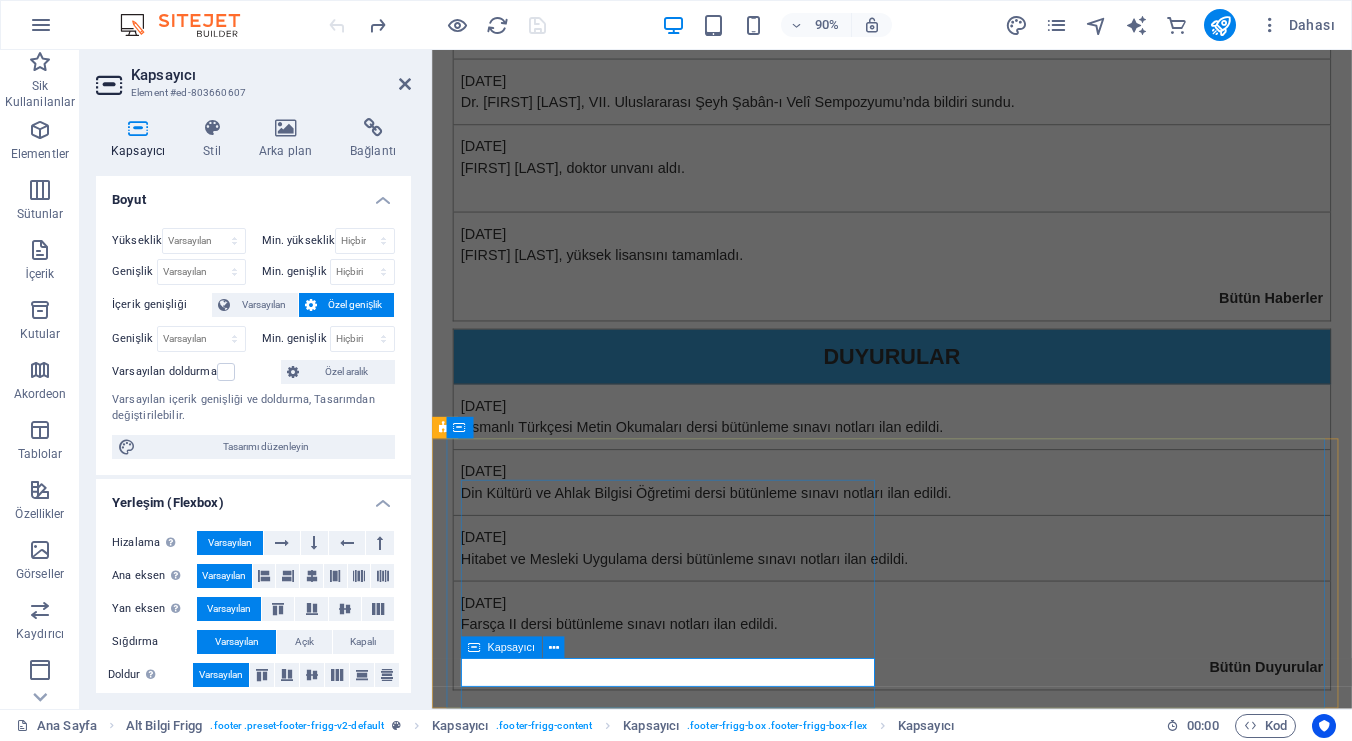click at bounding box center [920, 1205] 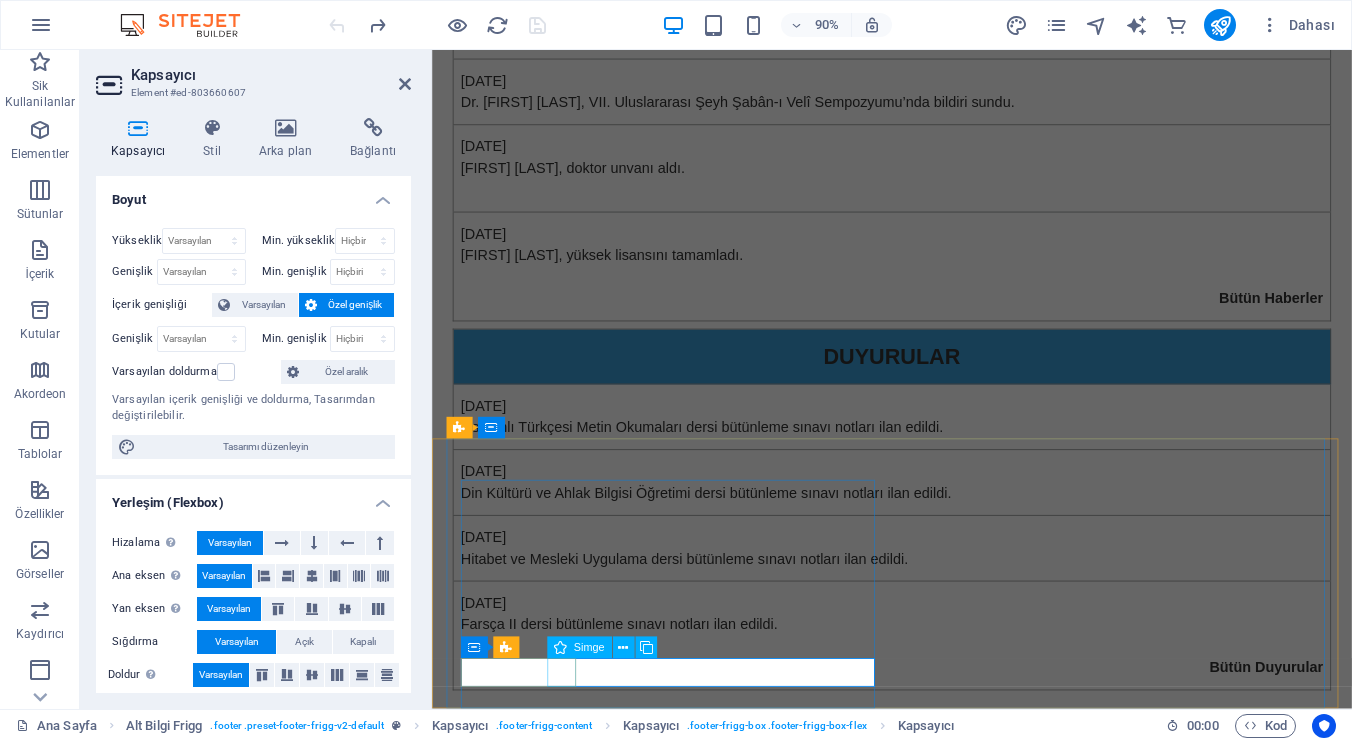 click at bounding box center (920, 1245) 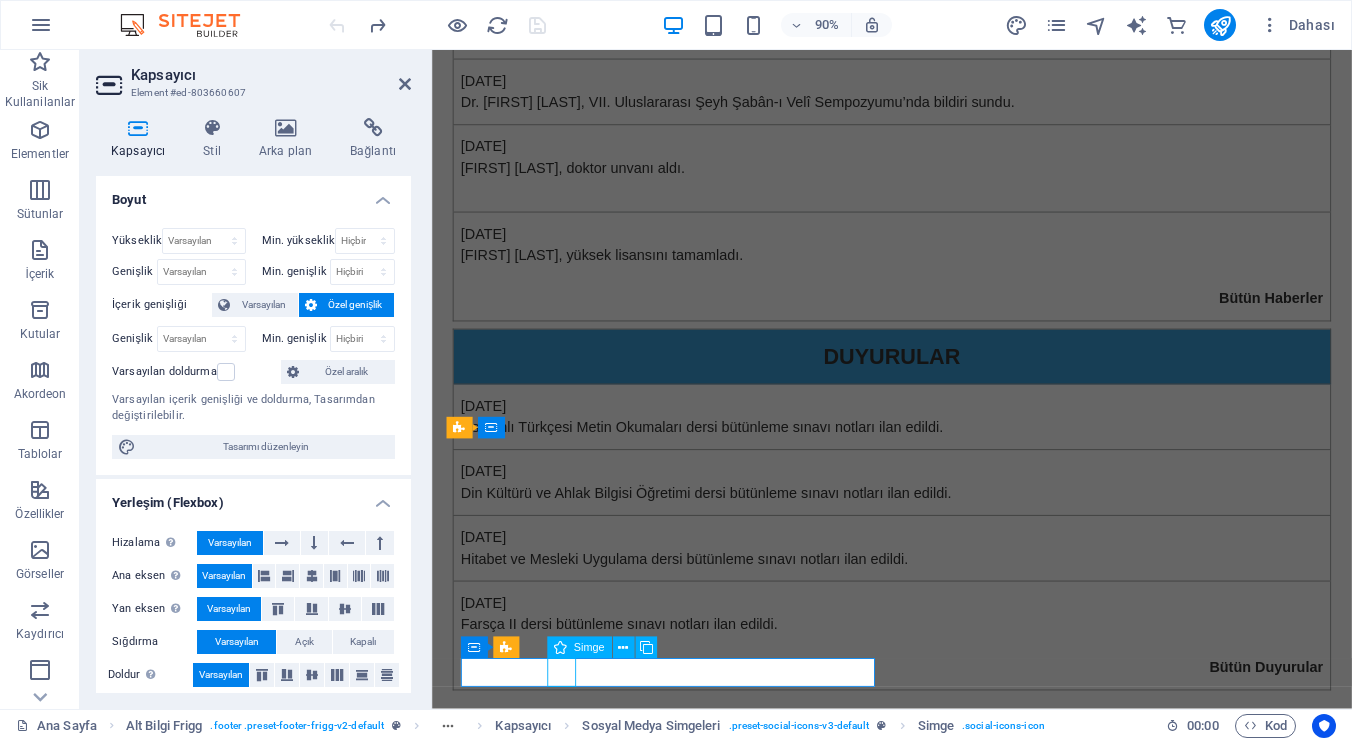 click at bounding box center [920, 1245] 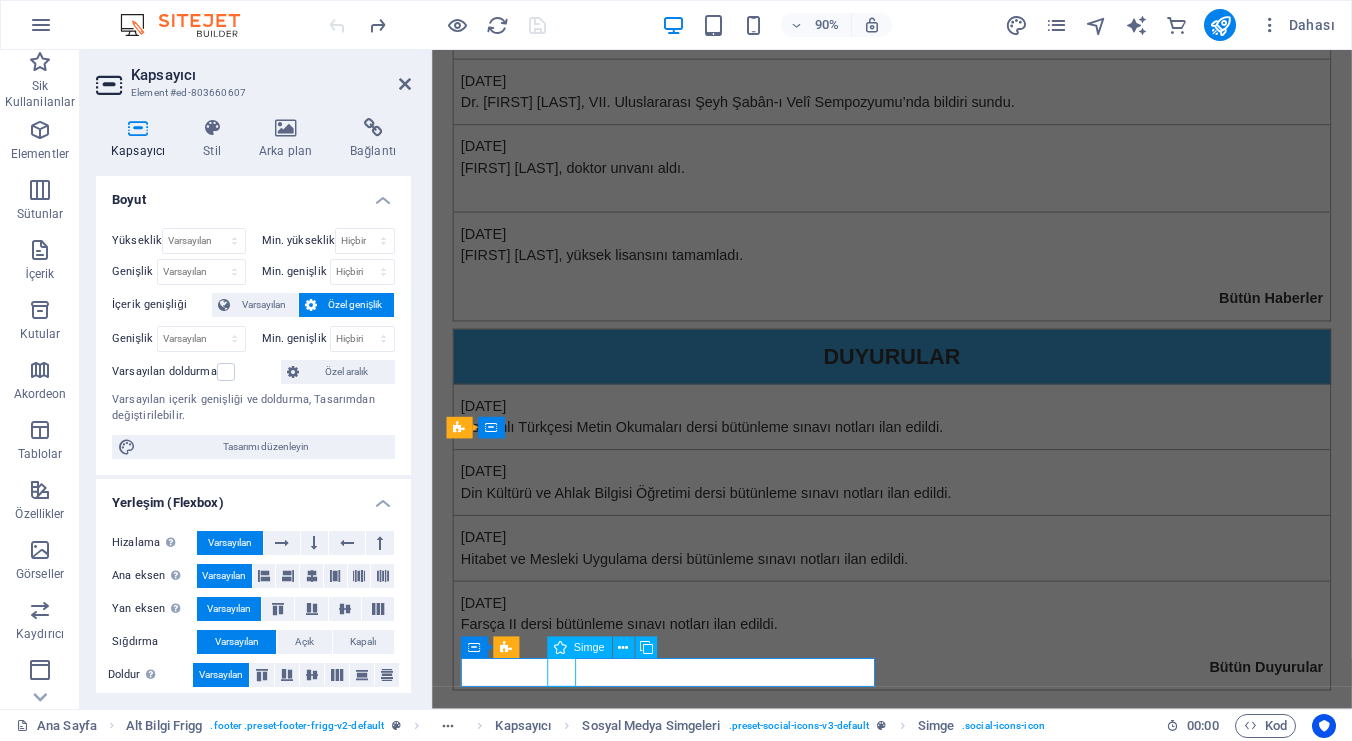 select on "xMidYMid" 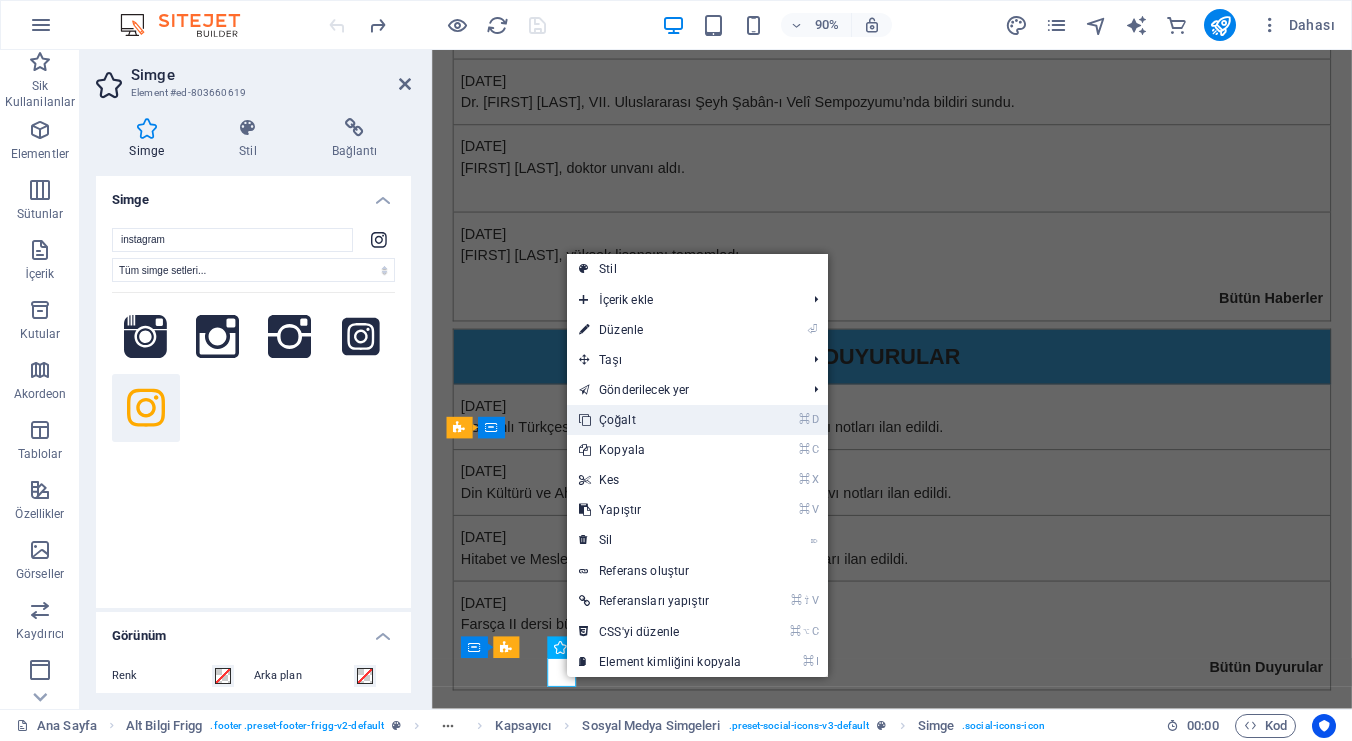 click on "⌘ D  Çoğalt" at bounding box center [660, 420] 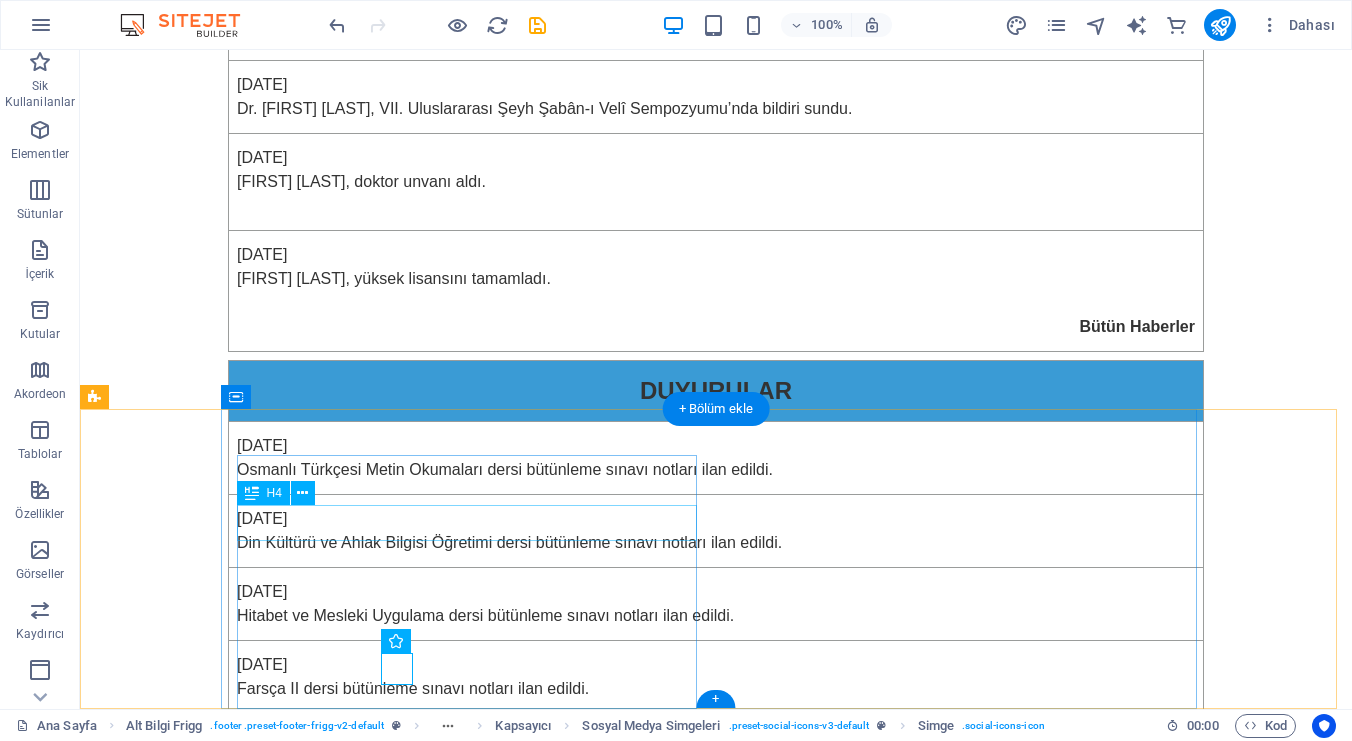scroll, scrollTop: 847, scrollLeft: 0, axis: vertical 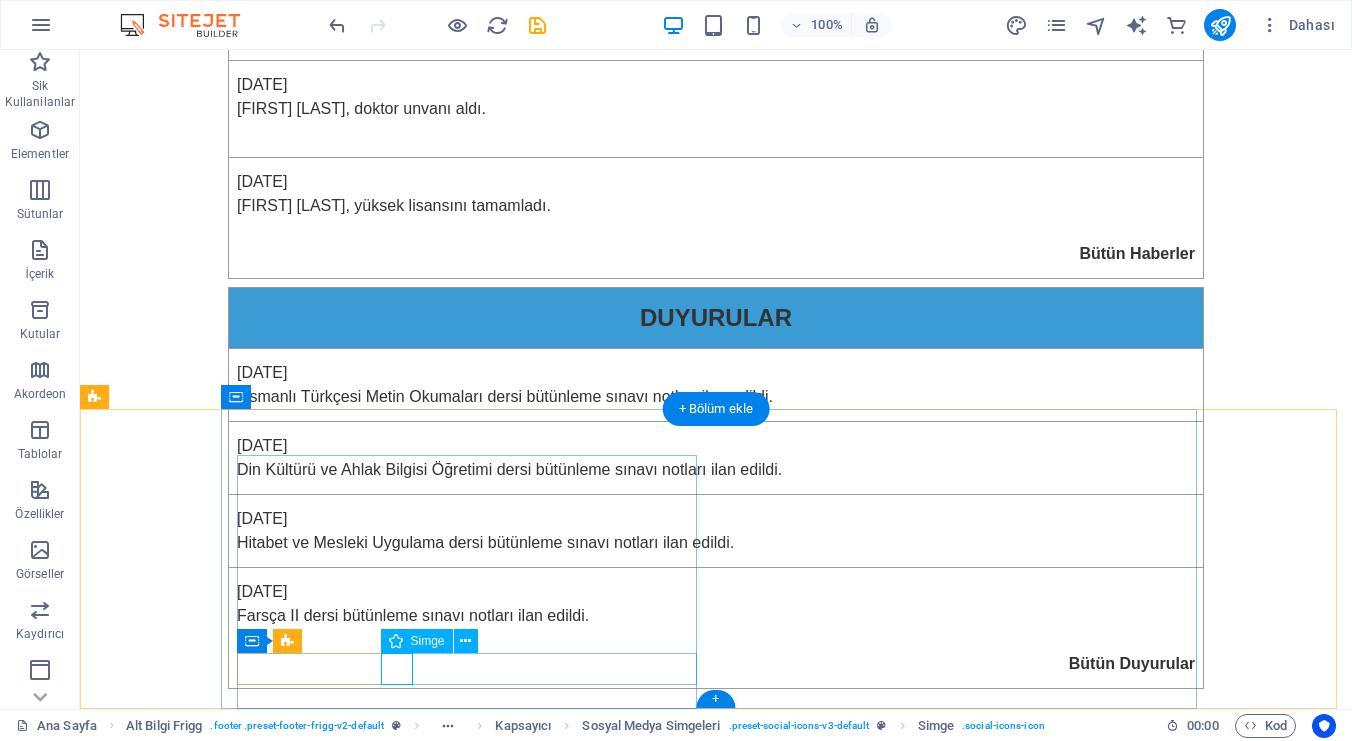 click at bounding box center [568, 1212] 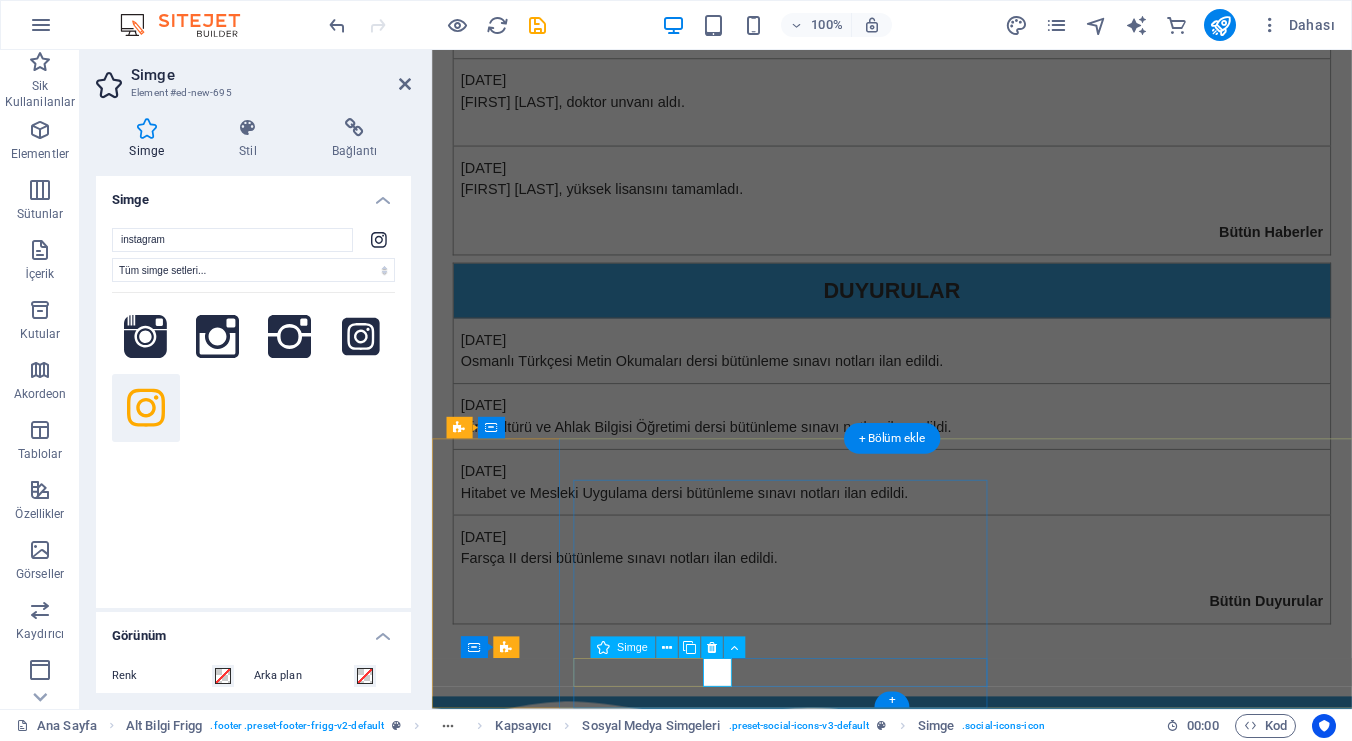 scroll, scrollTop: 774, scrollLeft: 0, axis: vertical 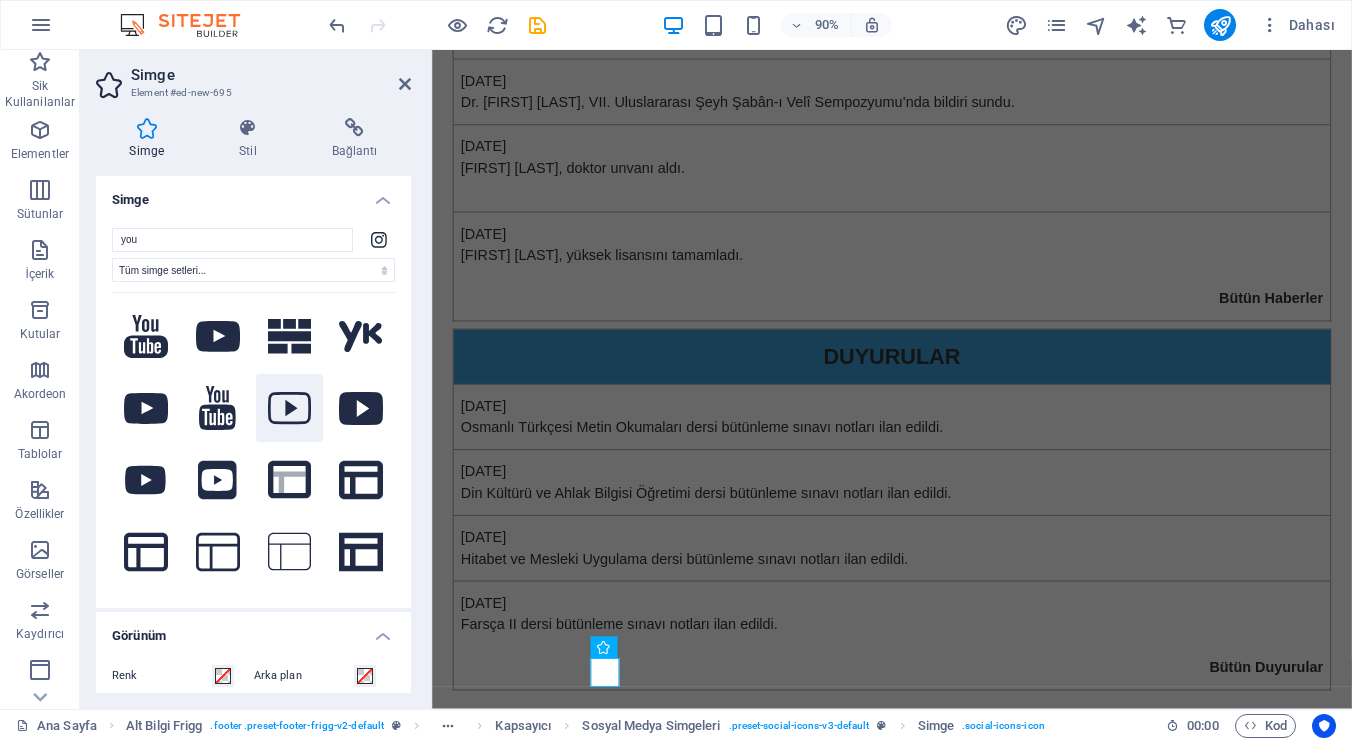 type on "you" 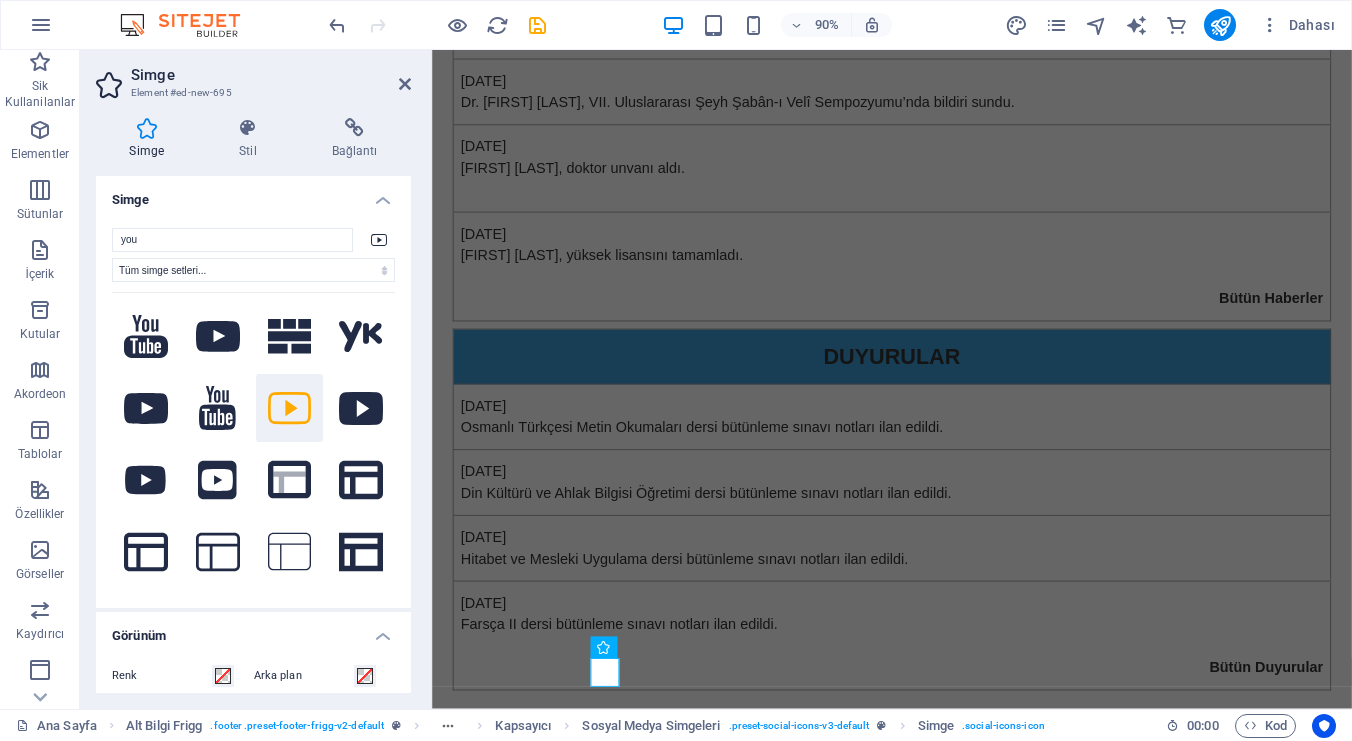 click 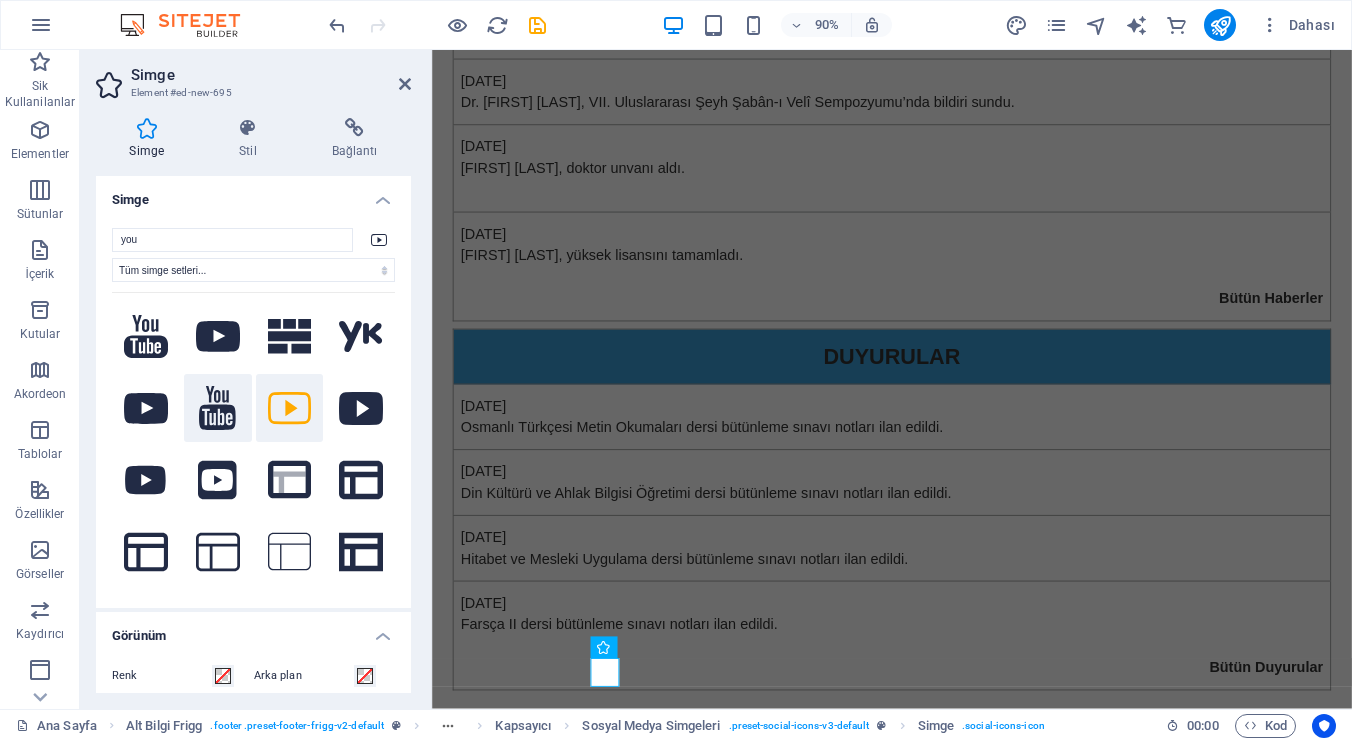 click 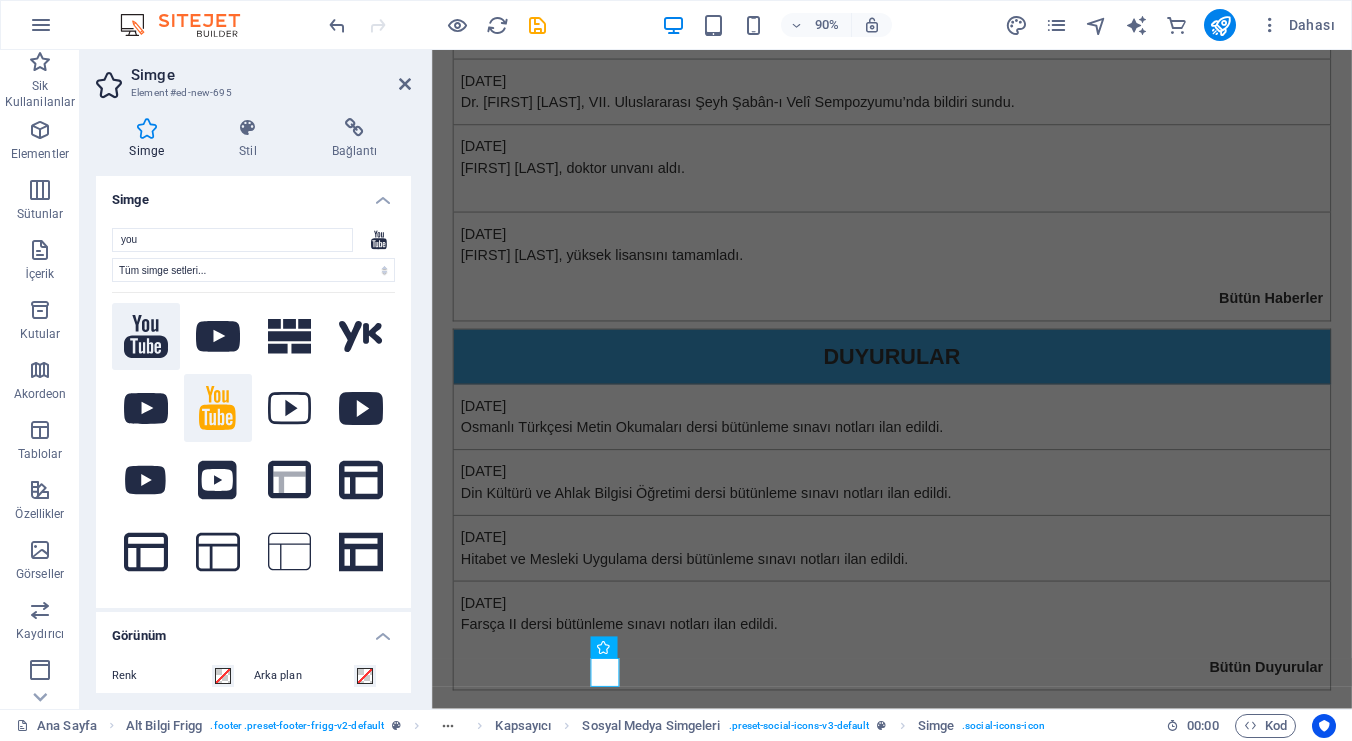 click 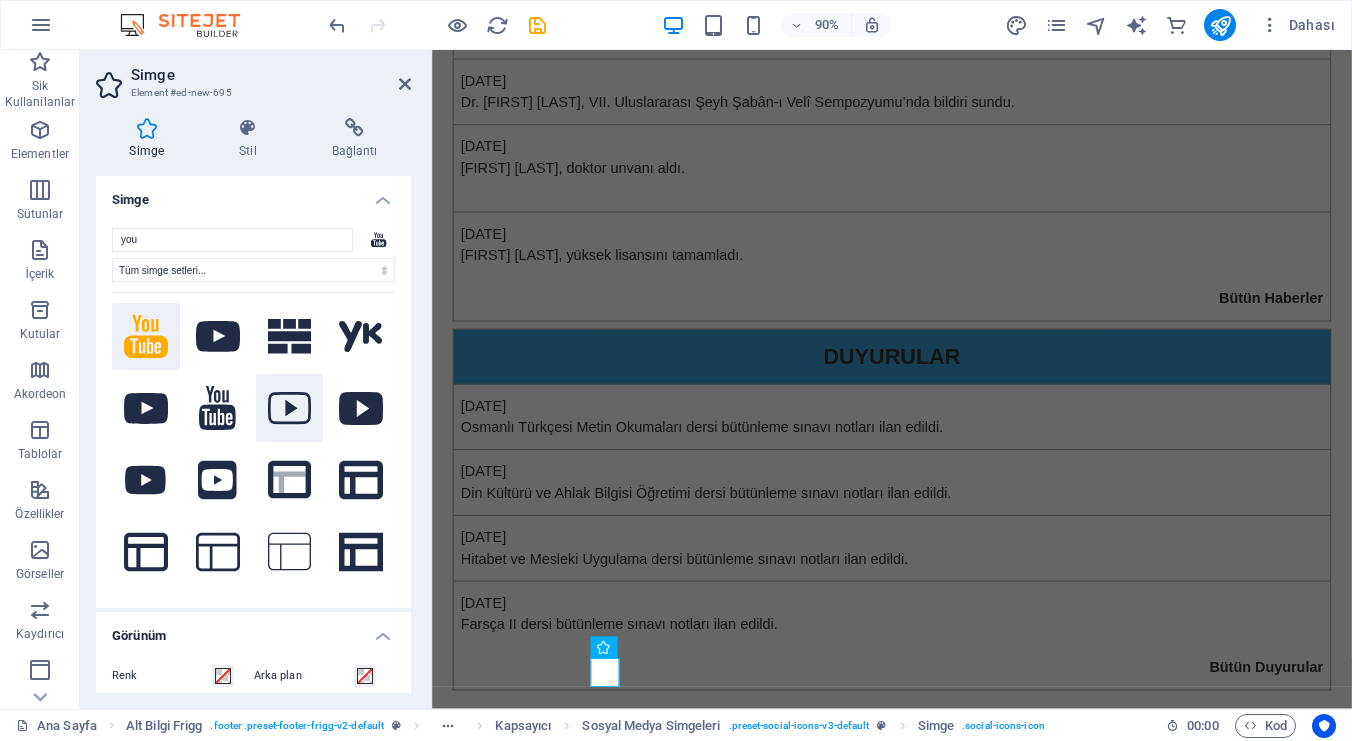 click 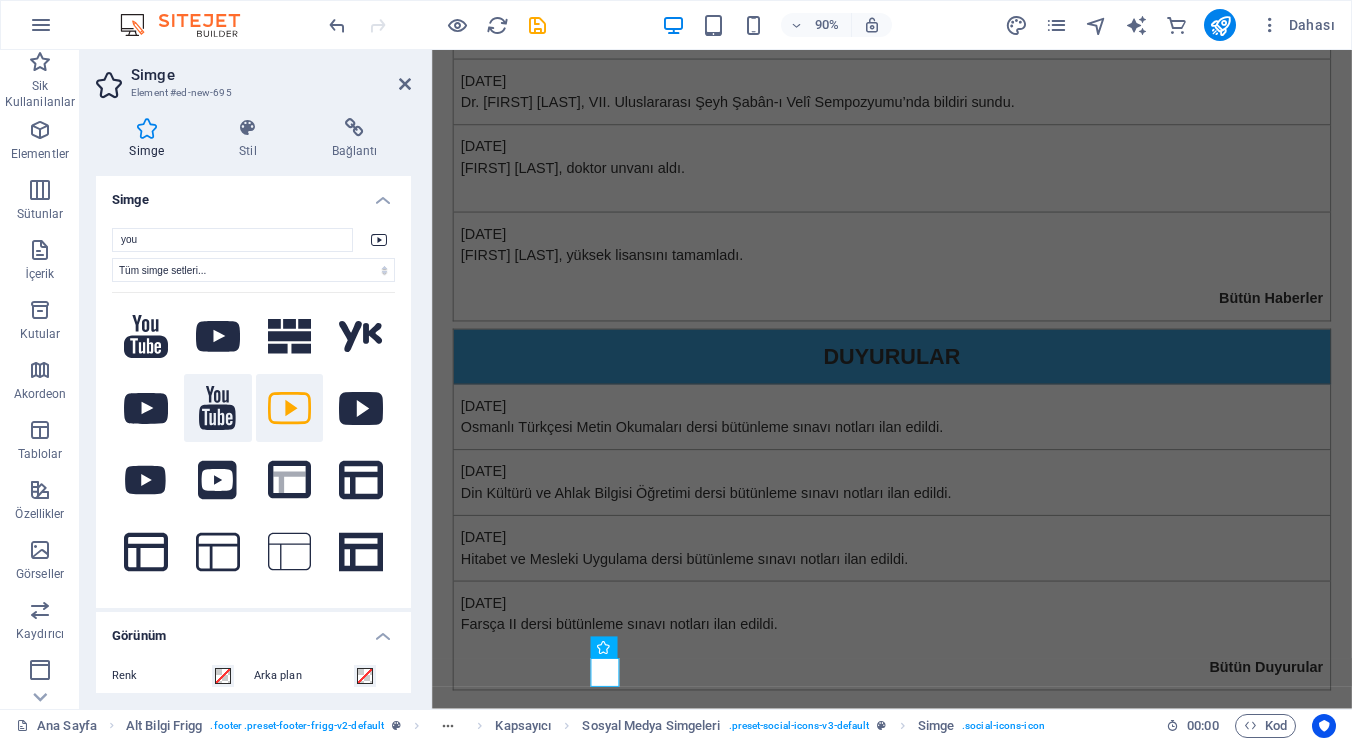 click 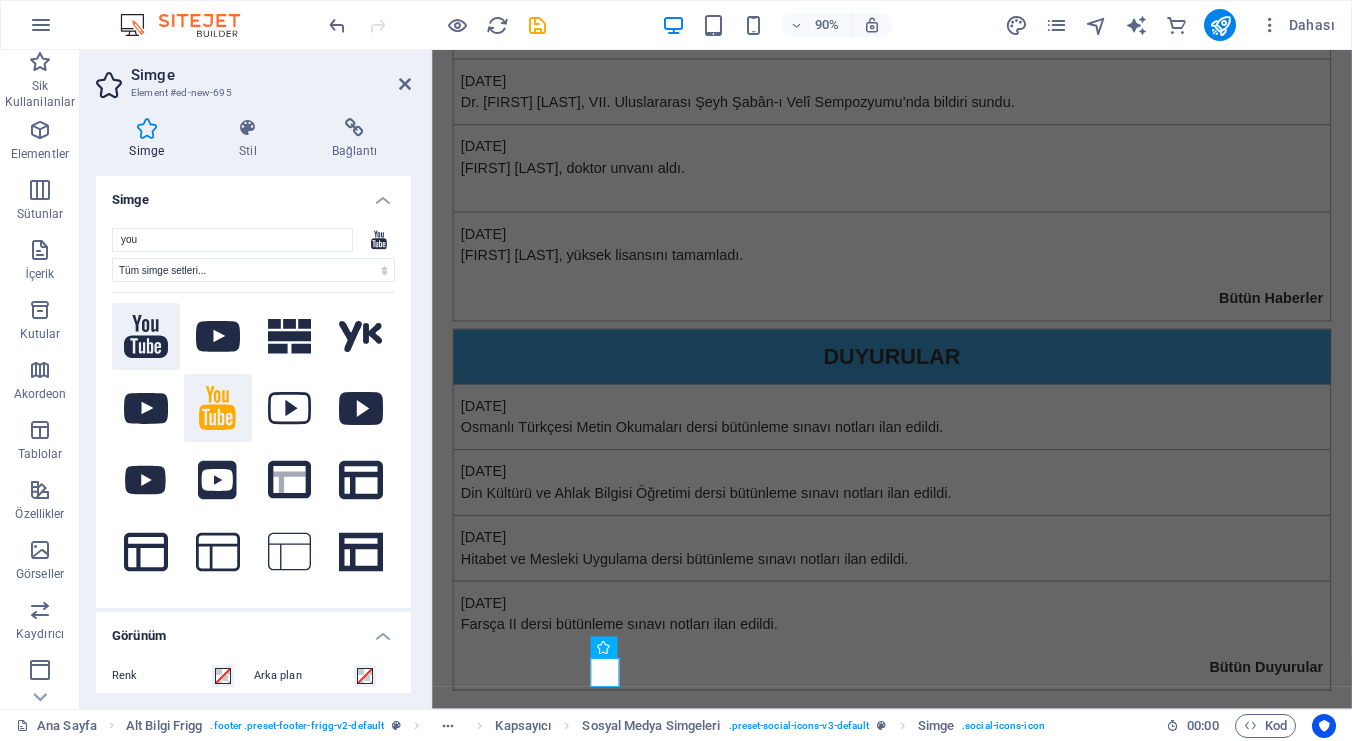 click 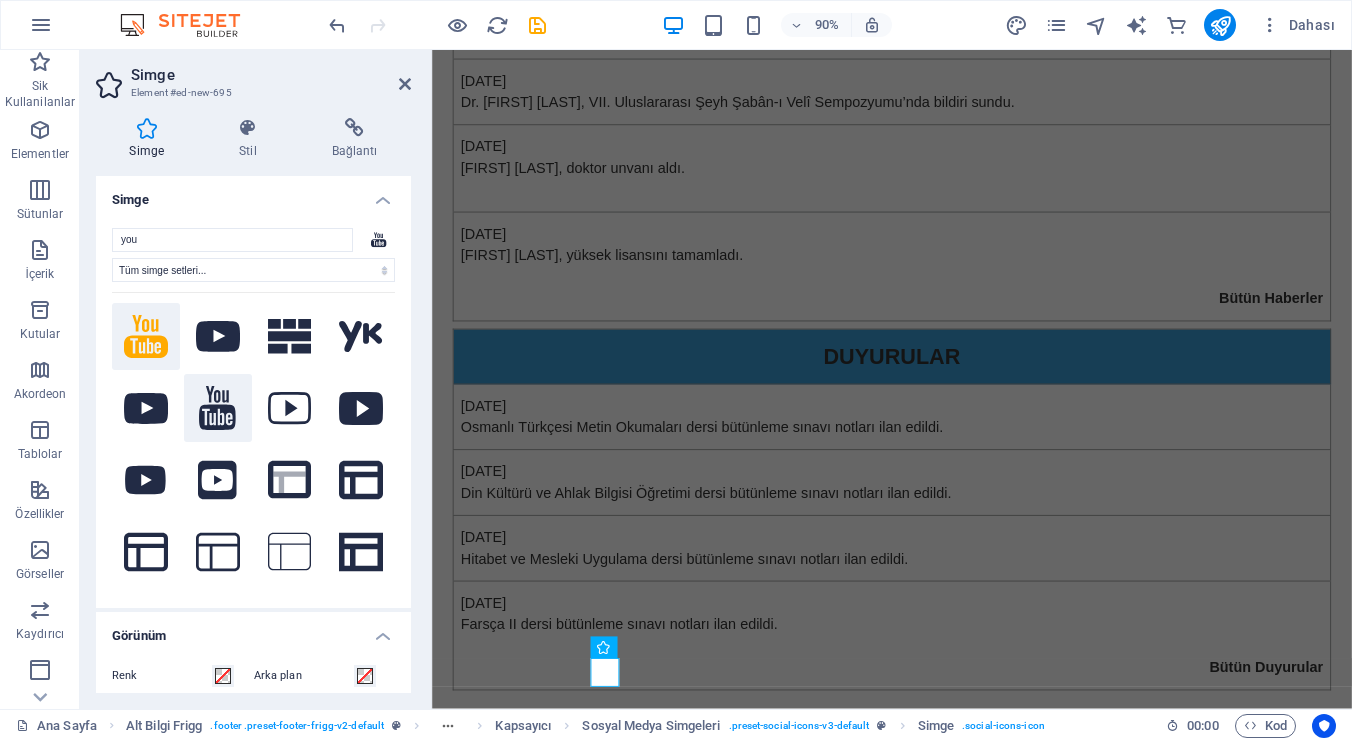 click 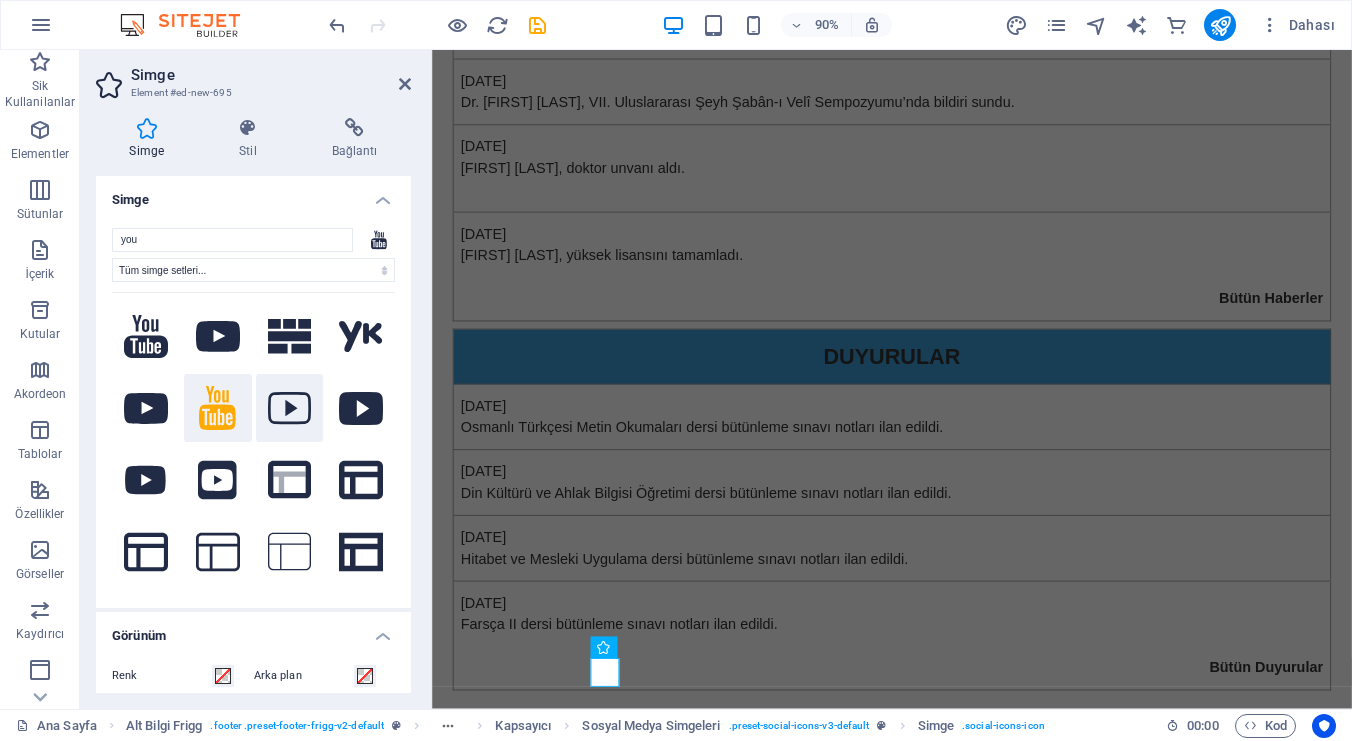 click 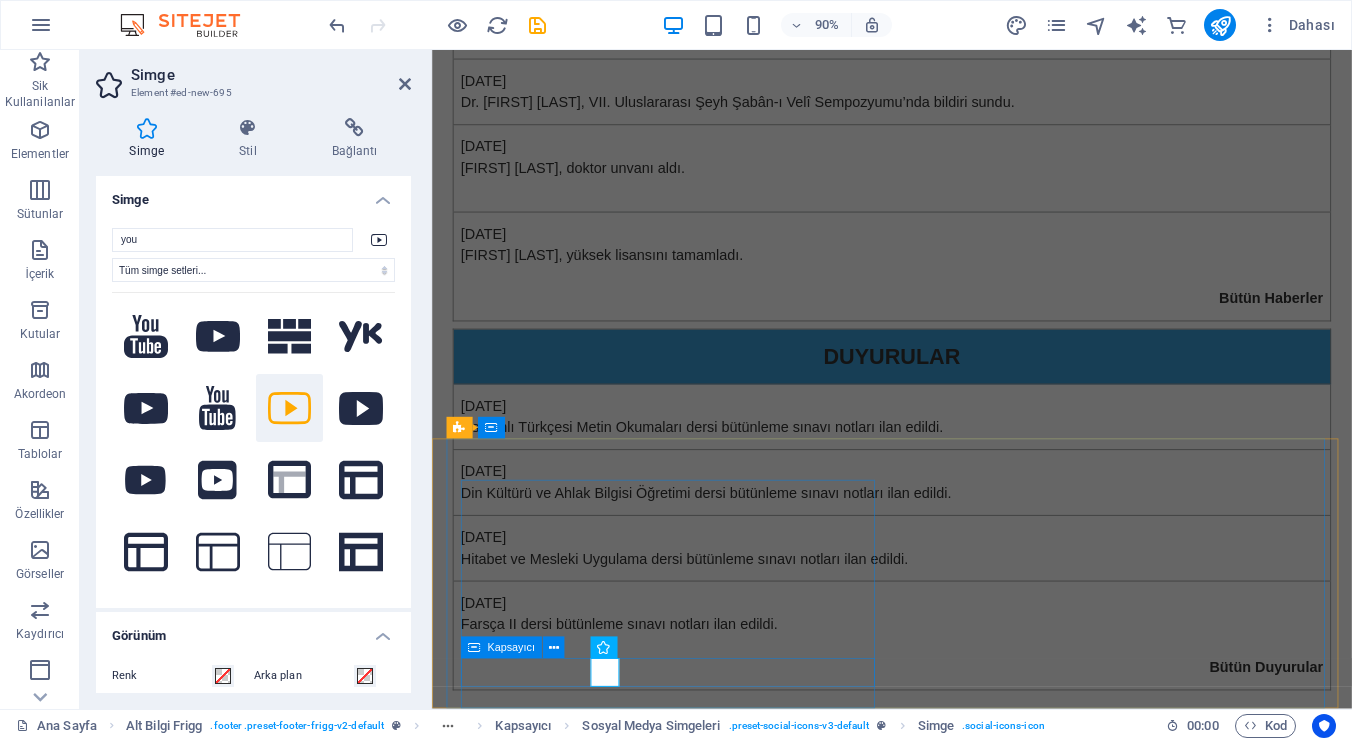 click at bounding box center [920, 1225] 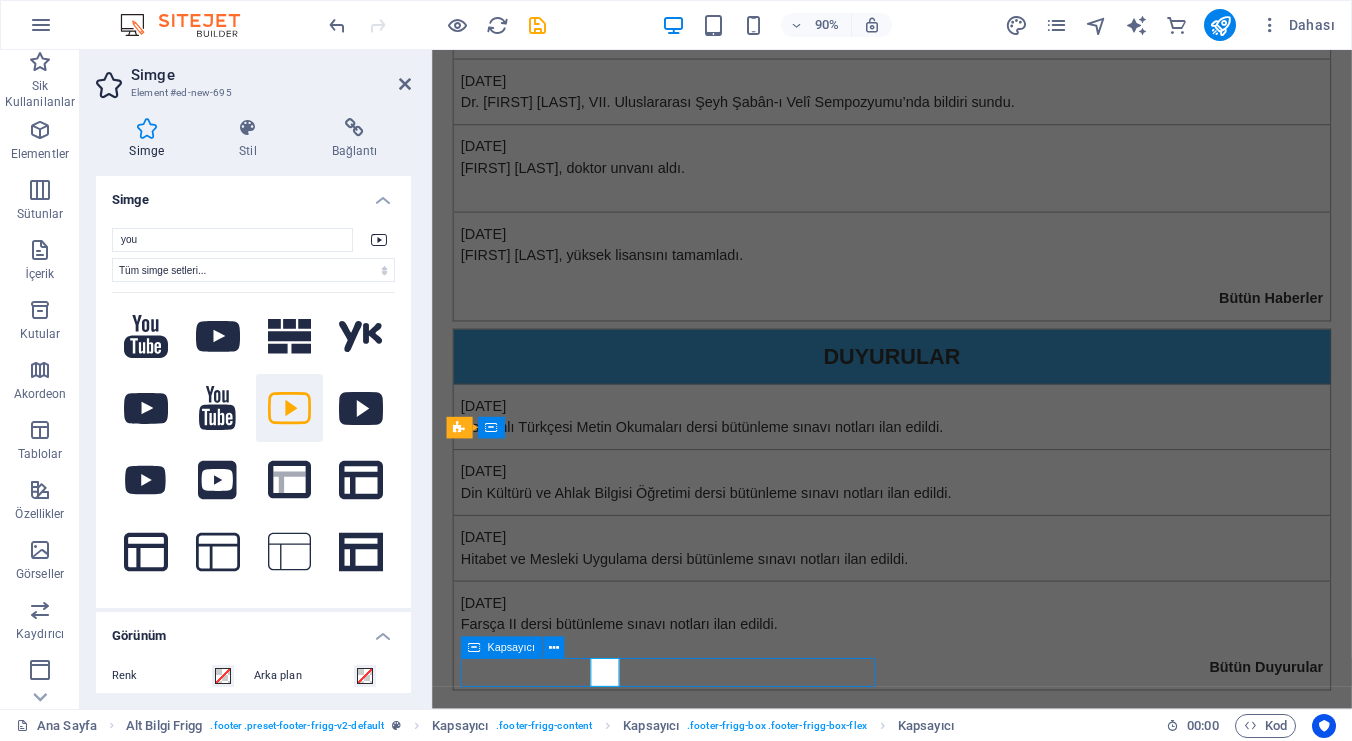 scroll, scrollTop: 847, scrollLeft: 0, axis: vertical 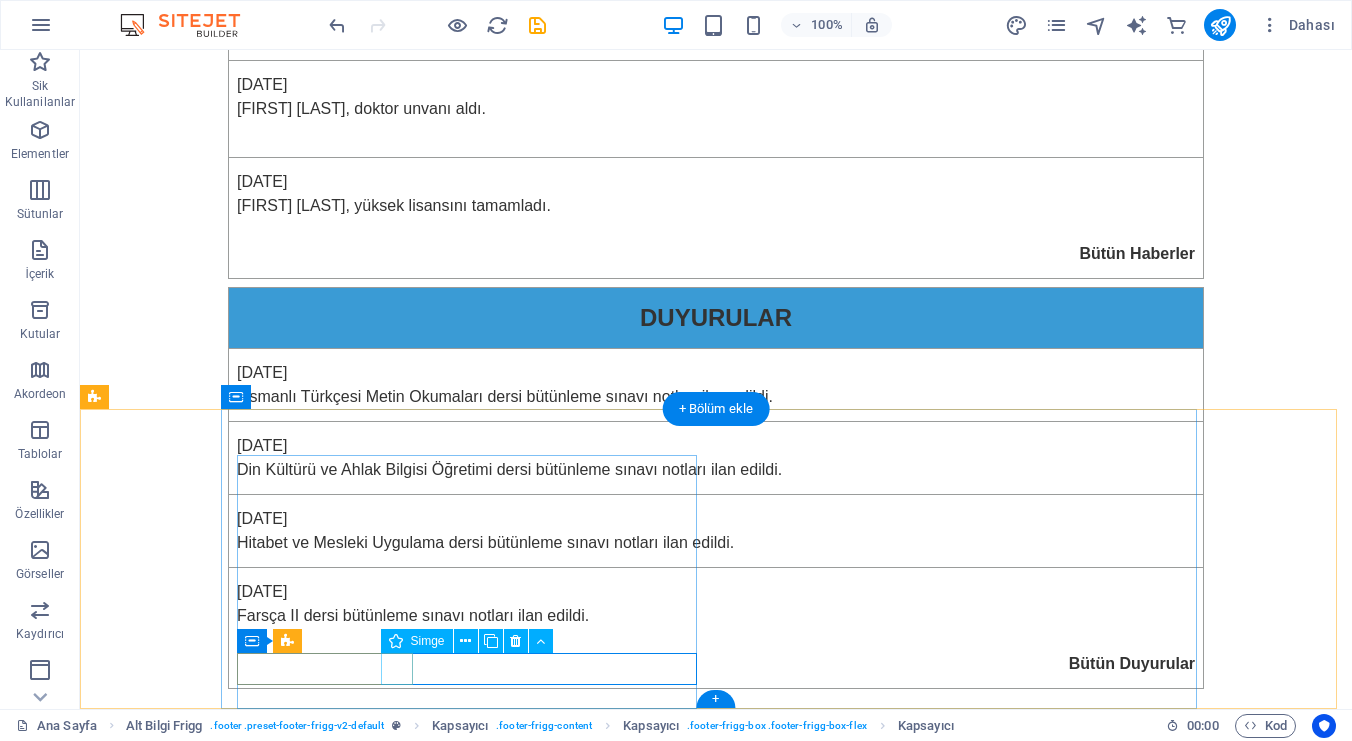 click at bounding box center [568, 1212] 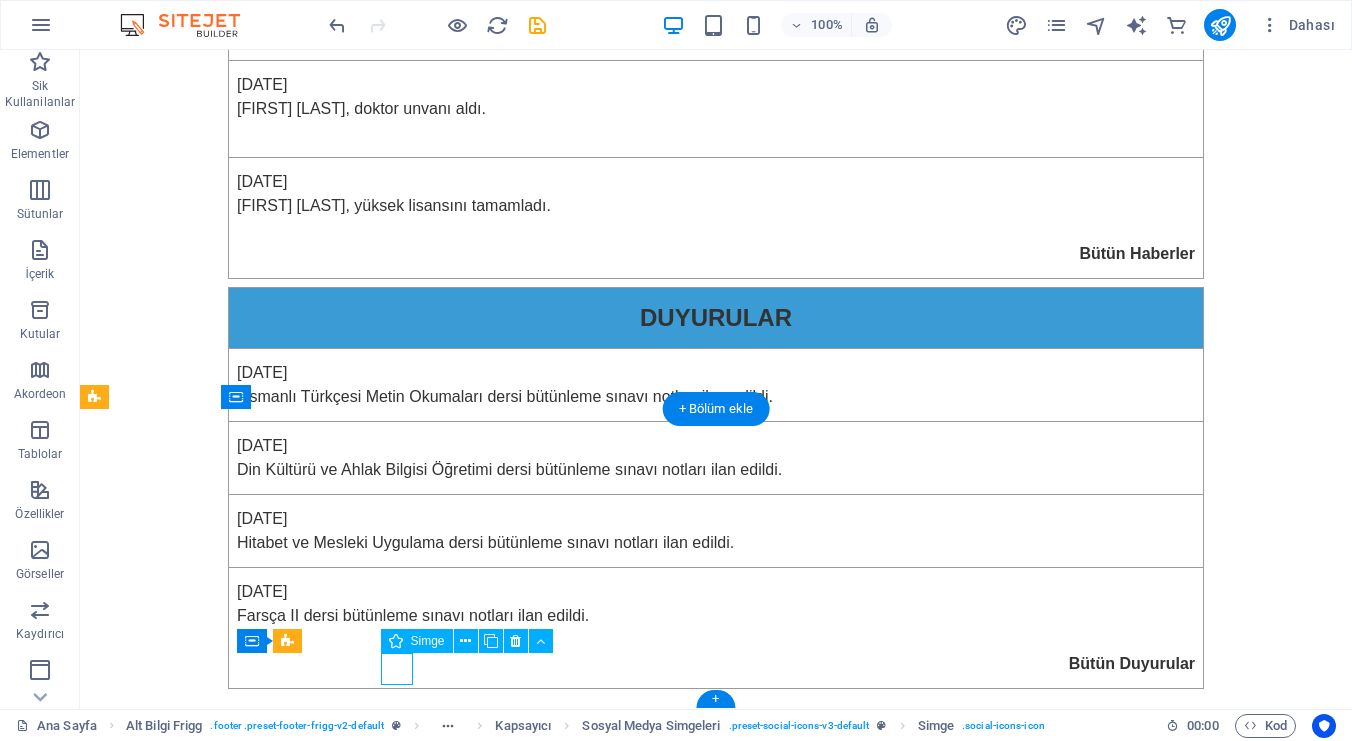 click at bounding box center (568, 1212) 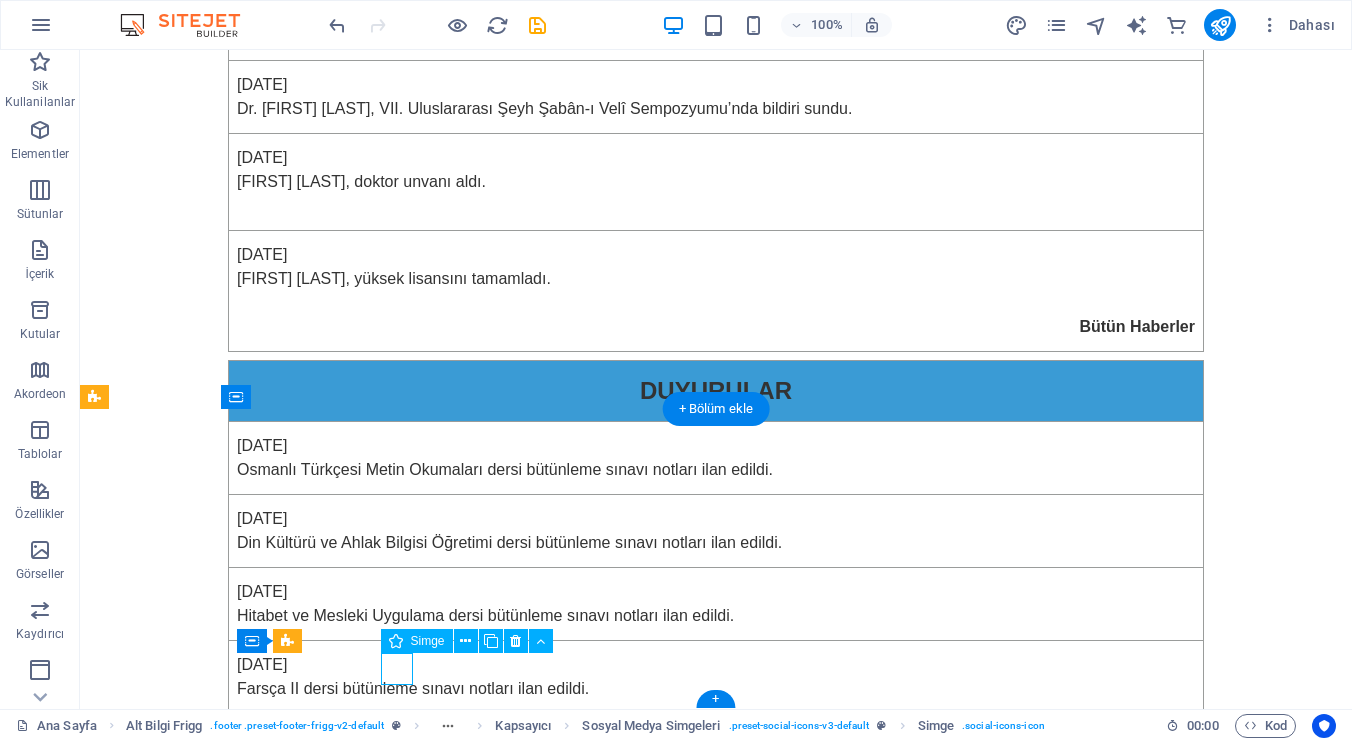 select on "xMidYMid" 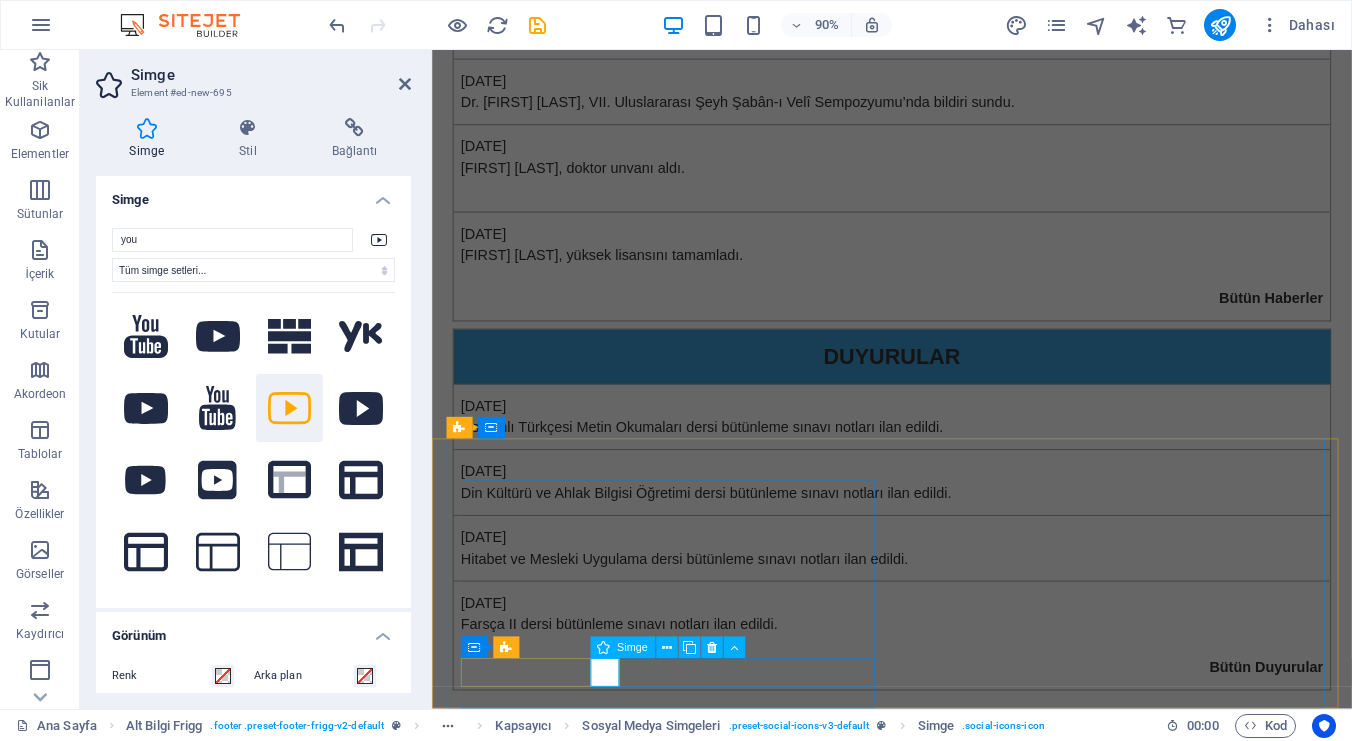 click at bounding box center (920, 1285) 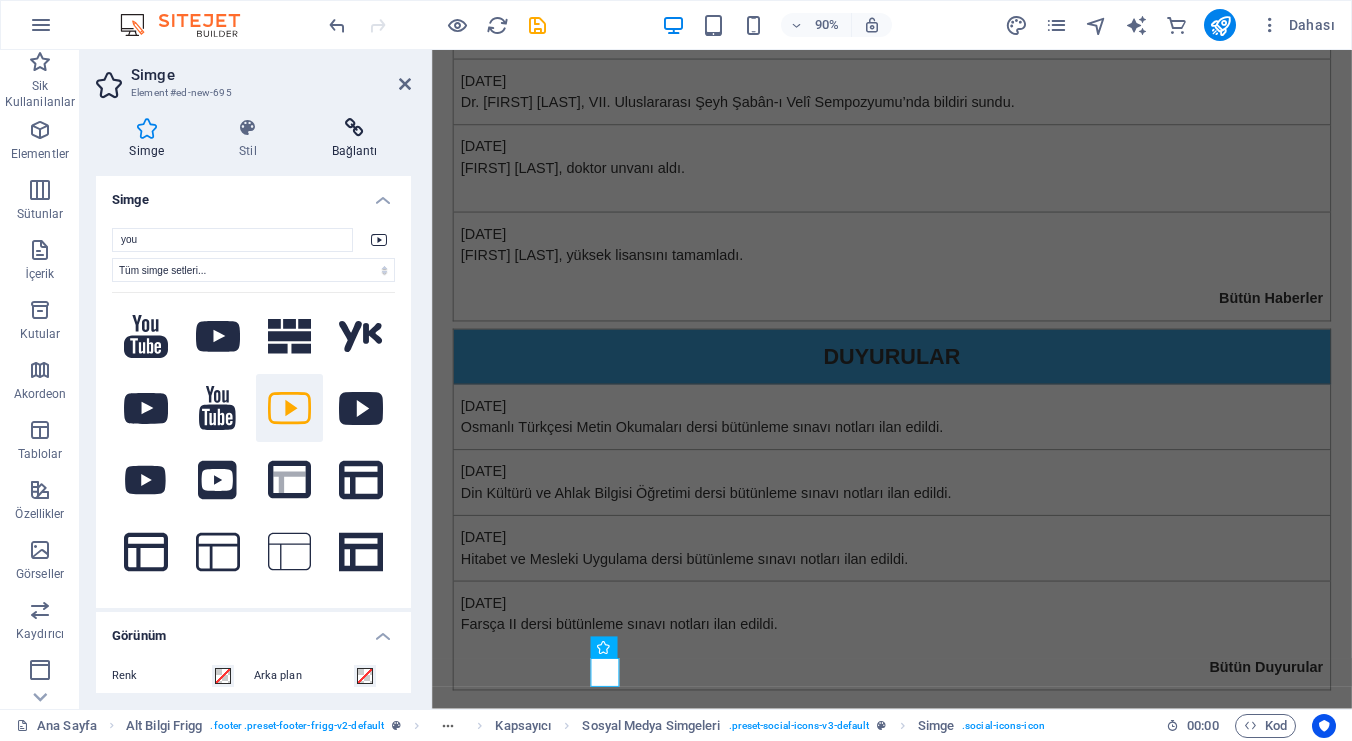 click at bounding box center [354, 128] 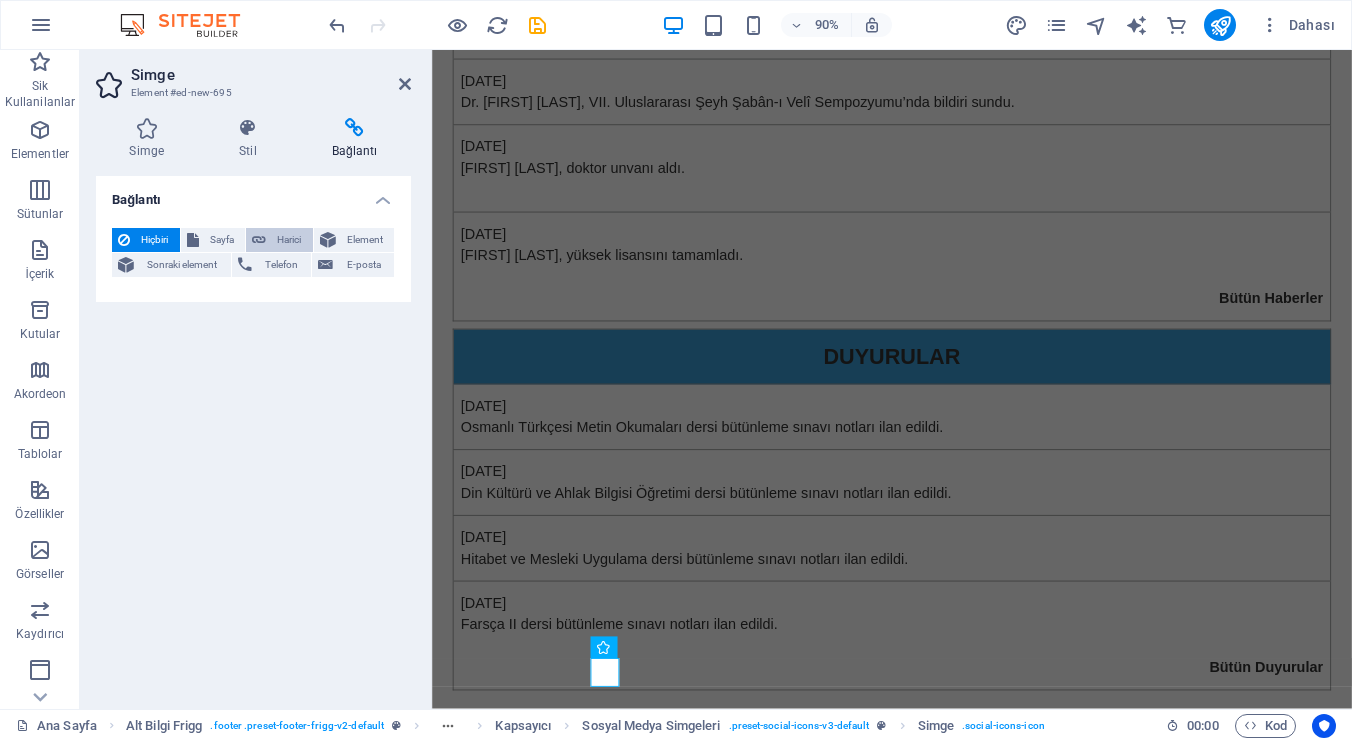 click on "Harici" at bounding box center [289, 240] 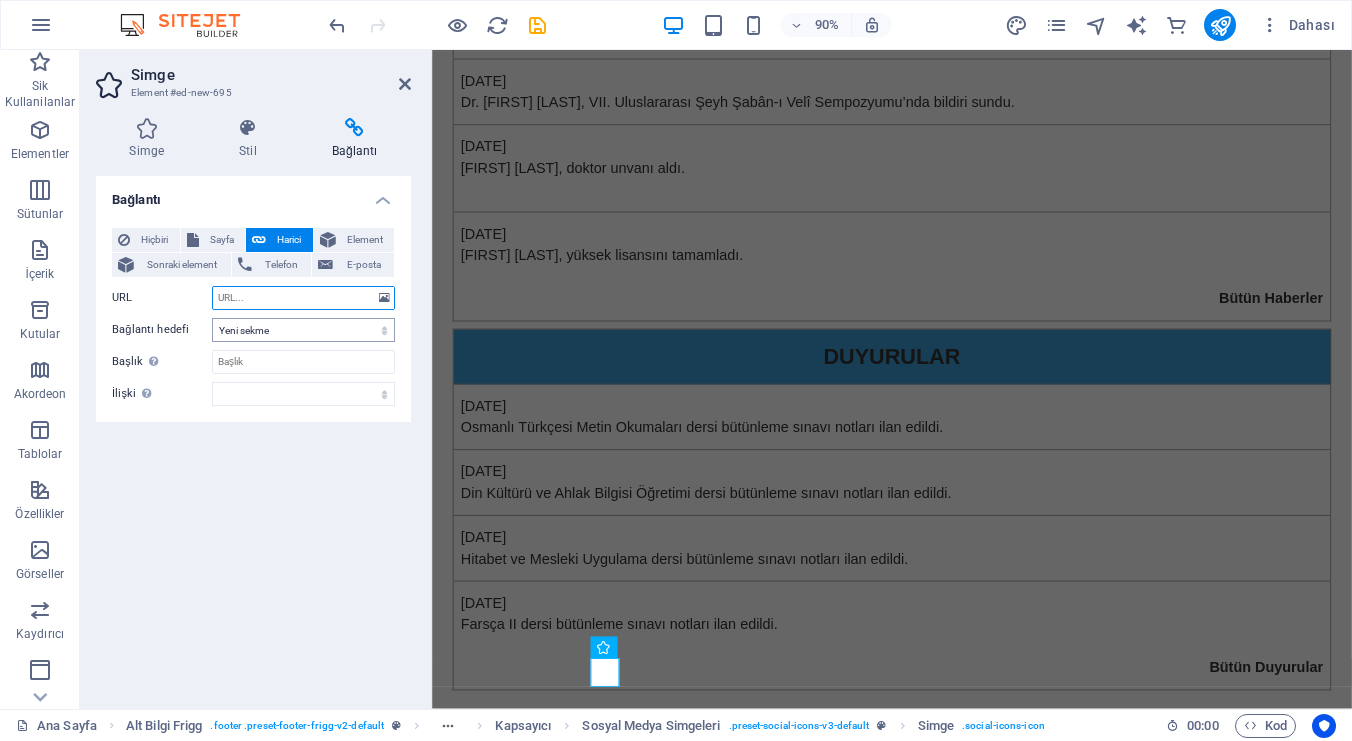 paste on "https://www.youtube.com/@[NAME]" 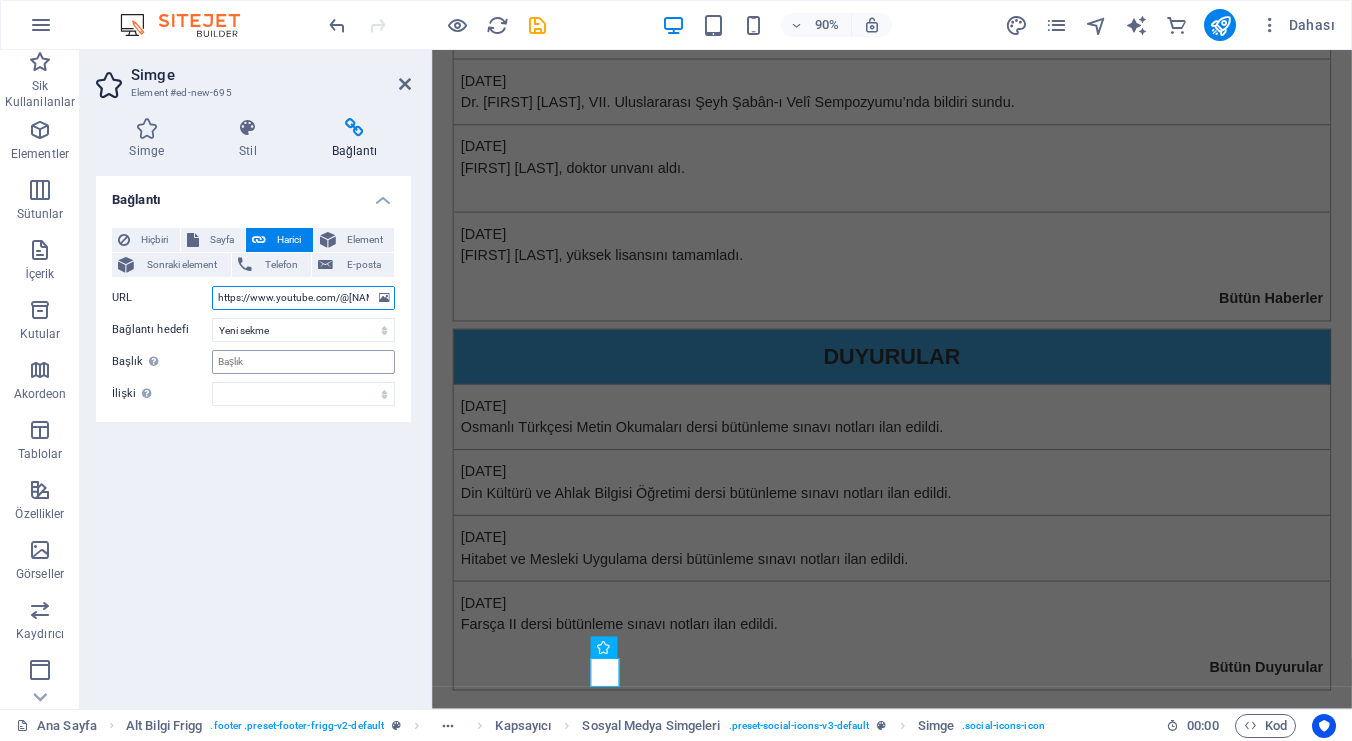 type on "https://www.youtube.com/@[NAME]" 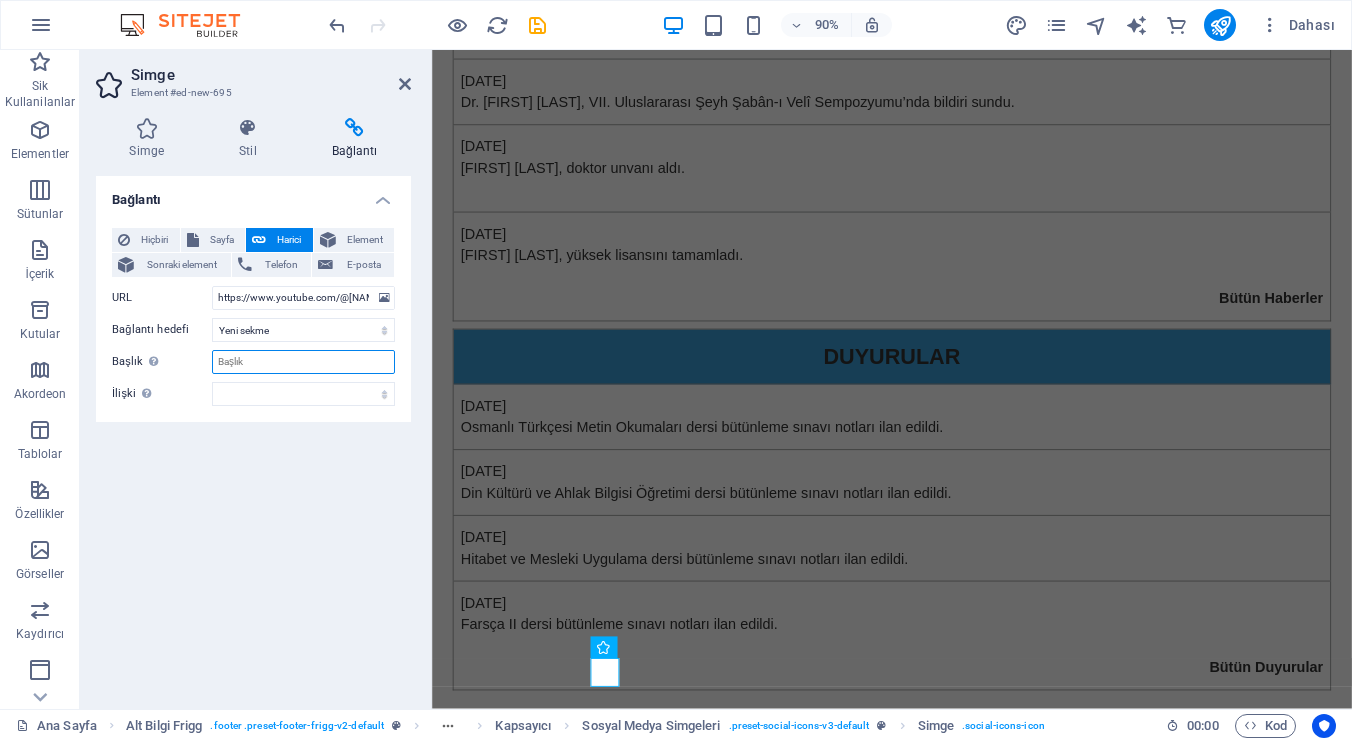 click on "Başlık Ek bağlantı tanımının bağlantı metniyle aynı olmaması gerekir. Başlık, genellikle fare elementin üzerine geldiğinde bir araç ipucu metni olarak gösterilir. Belirsizse boş bırak." at bounding box center (303, 362) 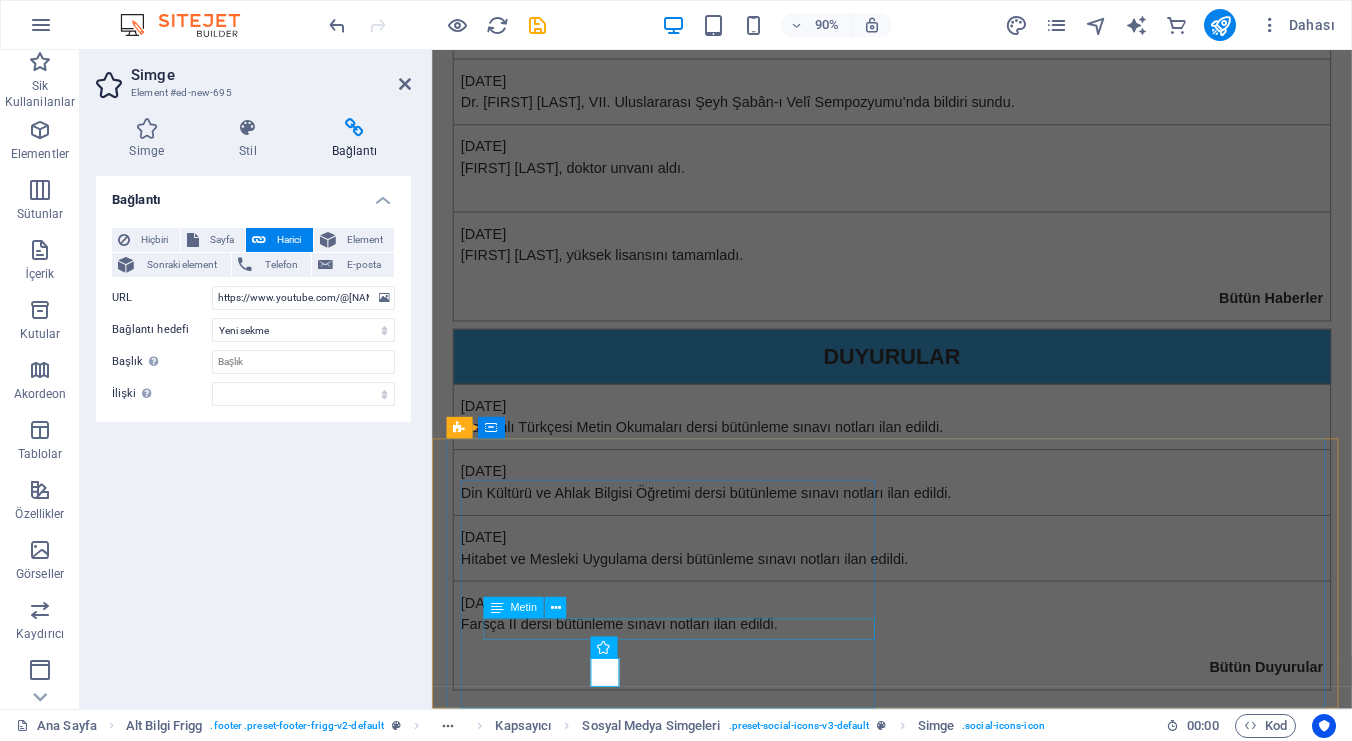 click on "[EMAIL]" at bounding box center [920, 1117] 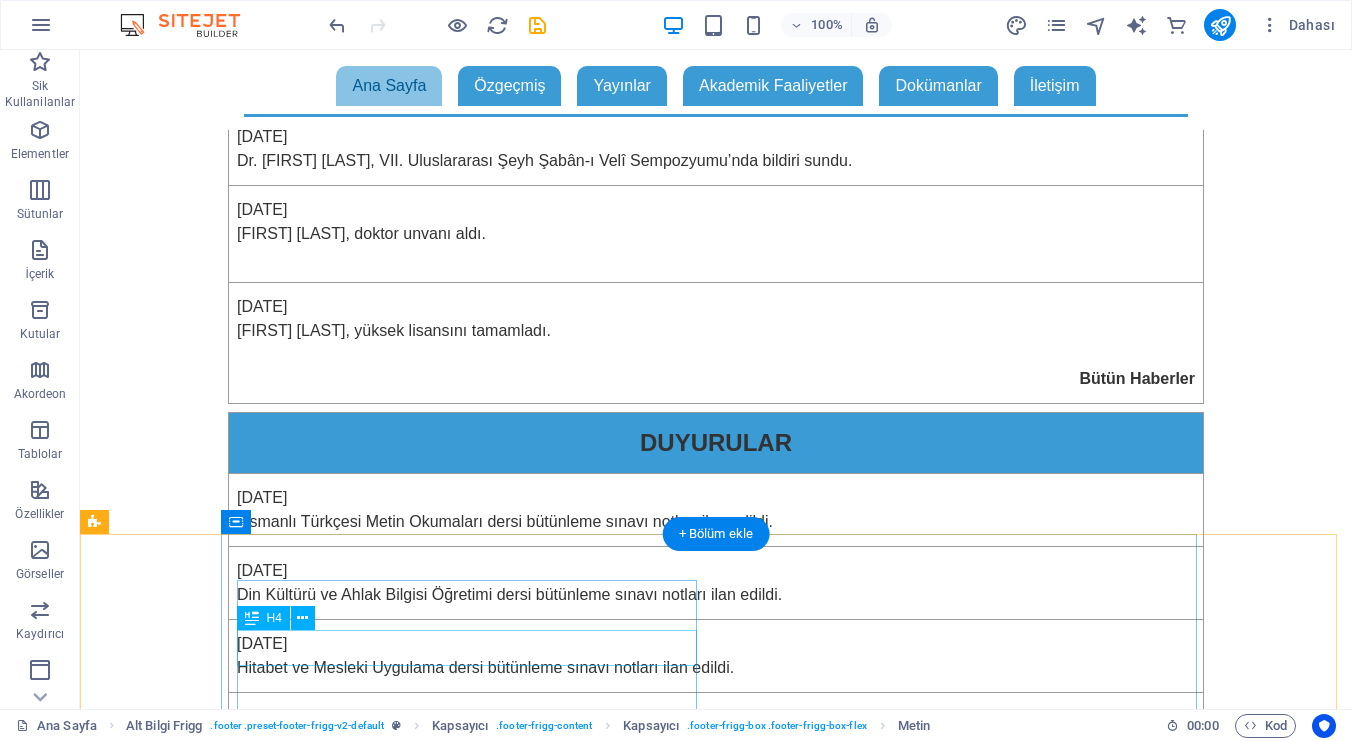 scroll, scrollTop: 847, scrollLeft: 0, axis: vertical 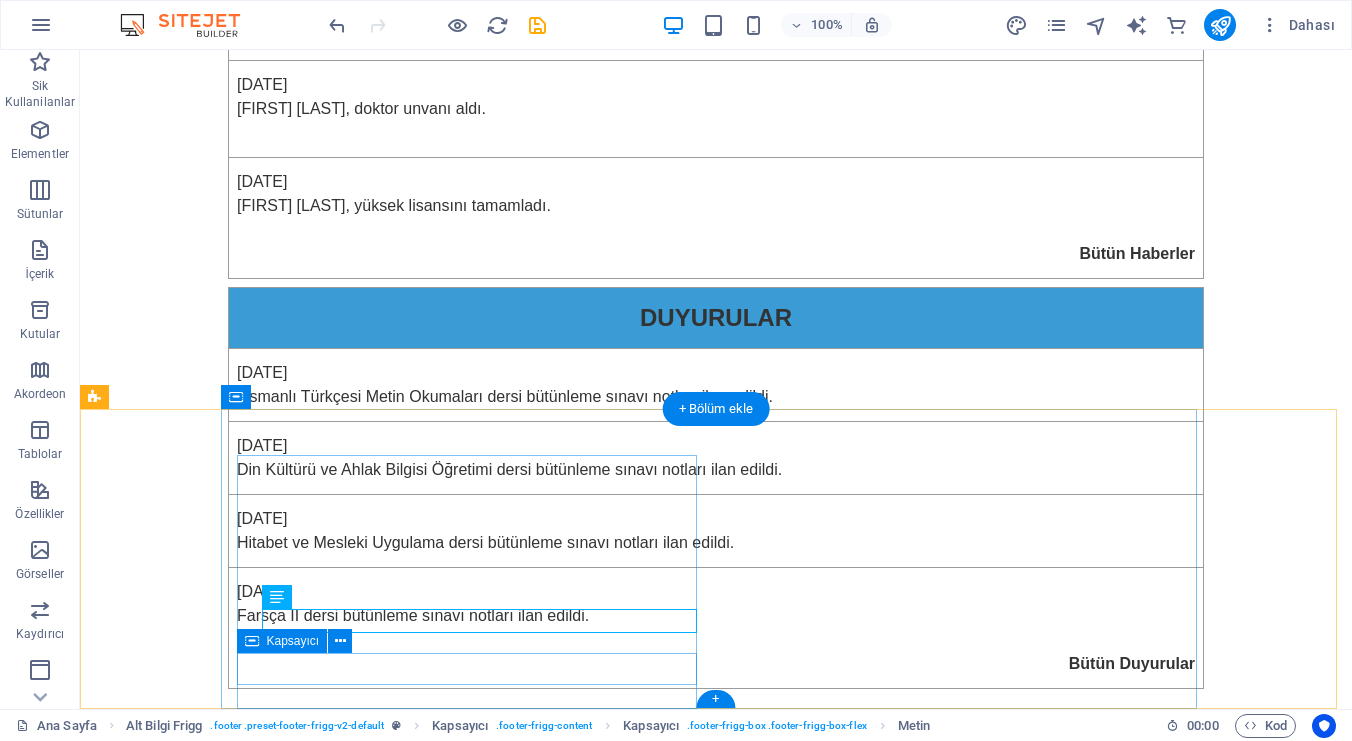 click at bounding box center [568, 1152] 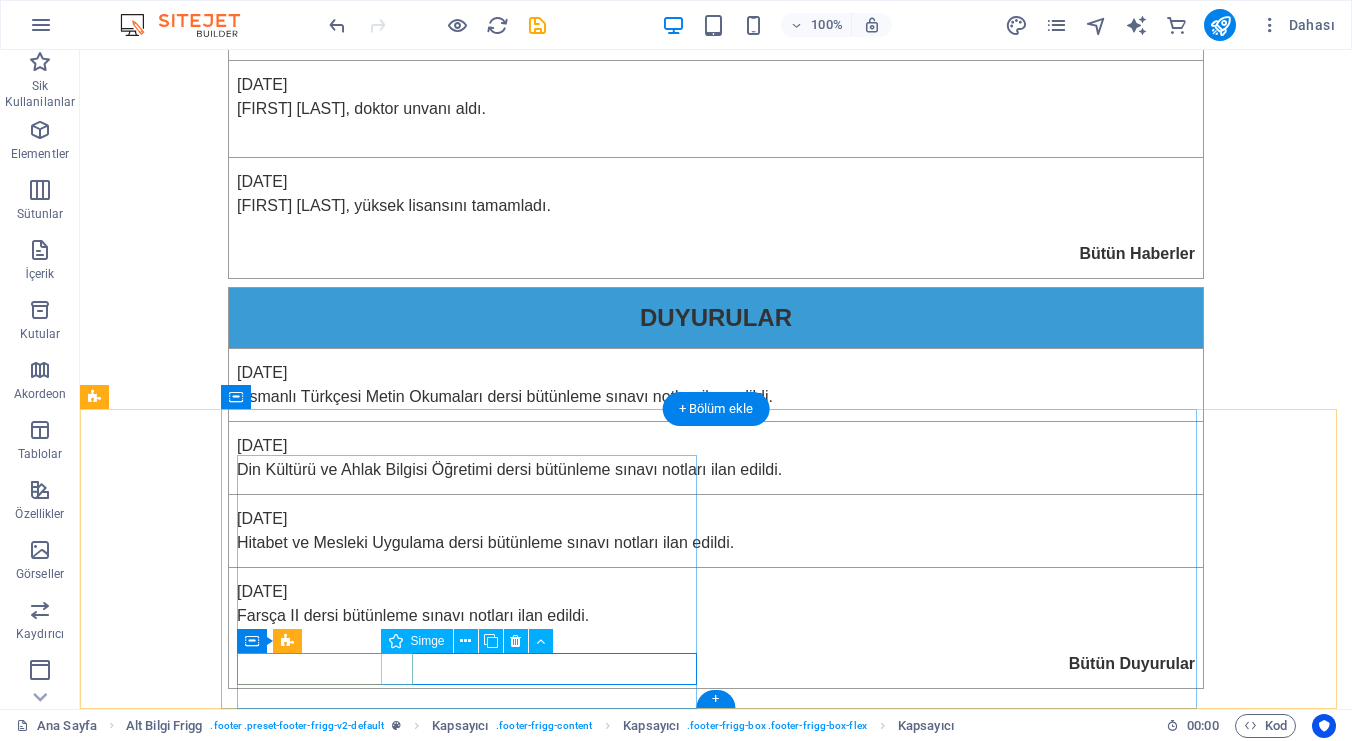 click at bounding box center (568, 1212) 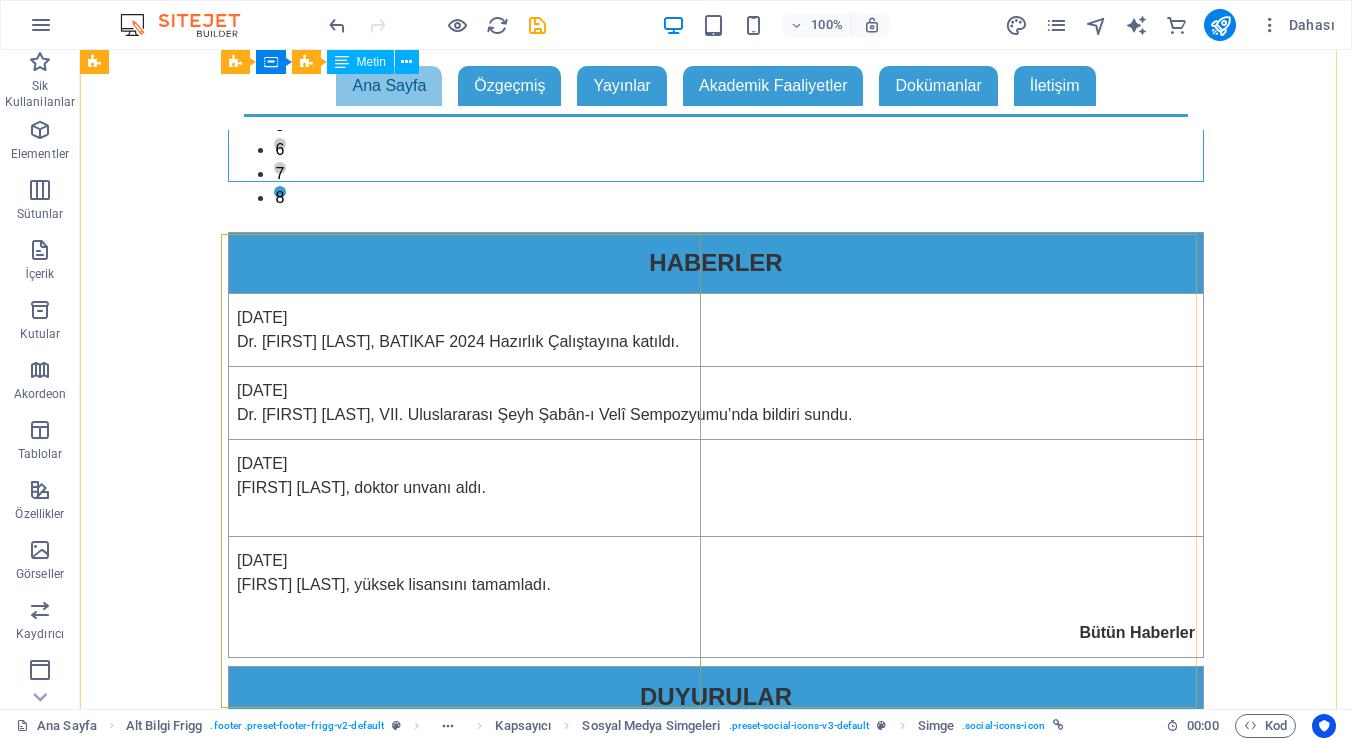scroll, scrollTop: 0, scrollLeft: 0, axis: both 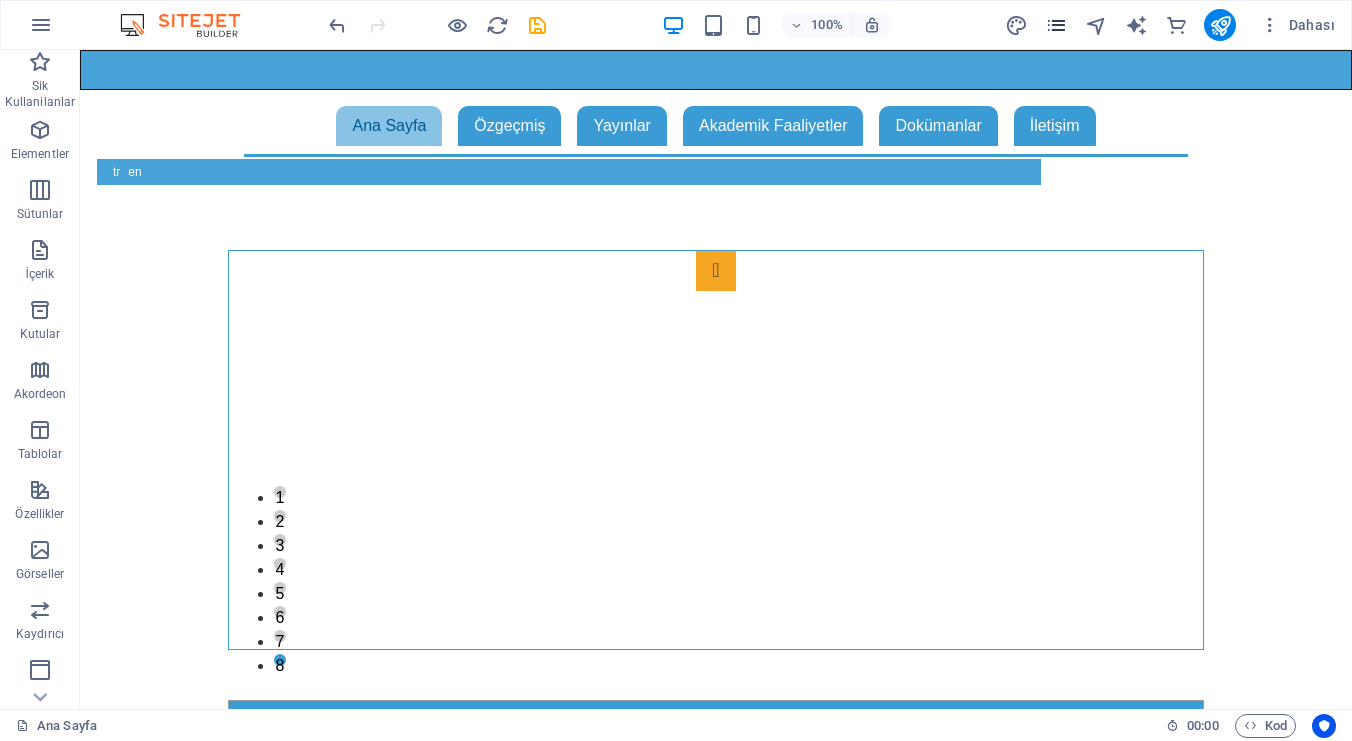 click at bounding box center [1056, 25] 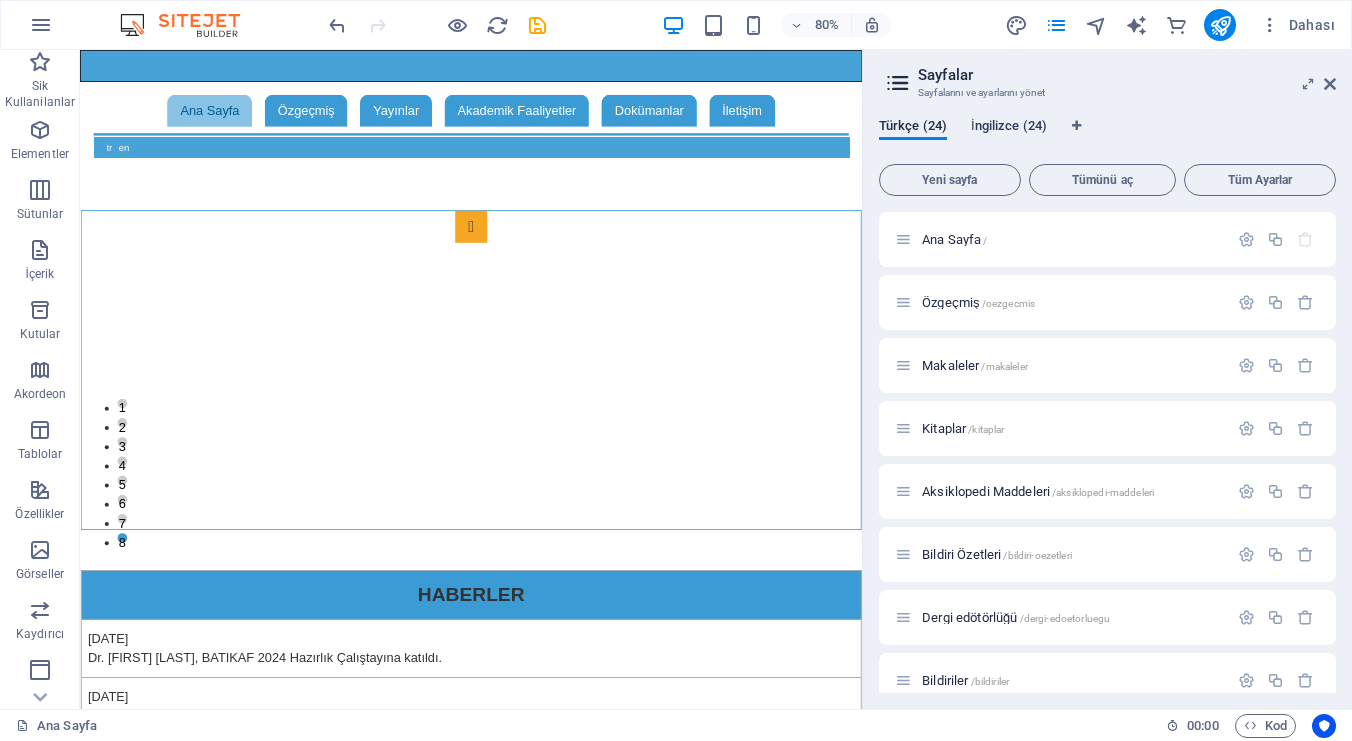 click on "İngilizce (24)" at bounding box center (1009, 128) 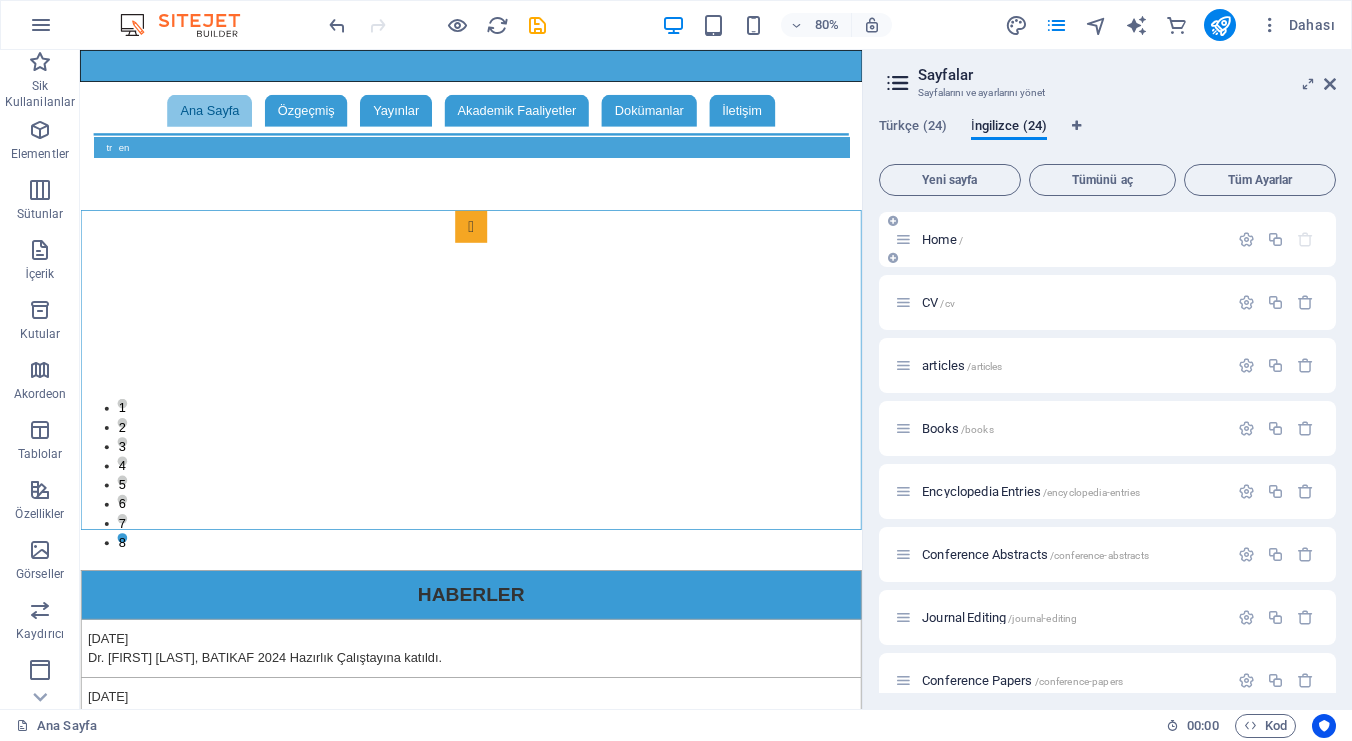 click on "Home /" at bounding box center [942, 239] 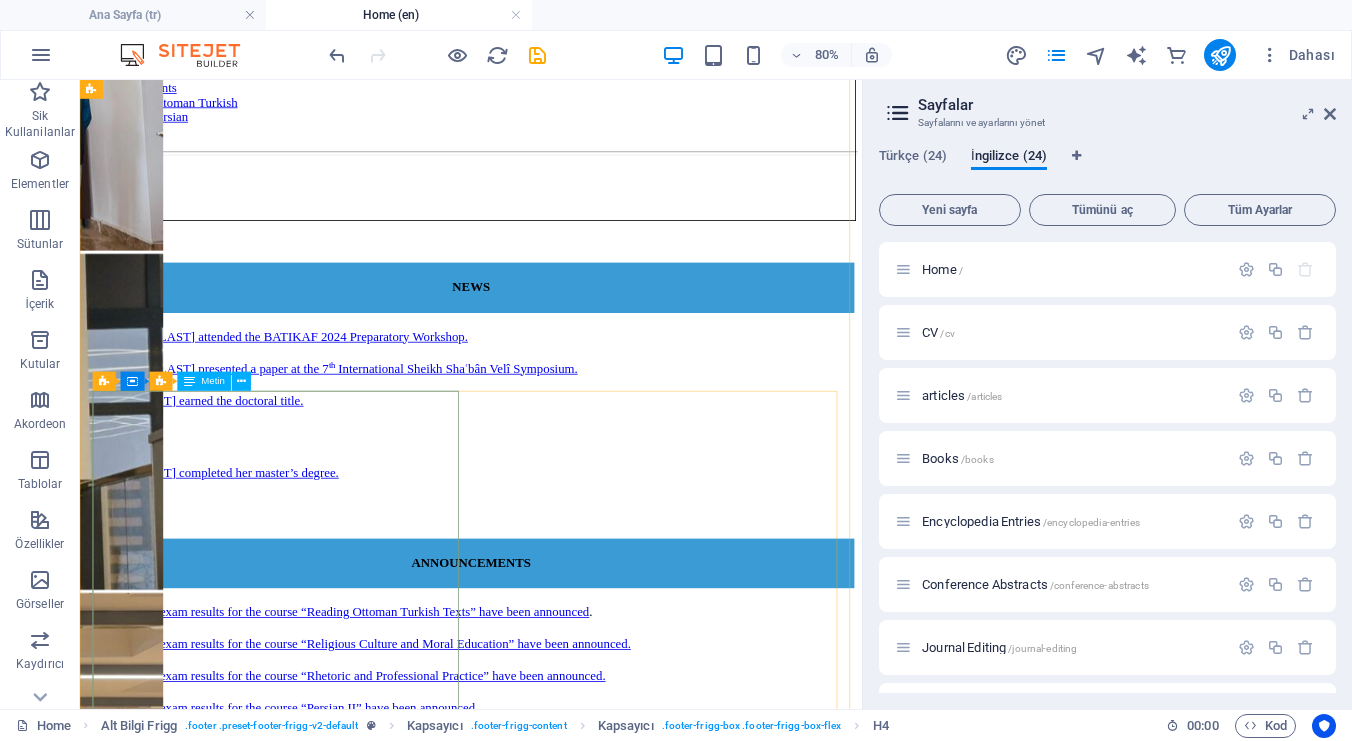 scroll, scrollTop: 705, scrollLeft: 0, axis: vertical 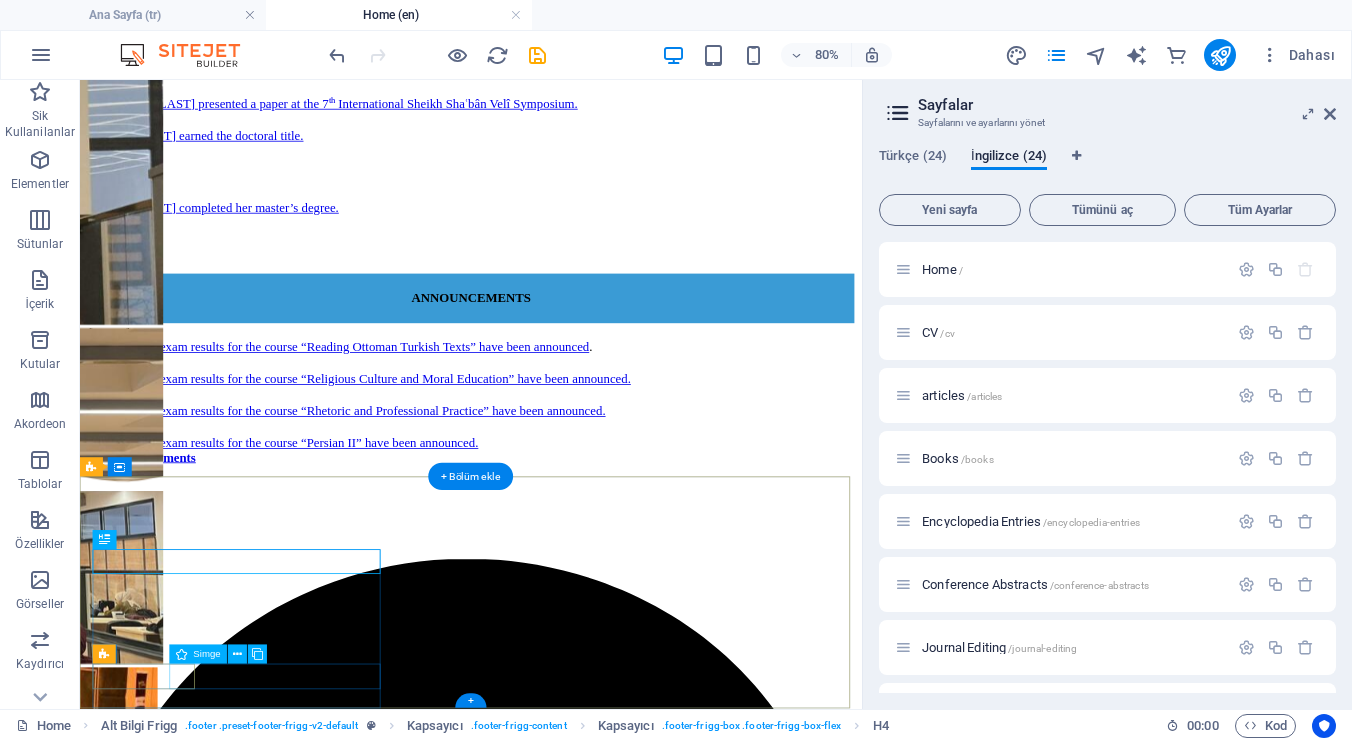 click at bounding box center (569, 7261) 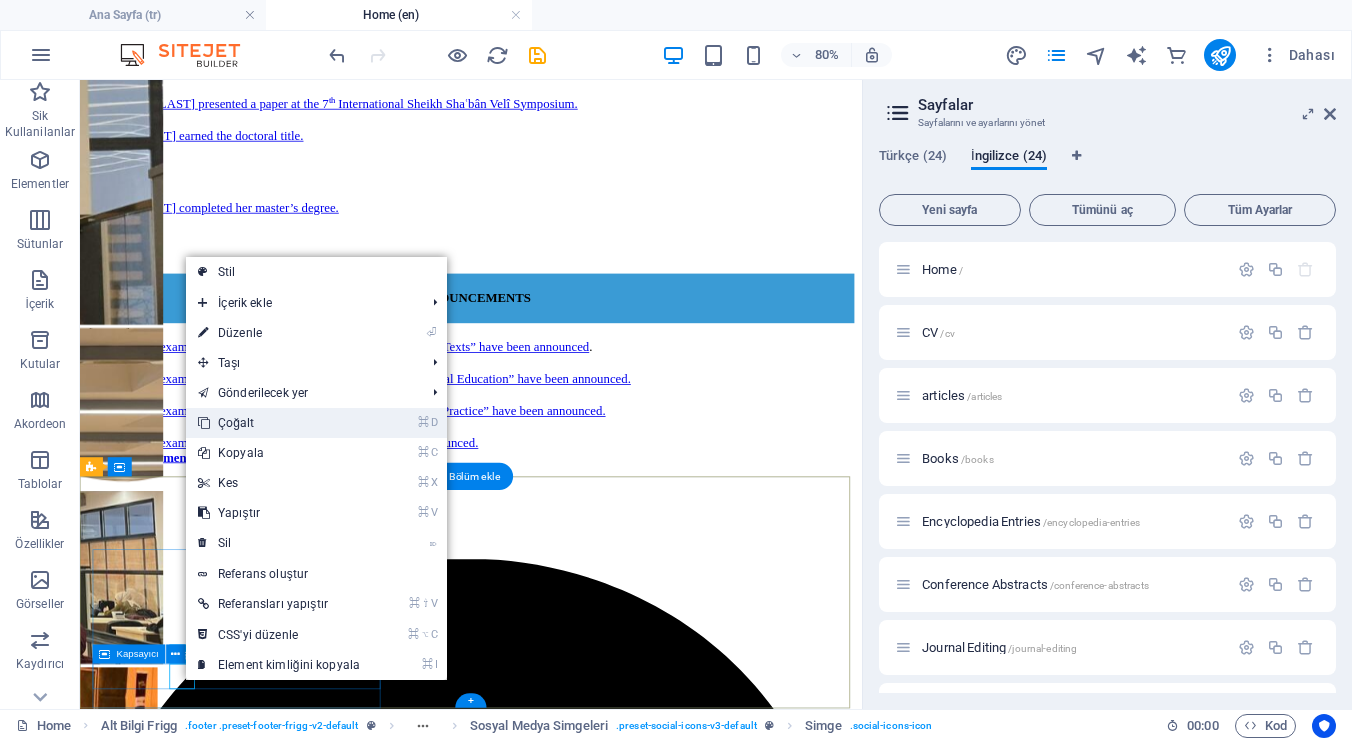 click on "⌘ D  Çoğalt" at bounding box center [279, 423] 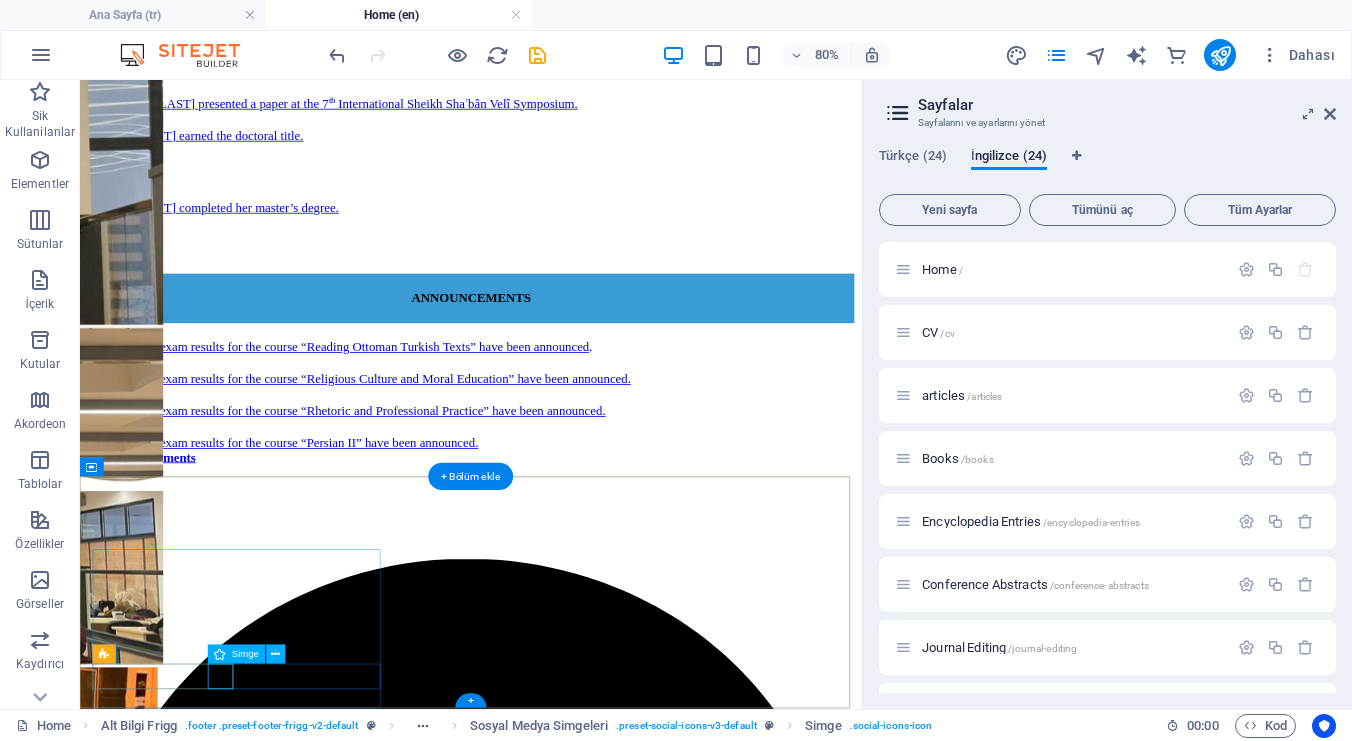 click at bounding box center [569, 8227] 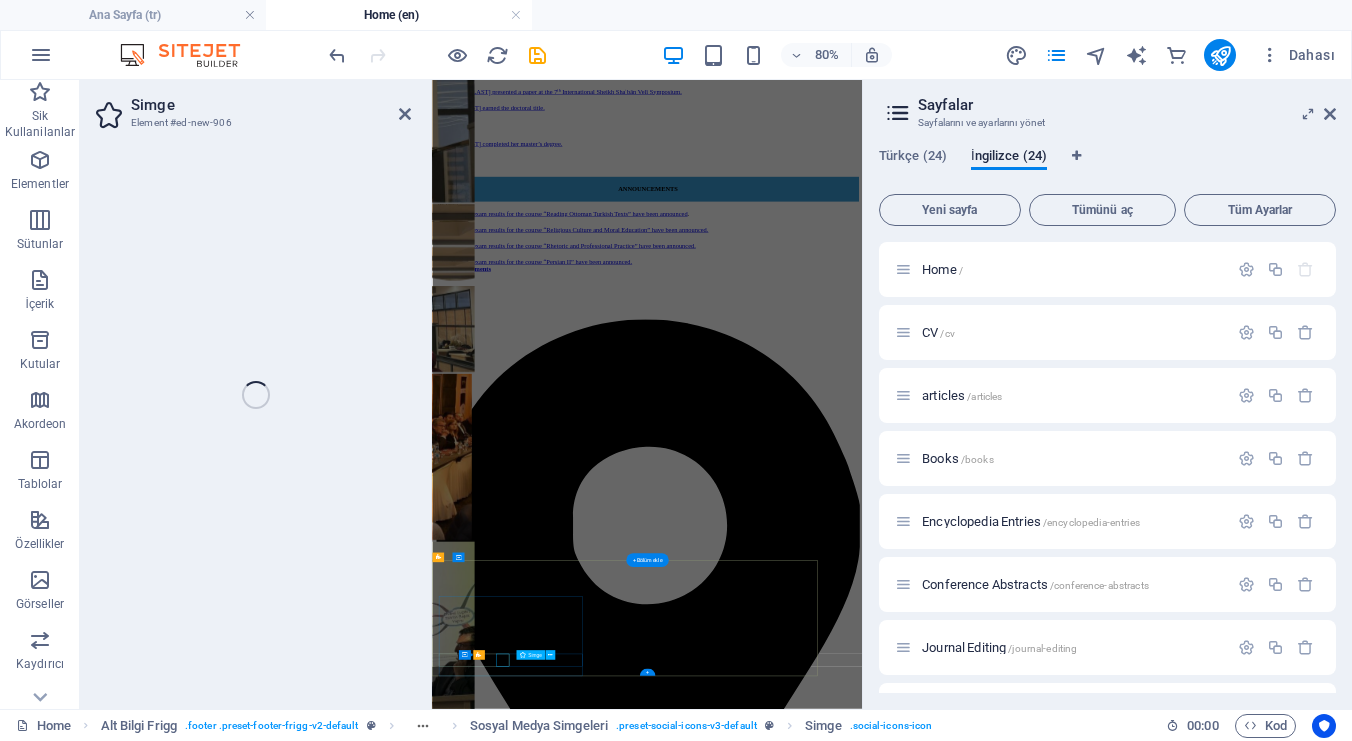 scroll, scrollTop: 0, scrollLeft: 0, axis: both 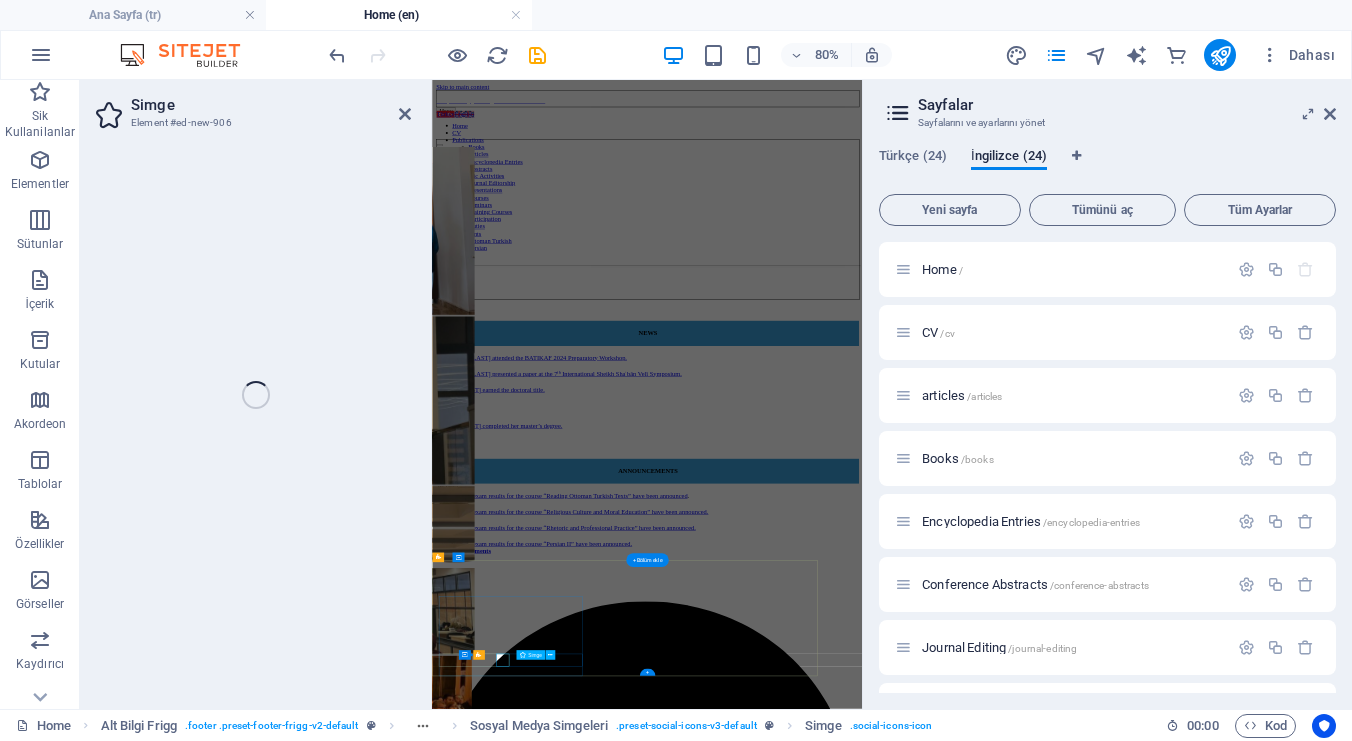 select on "xMidYMid" 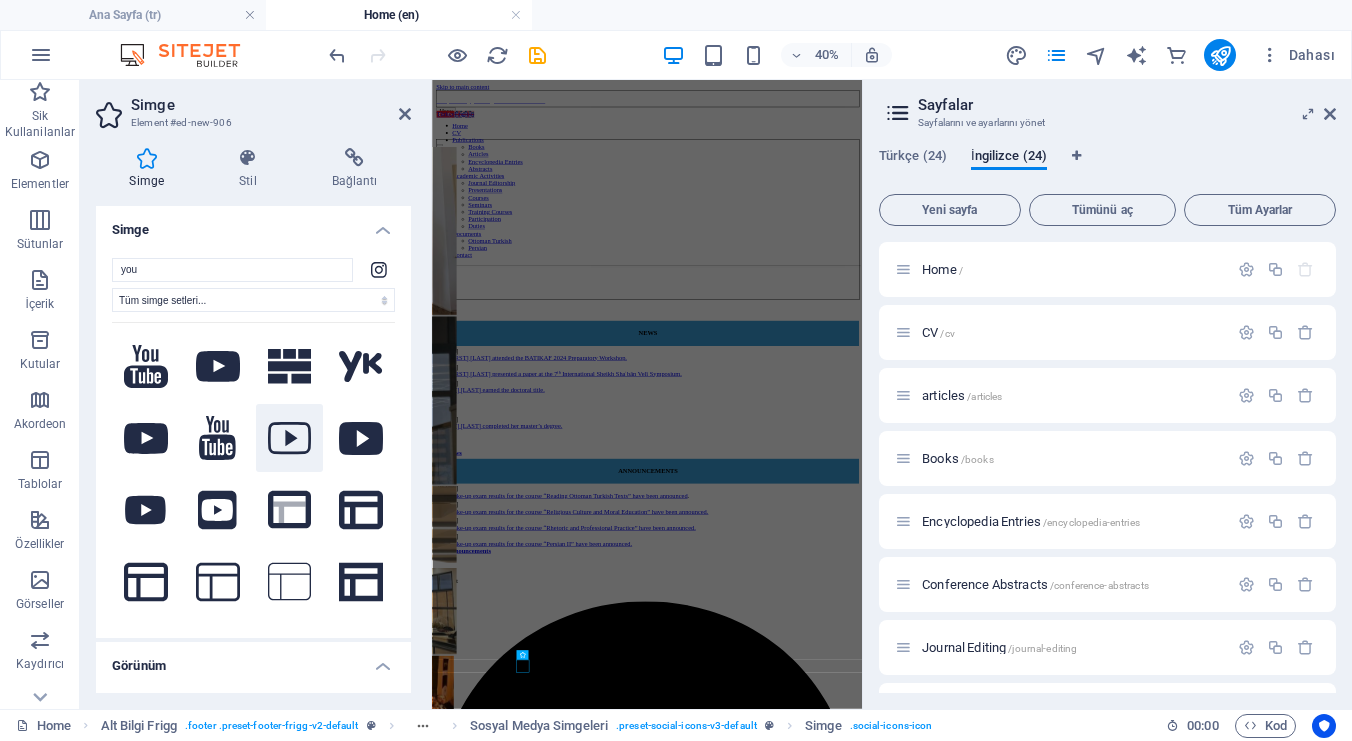 type on "you" 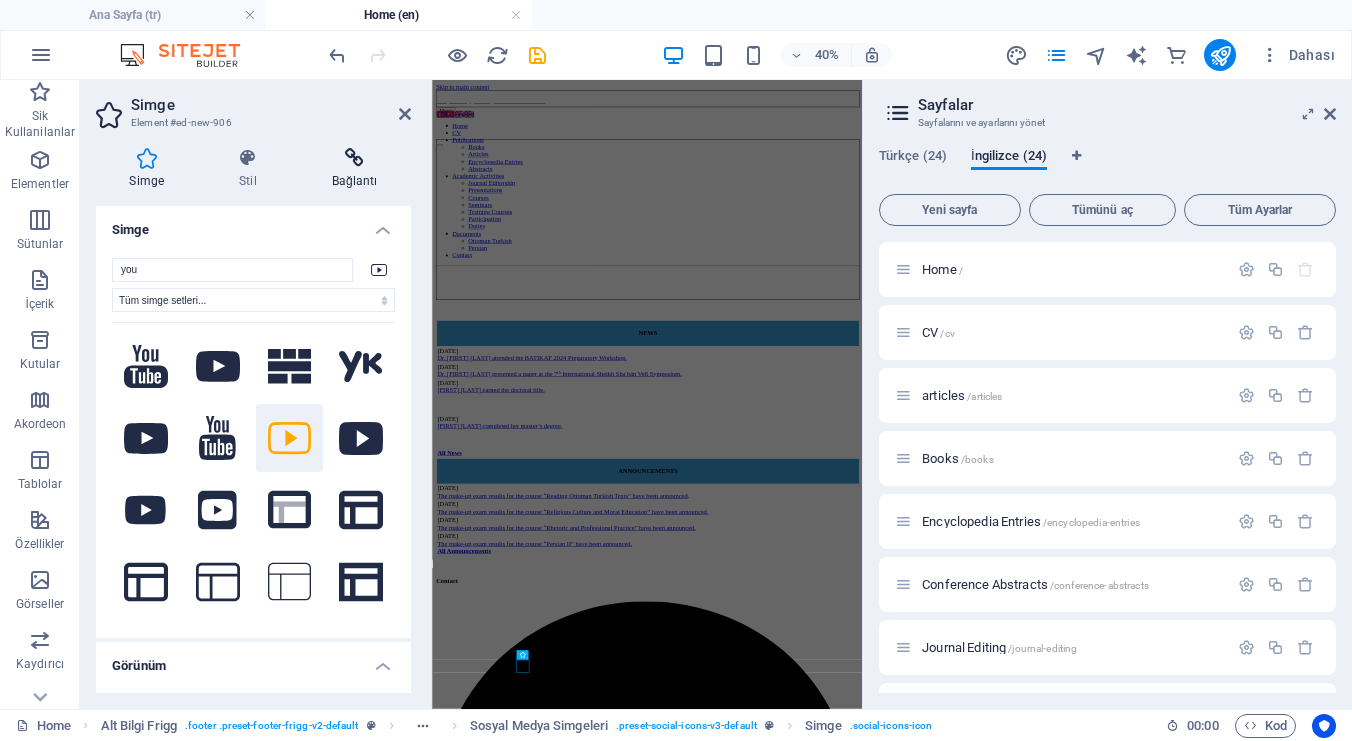 click at bounding box center [354, 158] 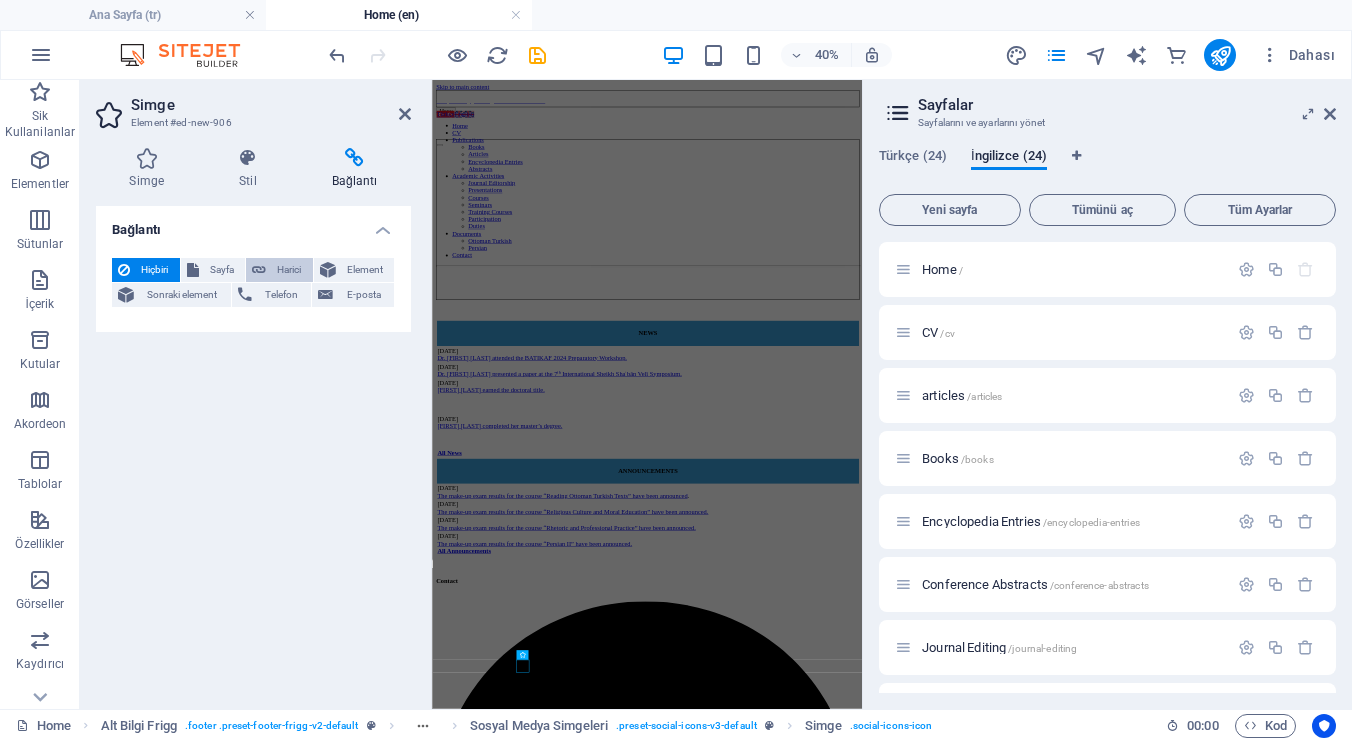 click on "Harici" at bounding box center [289, 270] 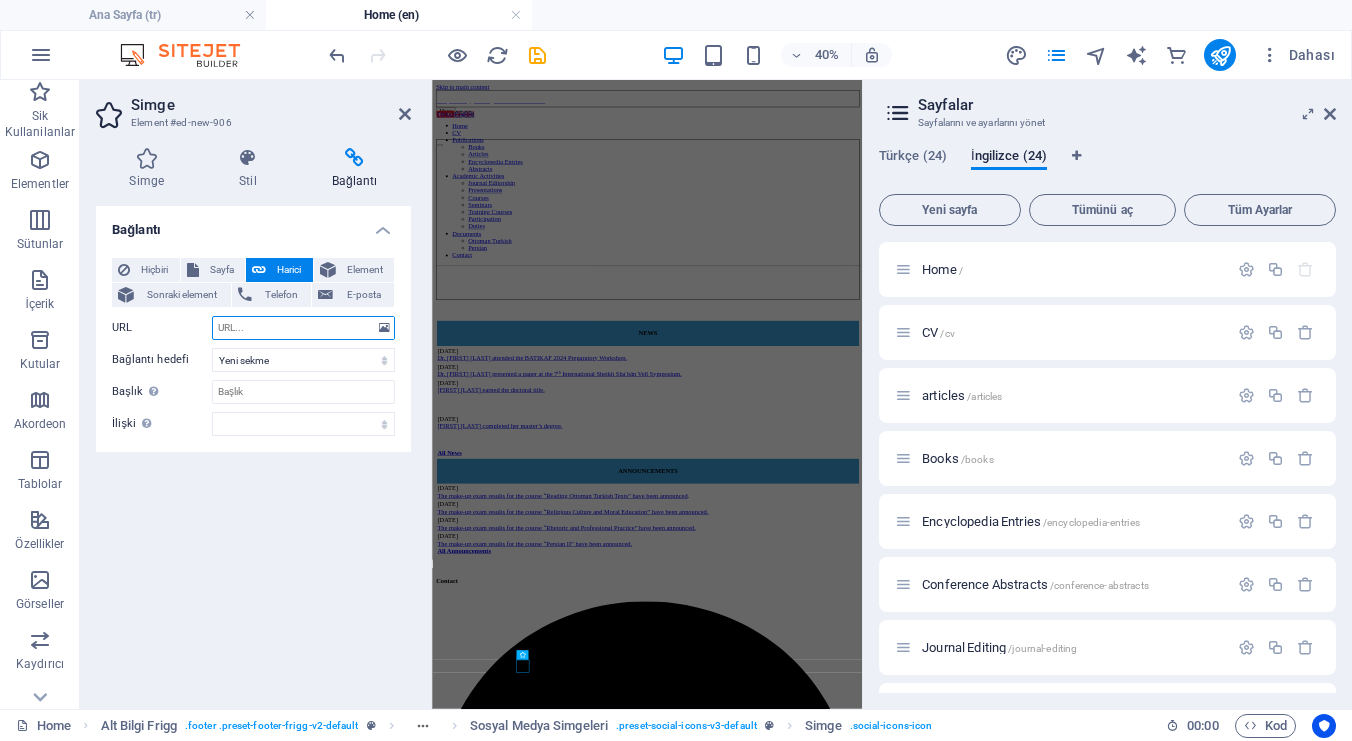 paste on "https://www.youtube.com/@[NAME]" 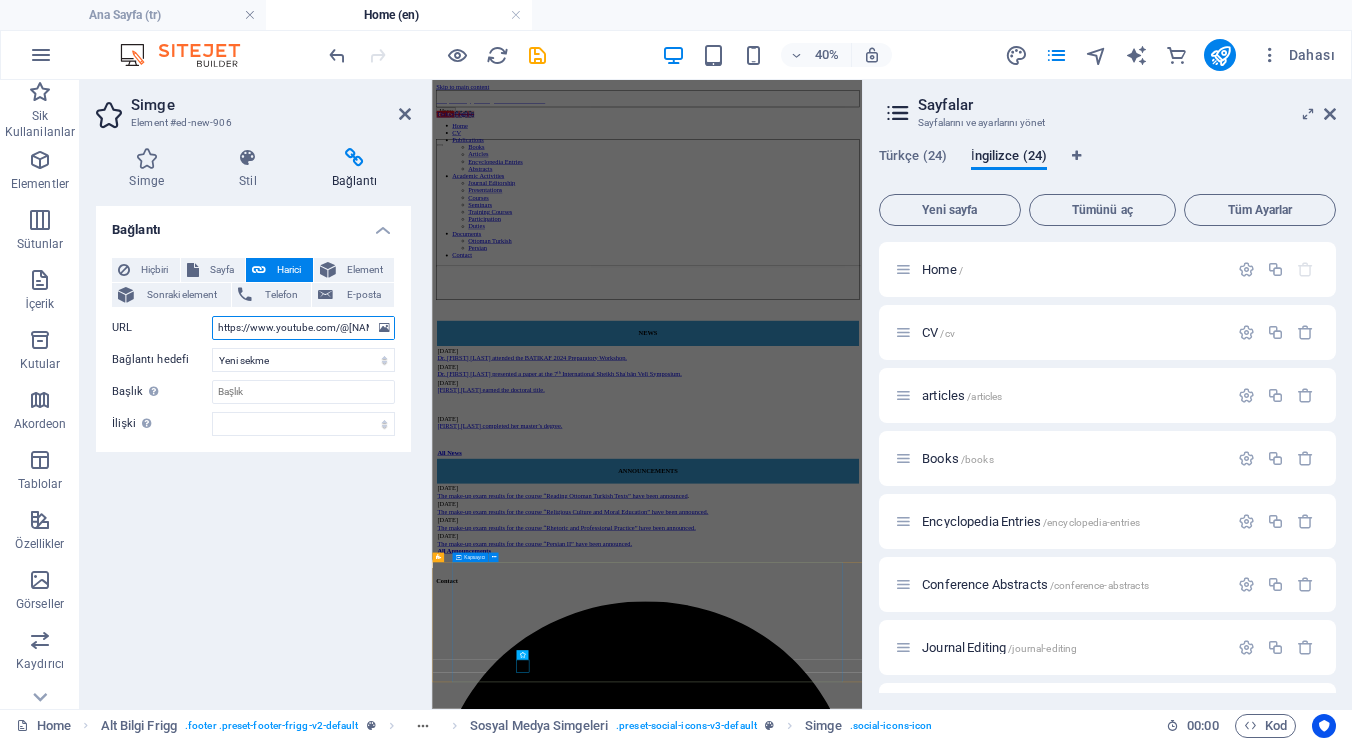 type on "https://www.youtube.com/@[NAME]" 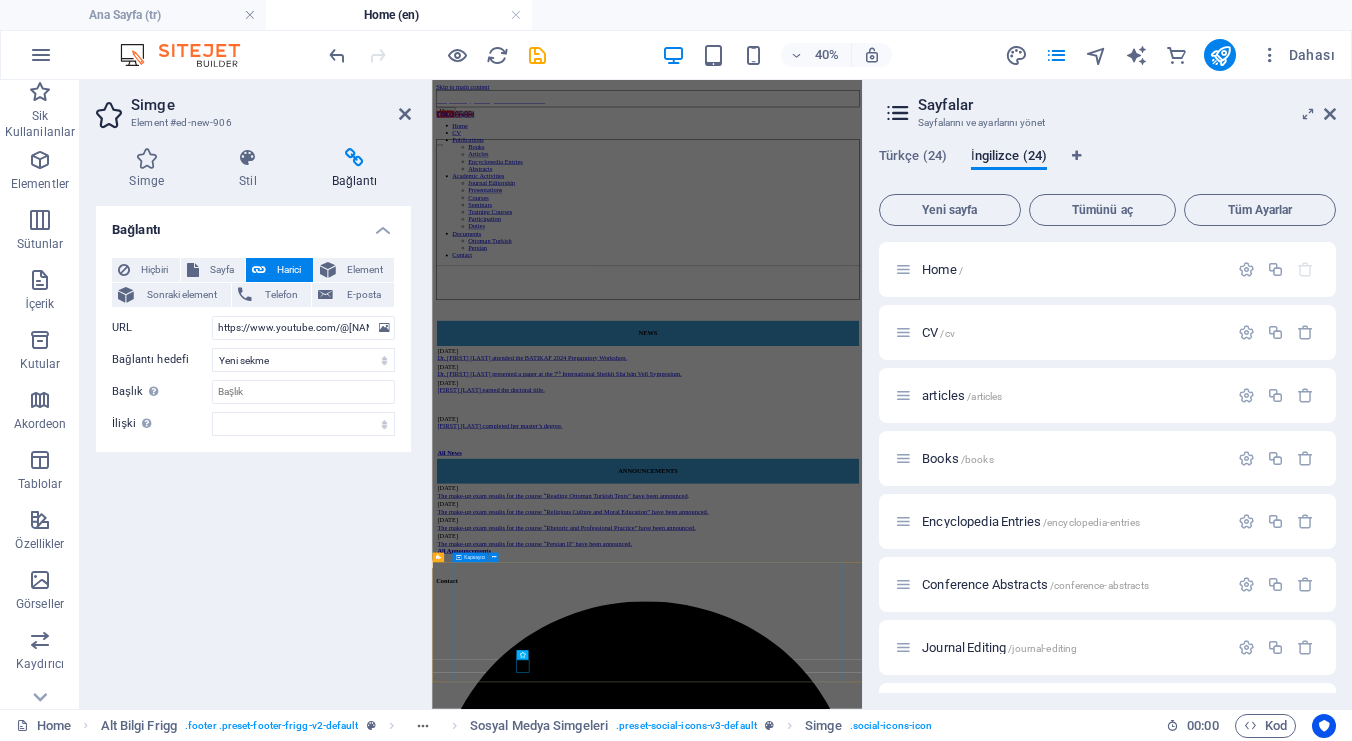 click on "Contact Bolu [PHONE] - [NUMBER] [EMAIL] ‌Academic Profiles YÖK Academic BAİBÜ ORCID DergiPark Google Scholar Academia.edu ResearchGate" at bounding box center [969, 6457] 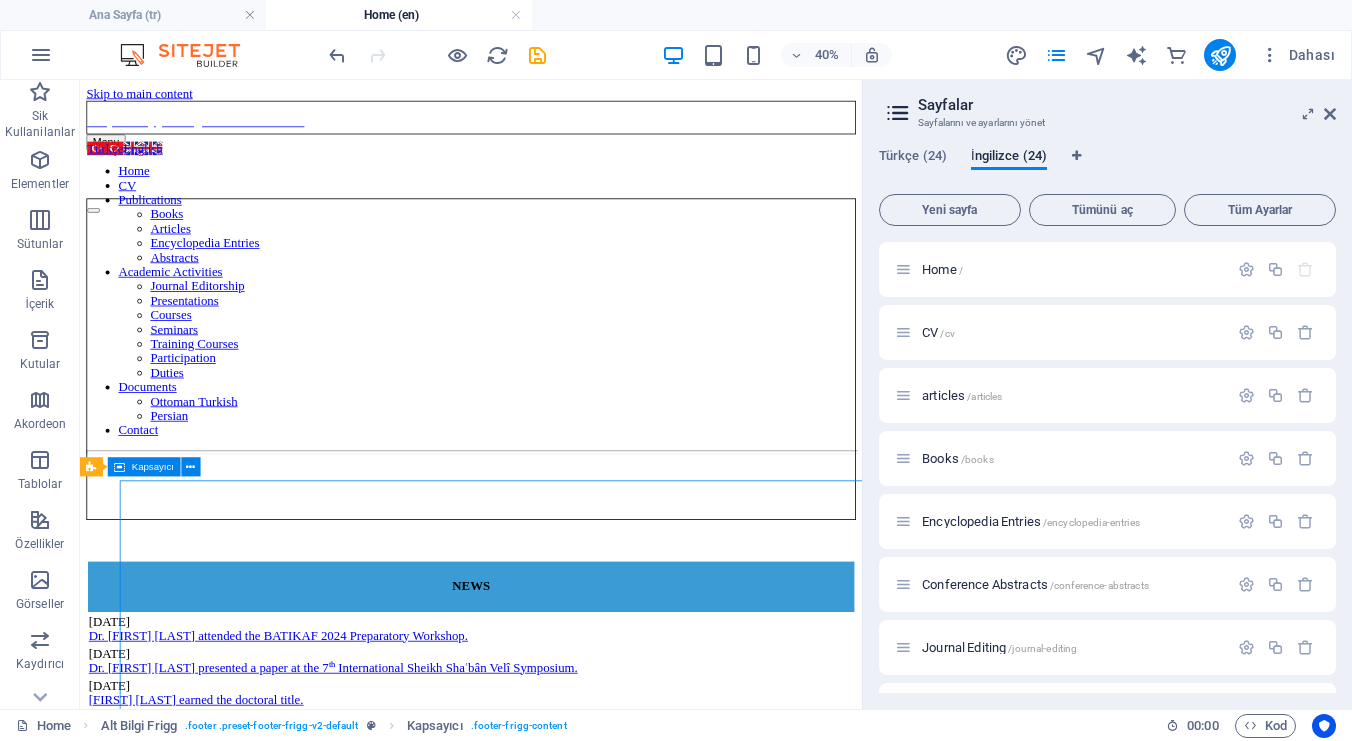 scroll, scrollTop: 705, scrollLeft: 0, axis: vertical 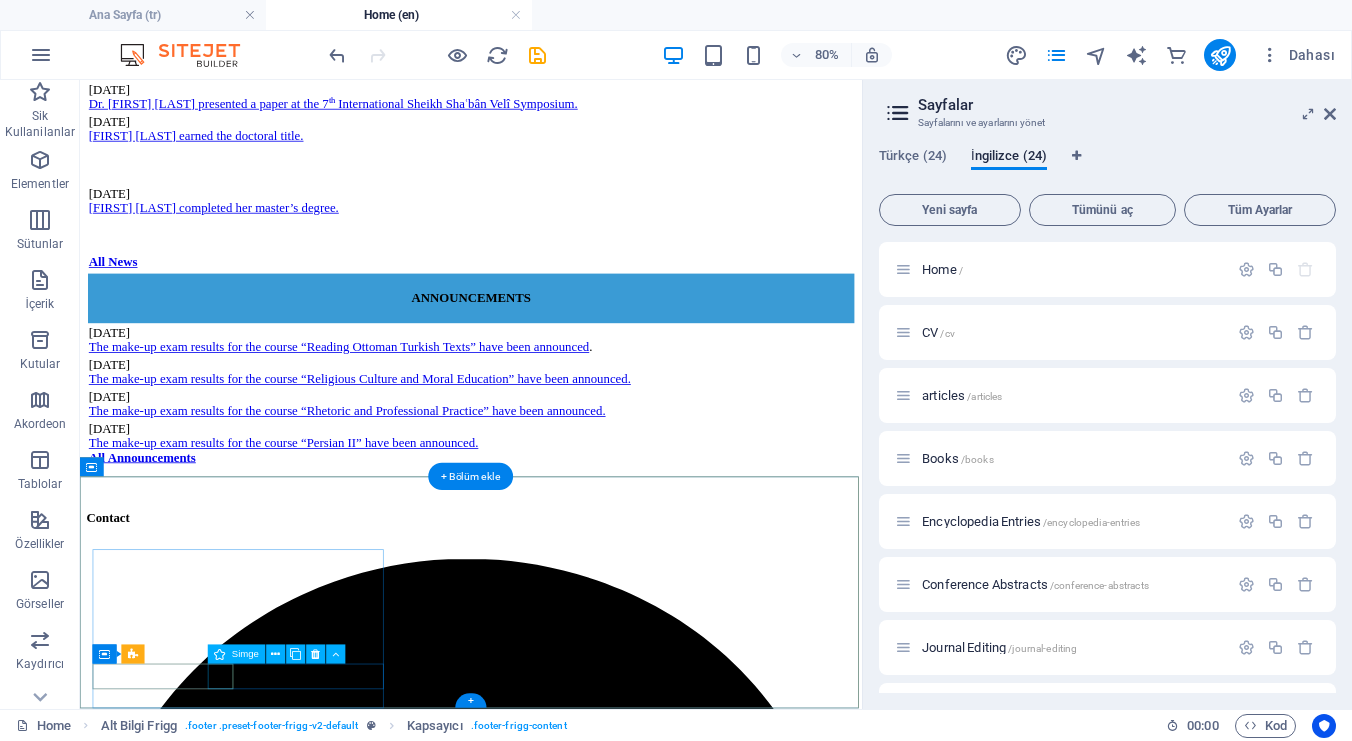click at bounding box center (569, 8107) 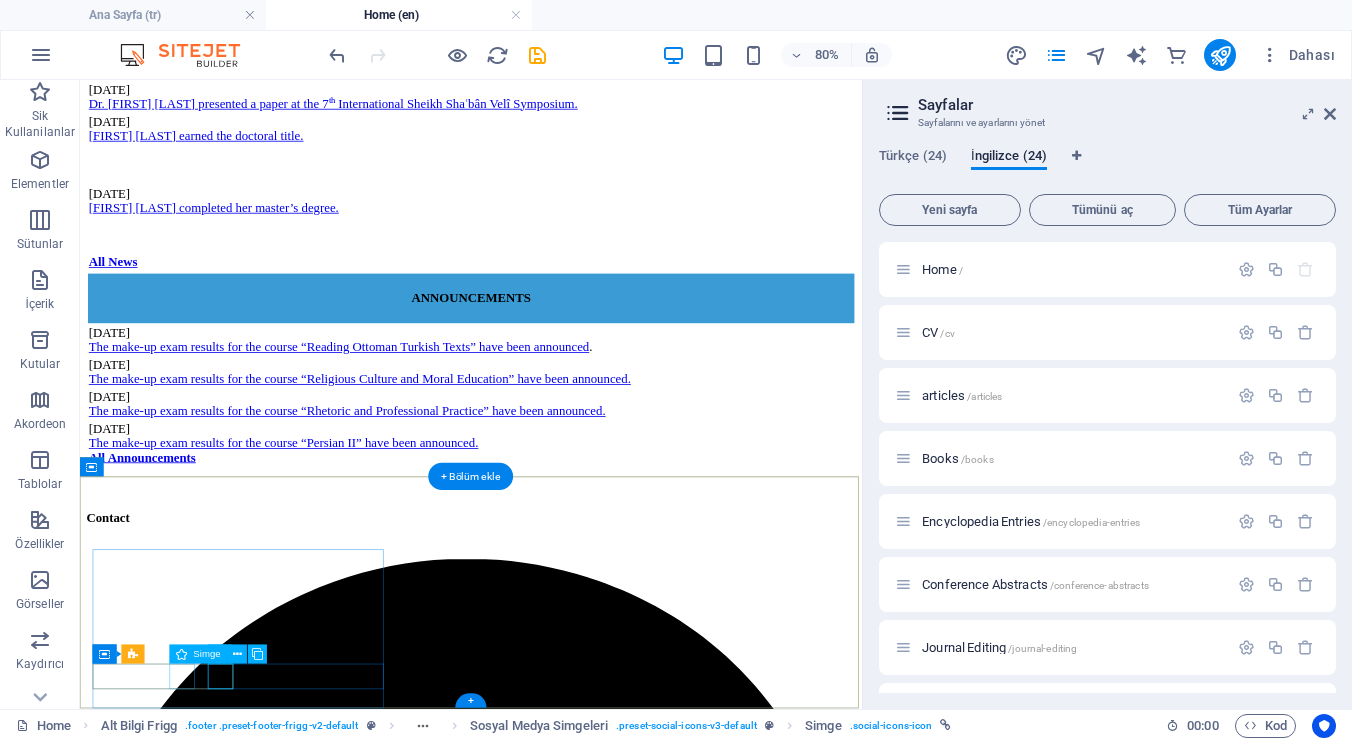 click at bounding box center (569, 7261) 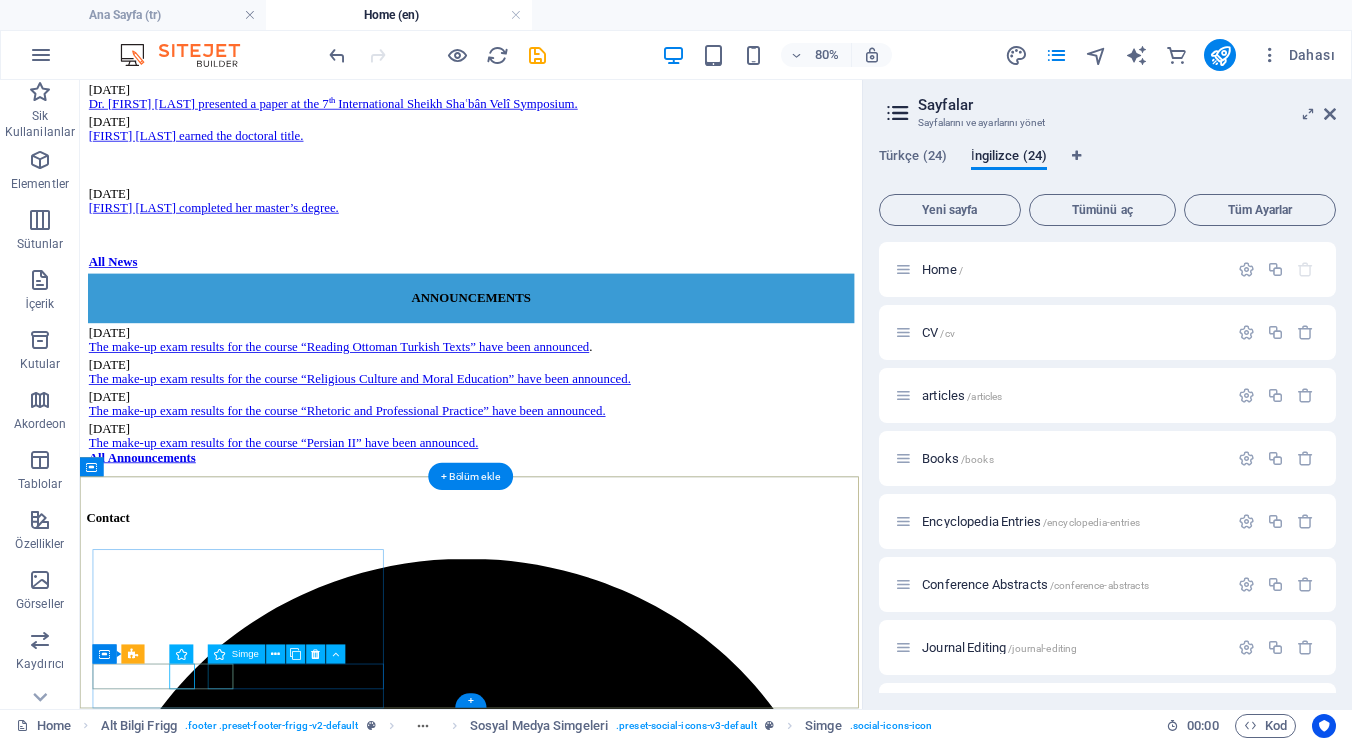 click at bounding box center (569, 8107) 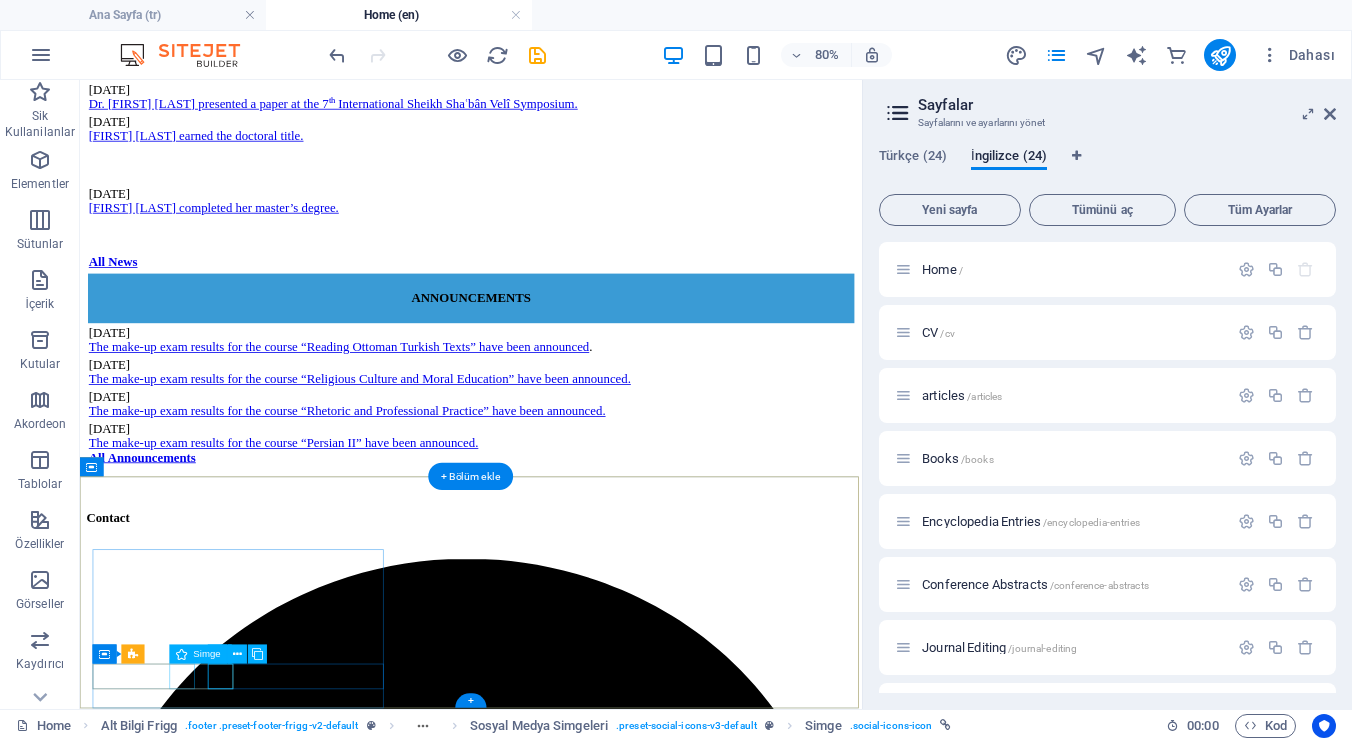 click at bounding box center (569, 7261) 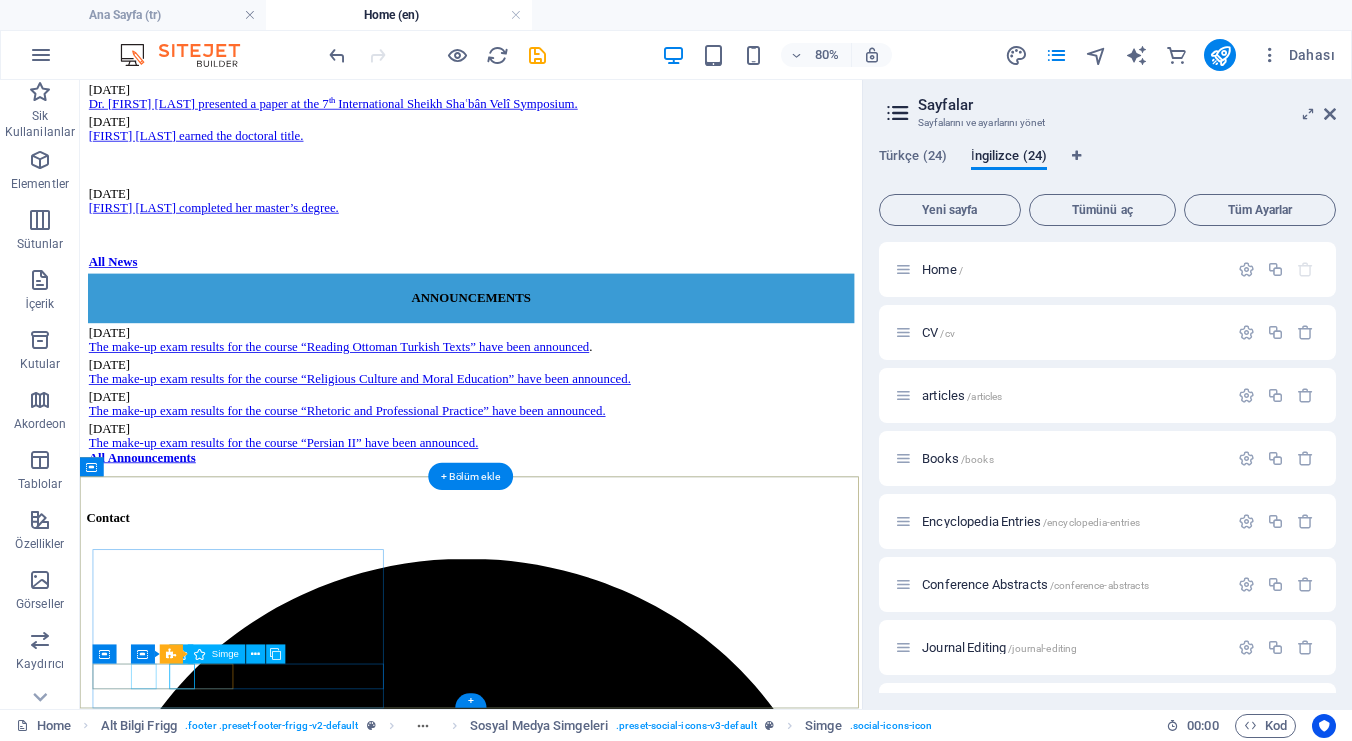 click at bounding box center (569, 5843) 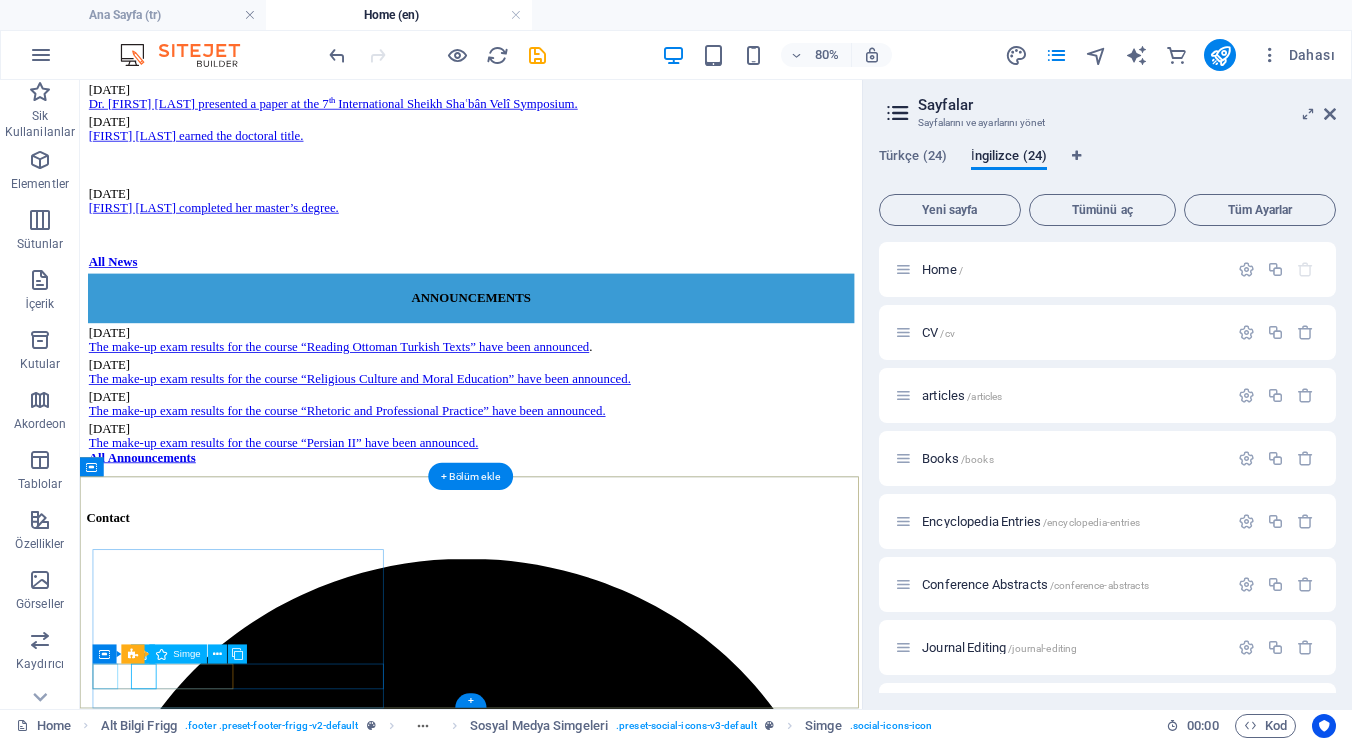 click at bounding box center (569, 4425) 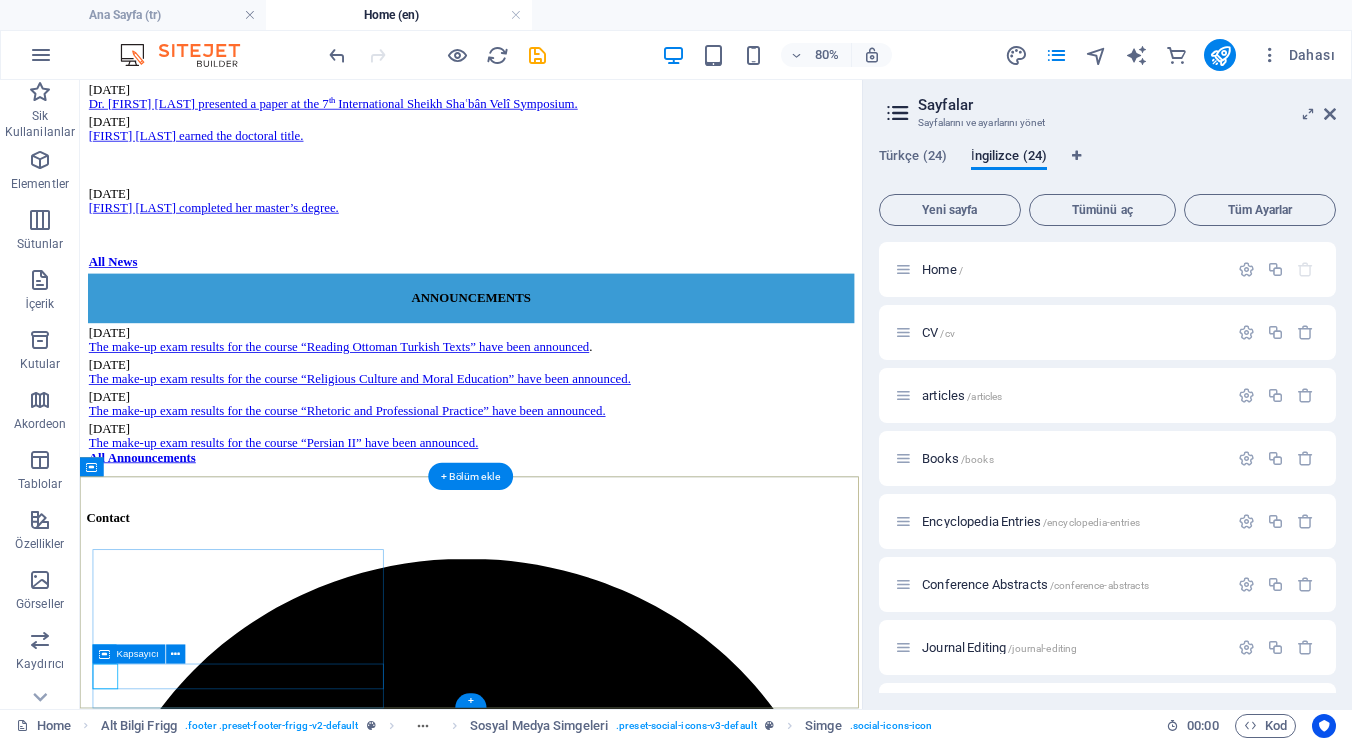 click at bounding box center [569, 6205] 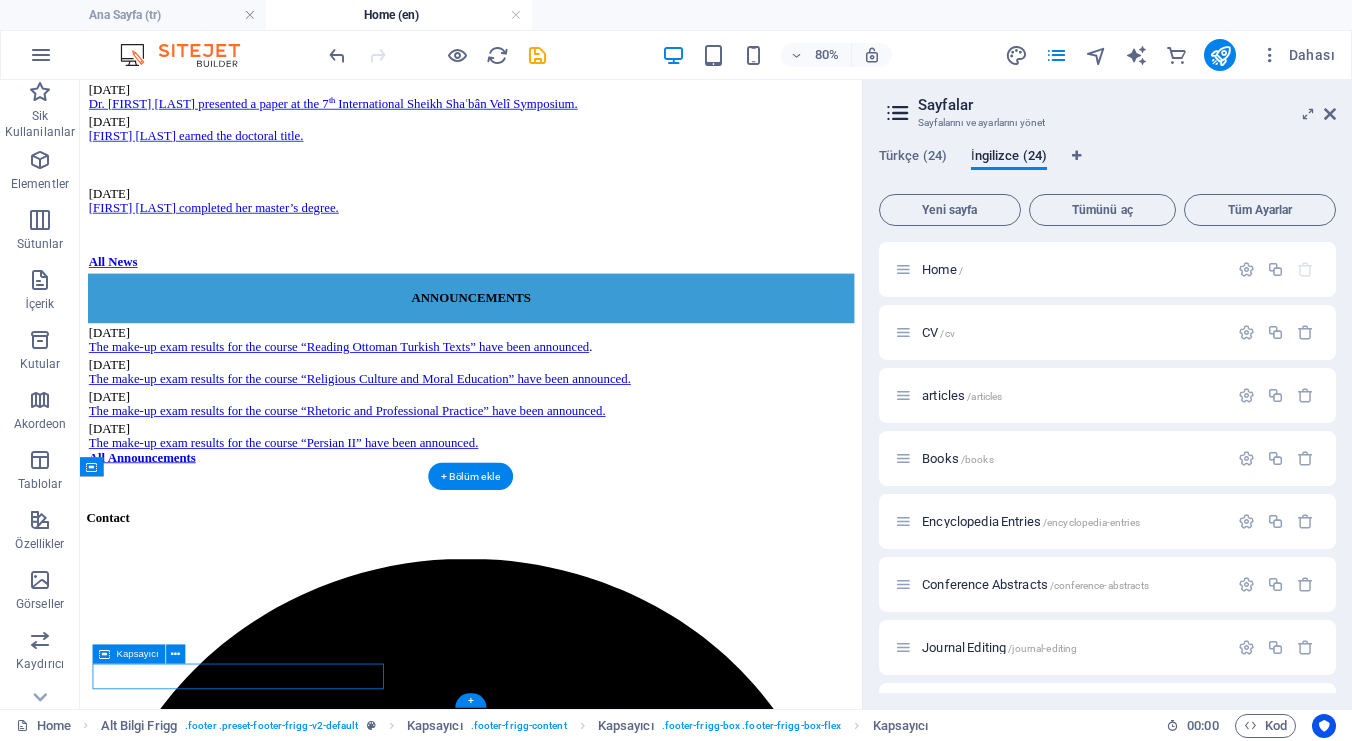 click at bounding box center (569, 6205) 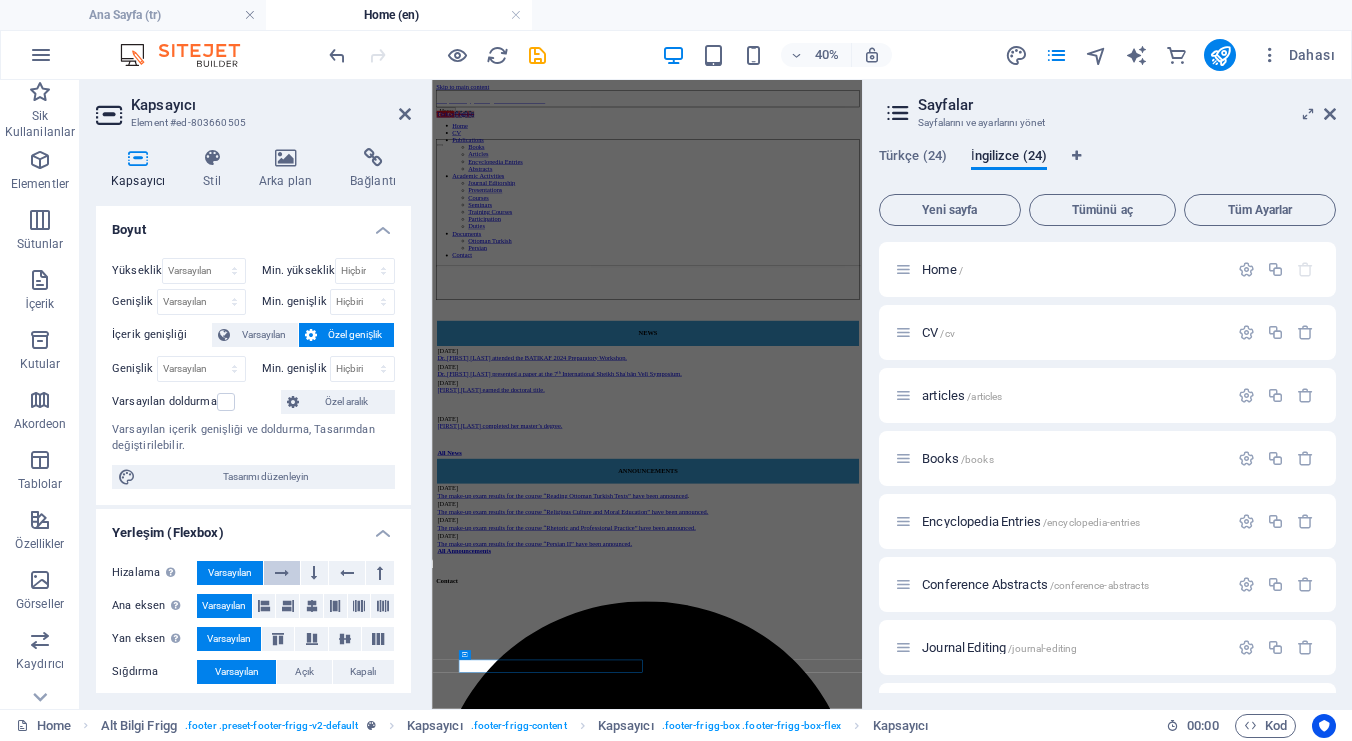click at bounding box center [282, 573] 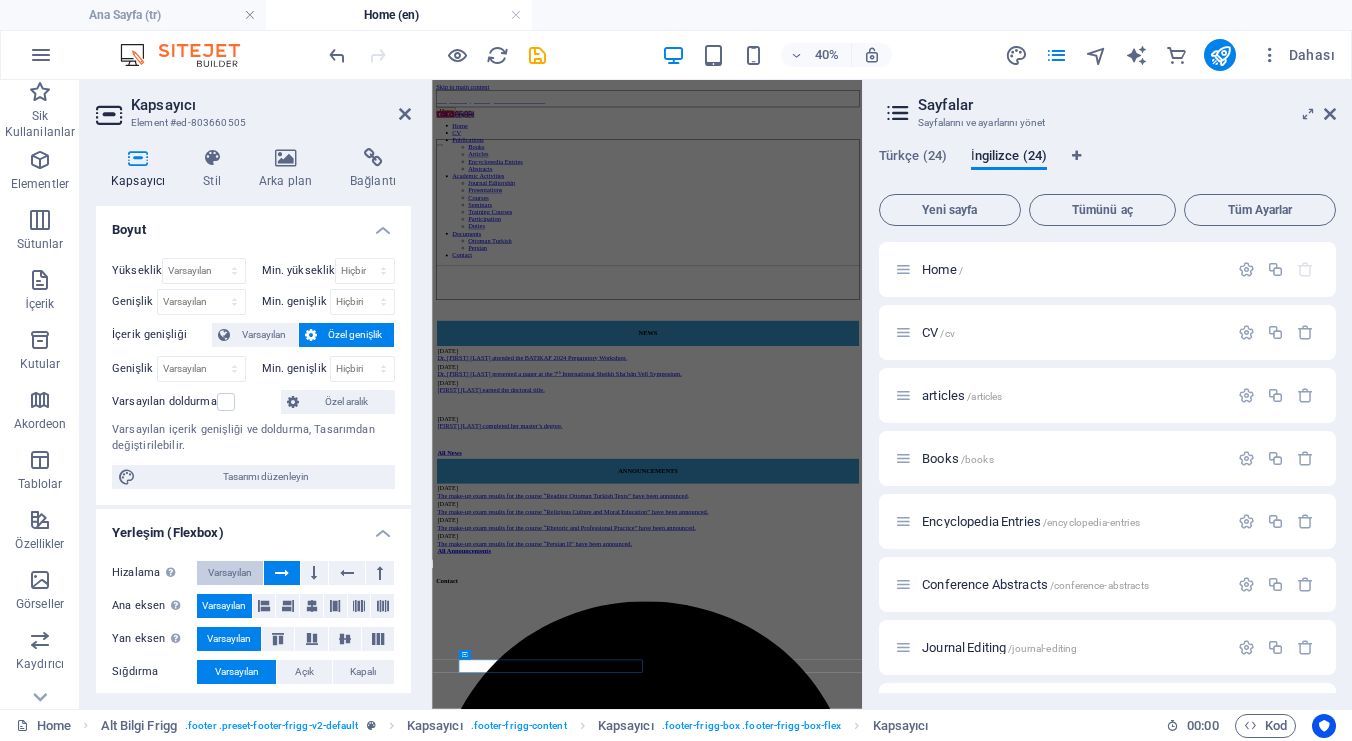 click on "Varsayılan" at bounding box center [230, 573] 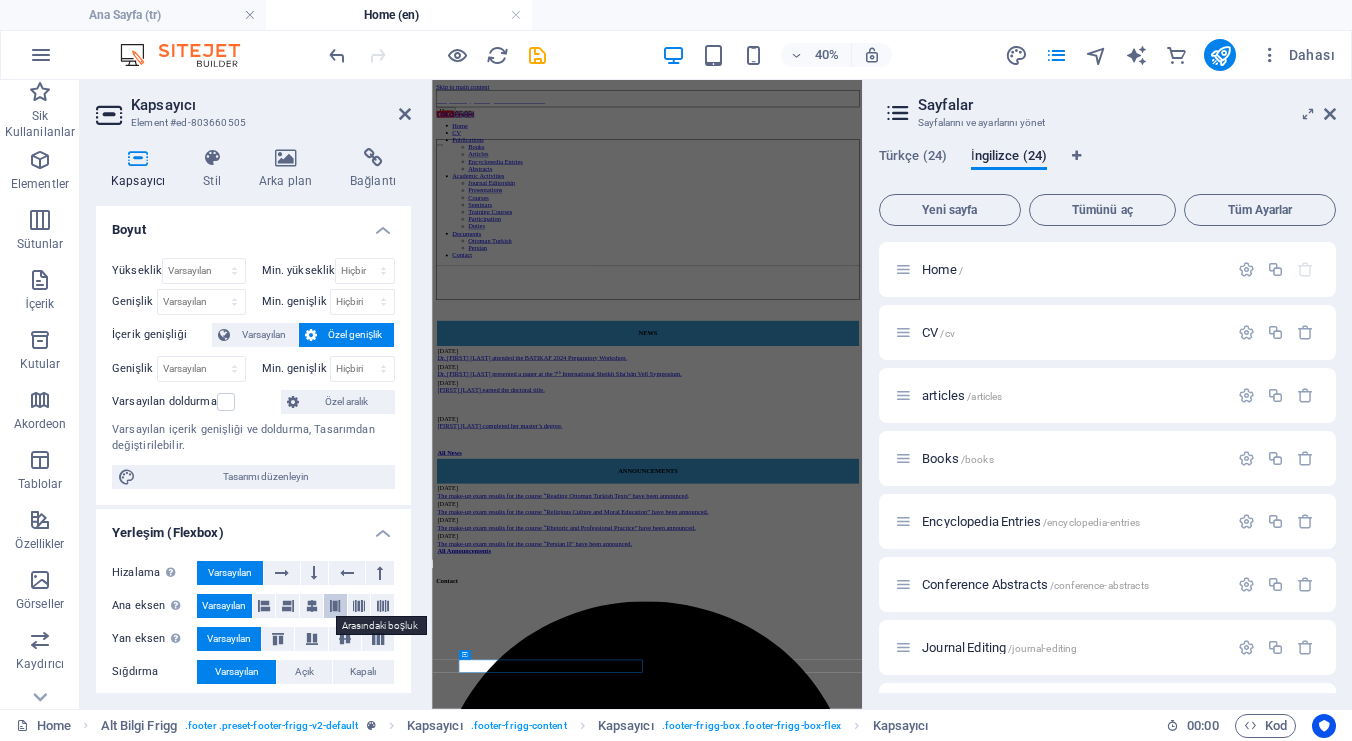 click at bounding box center (335, 606) 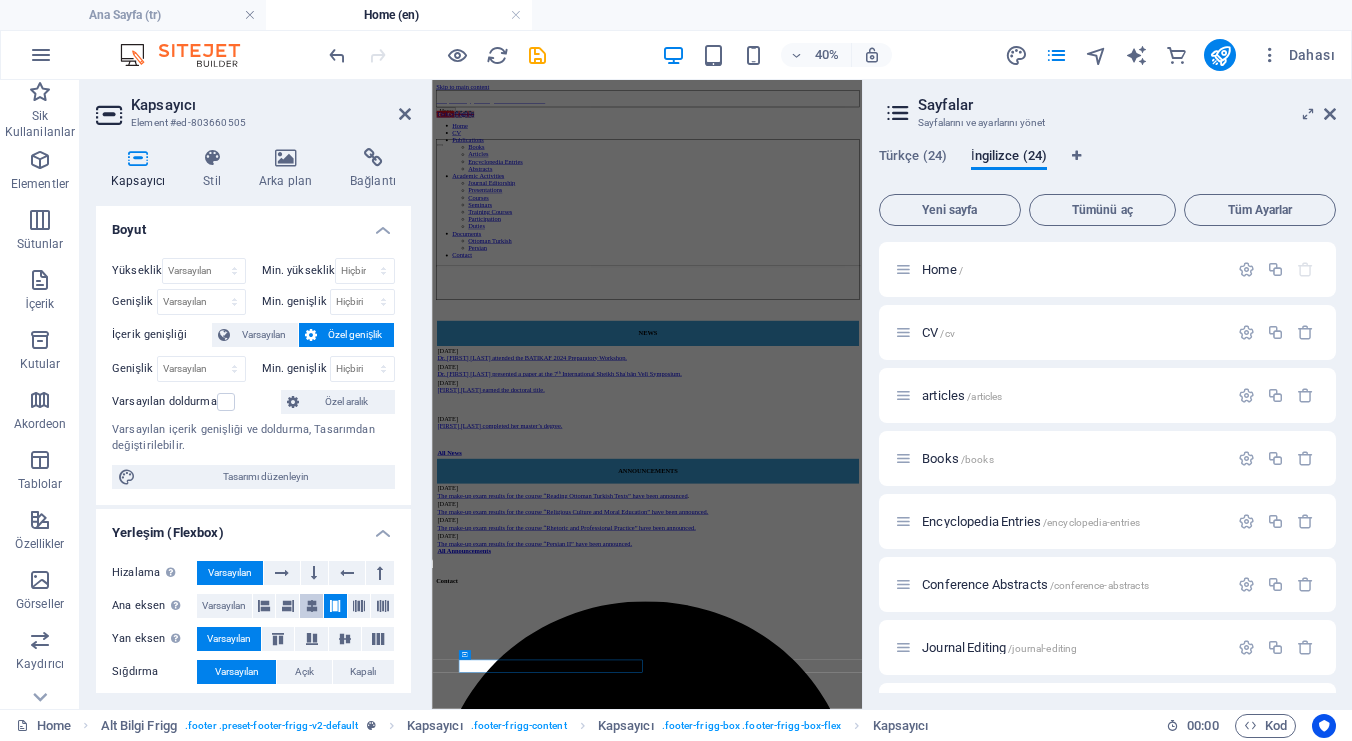 click at bounding box center (312, 606) 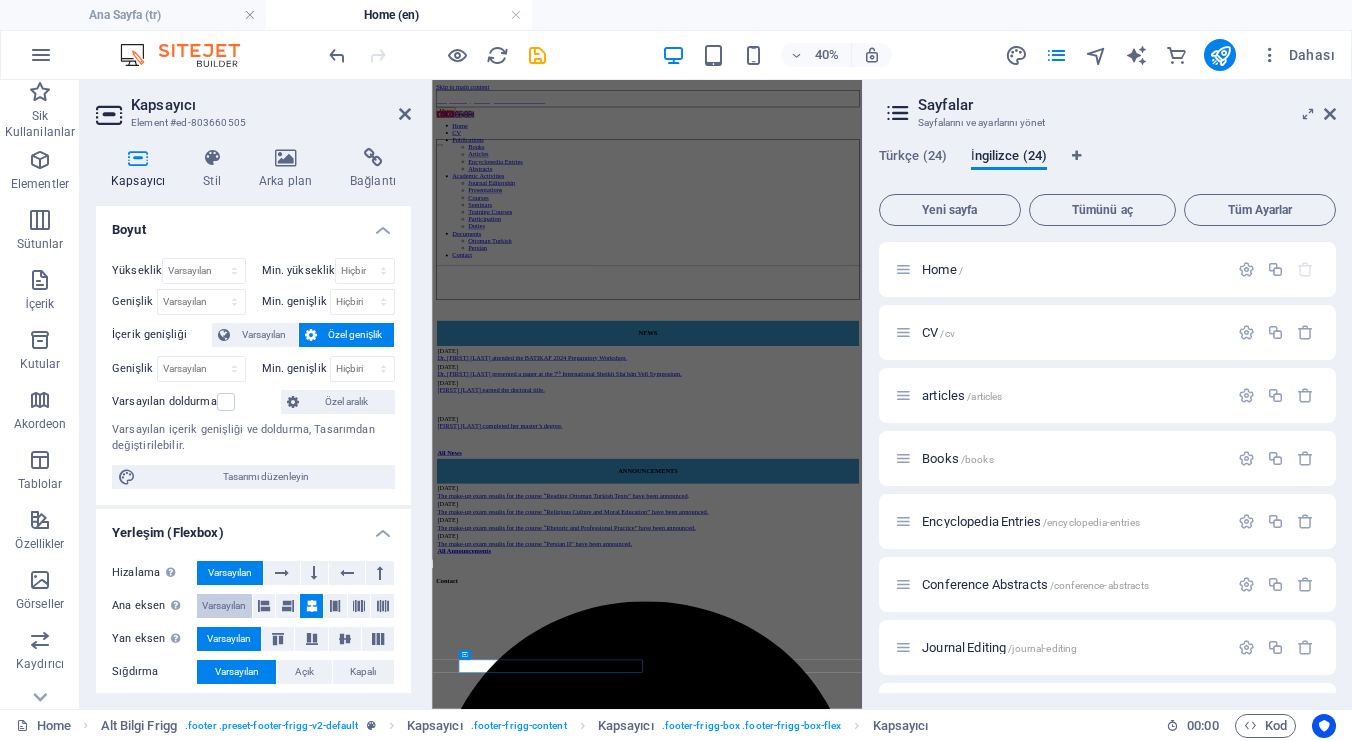 click on "Varsayılan" at bounding box center [224, 606] 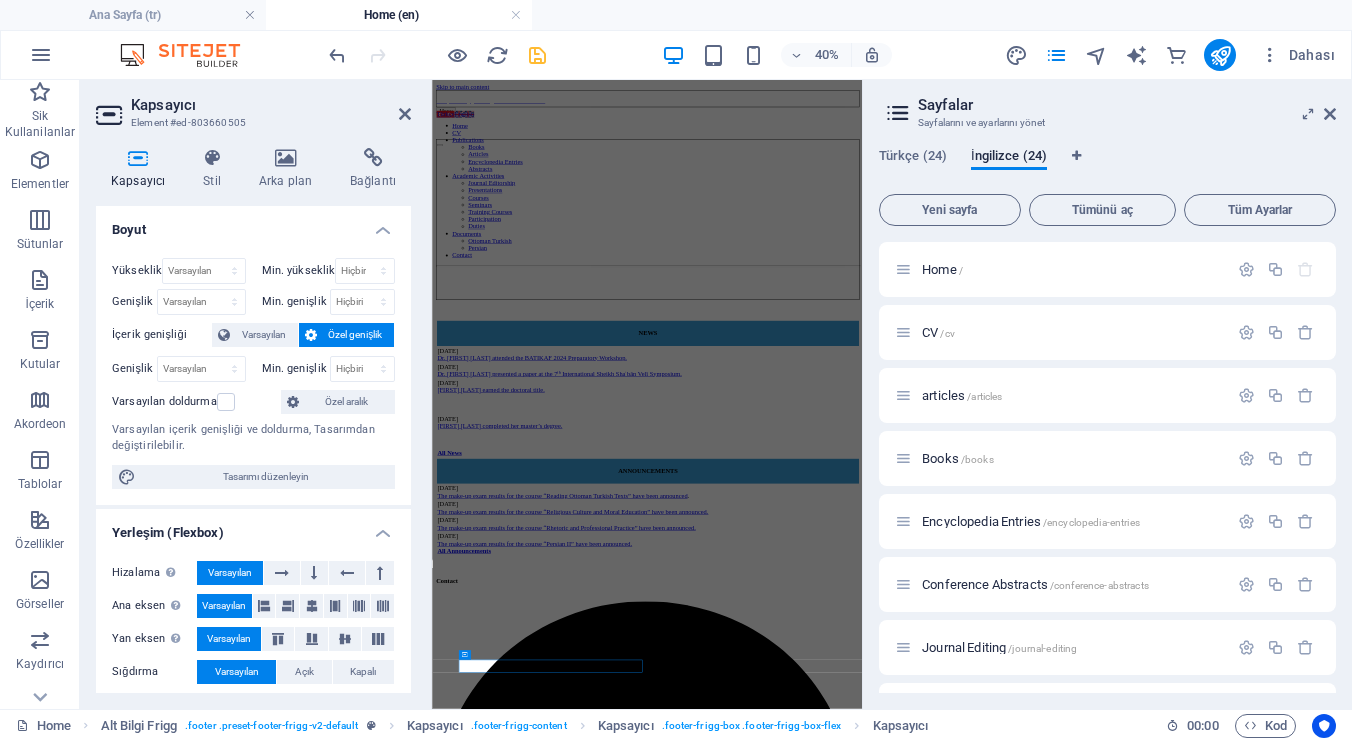 click at bounding box center [537, 55] 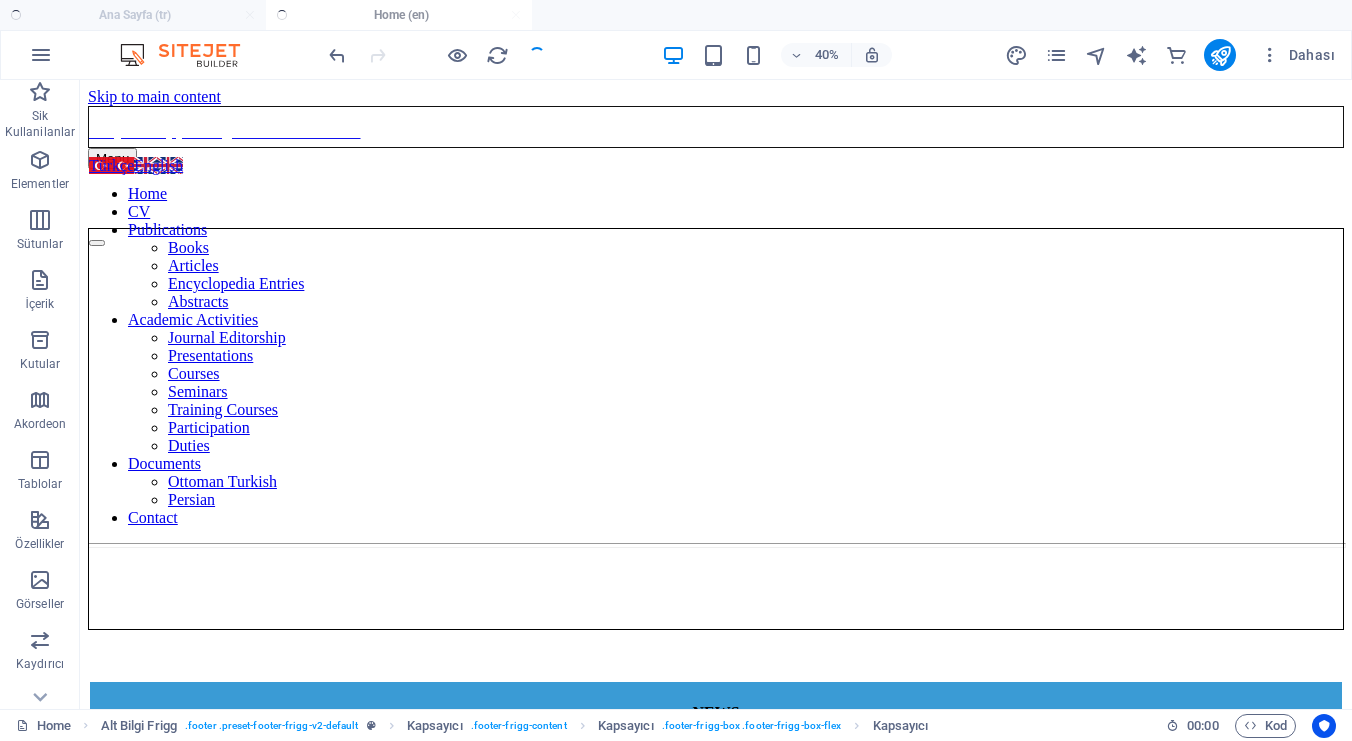 scroll, scrollTop: 877, scrollLeft: 0, axis: vertical 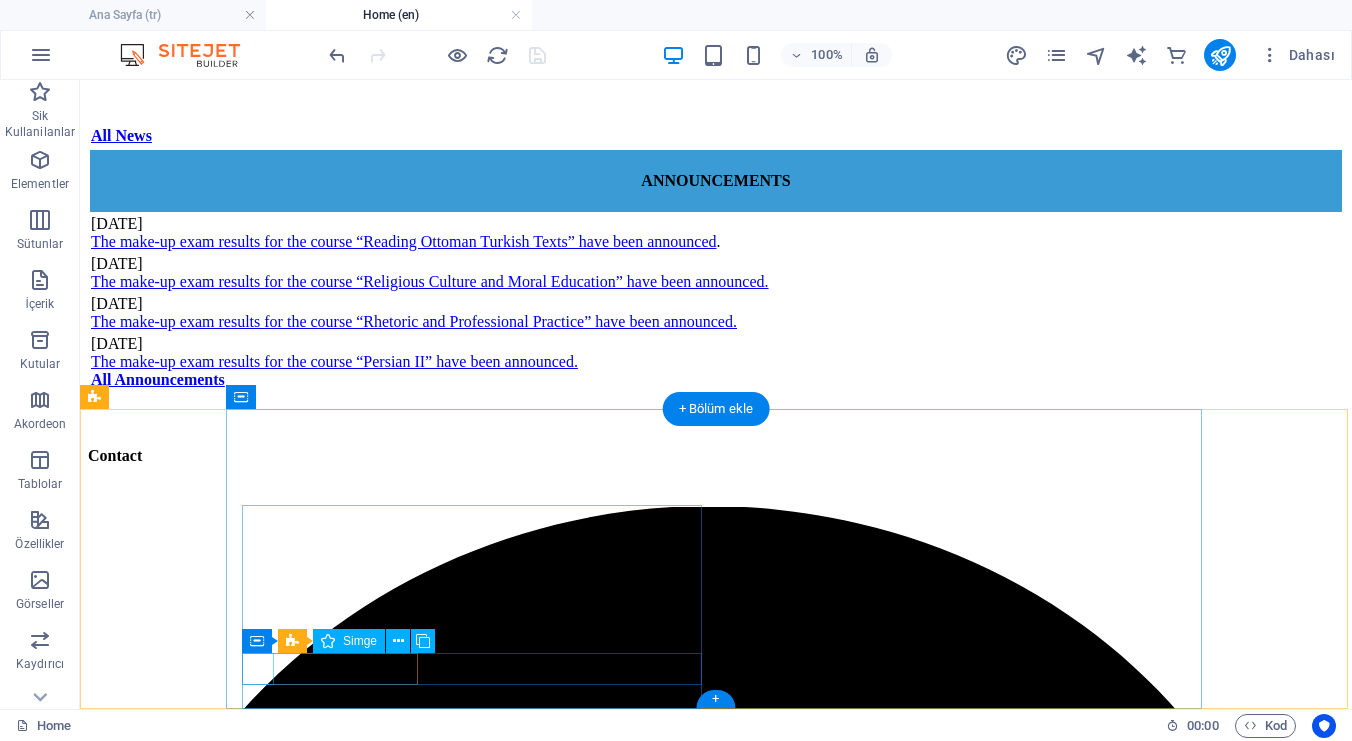 click at bounding box center [716, 5342] 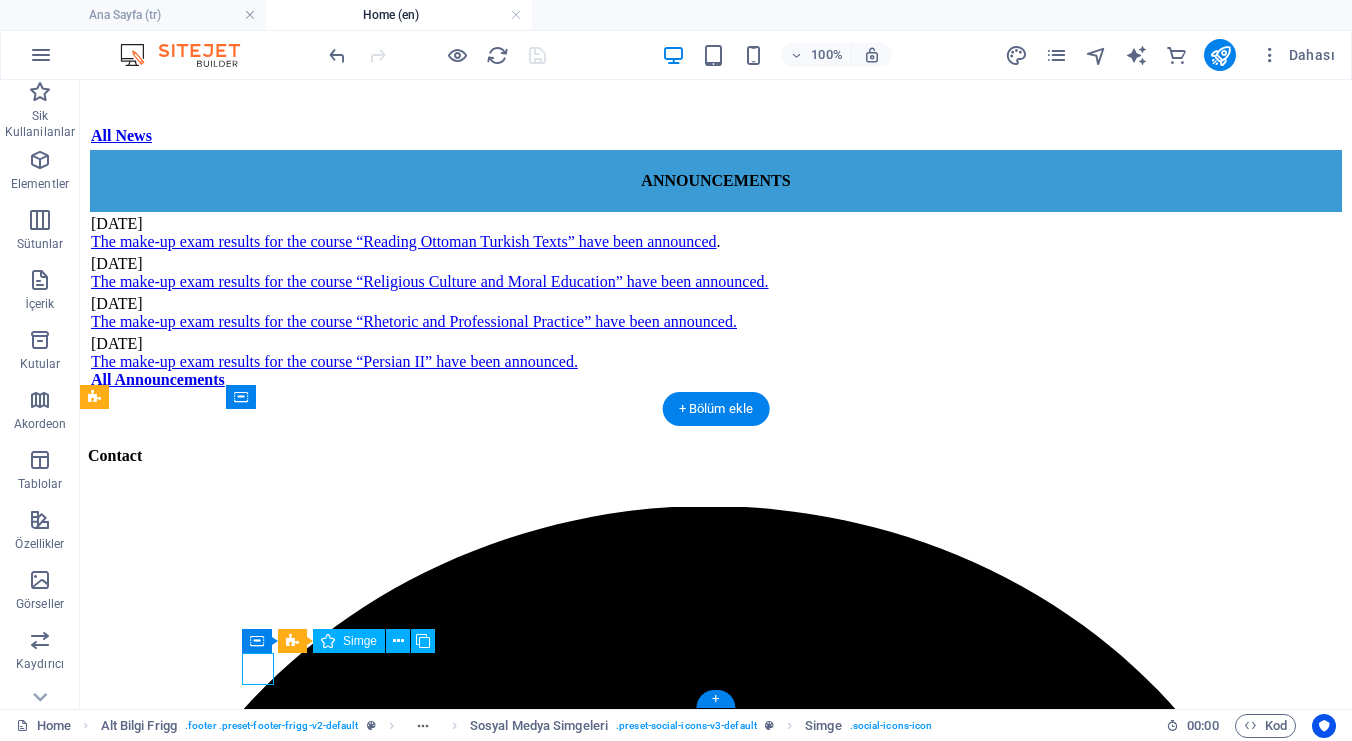 click at bounding box center [716, 5342] 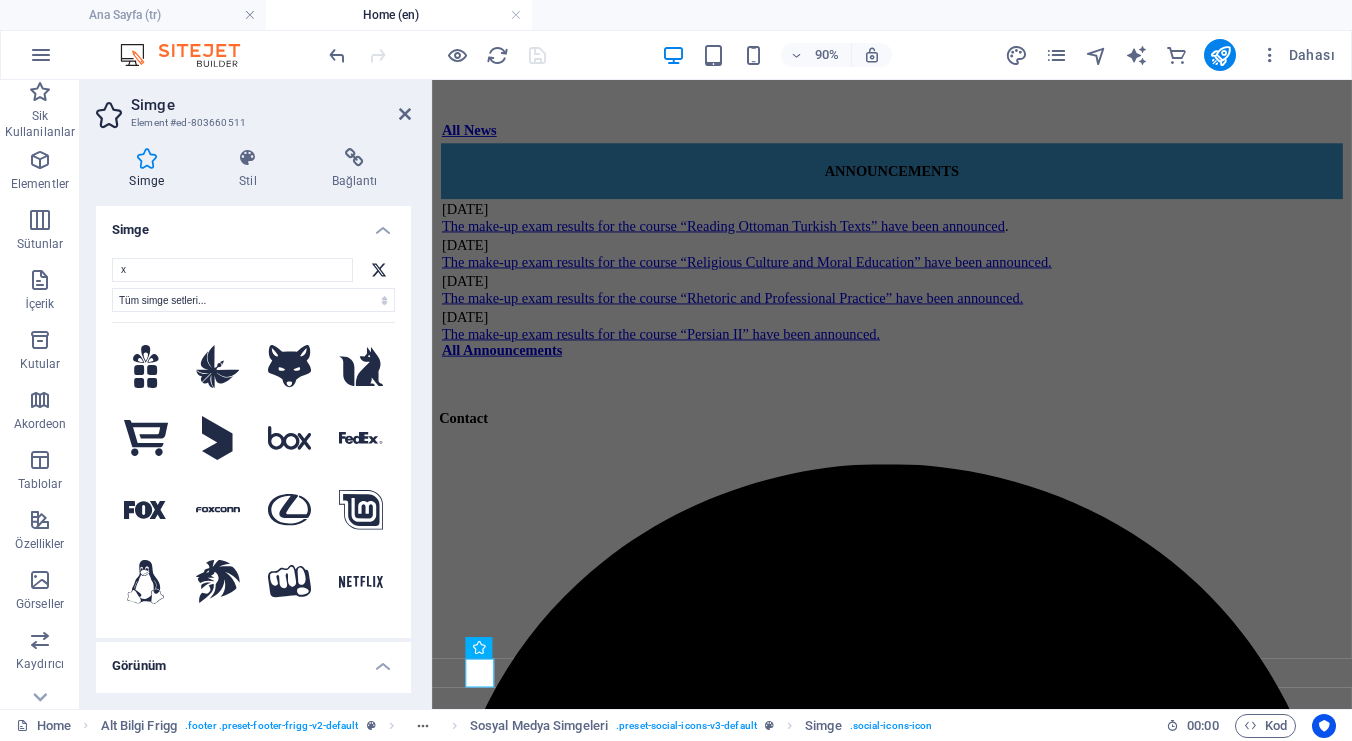 scroll, scrollTop: 807, scrollLeft: 0, axis: vertical 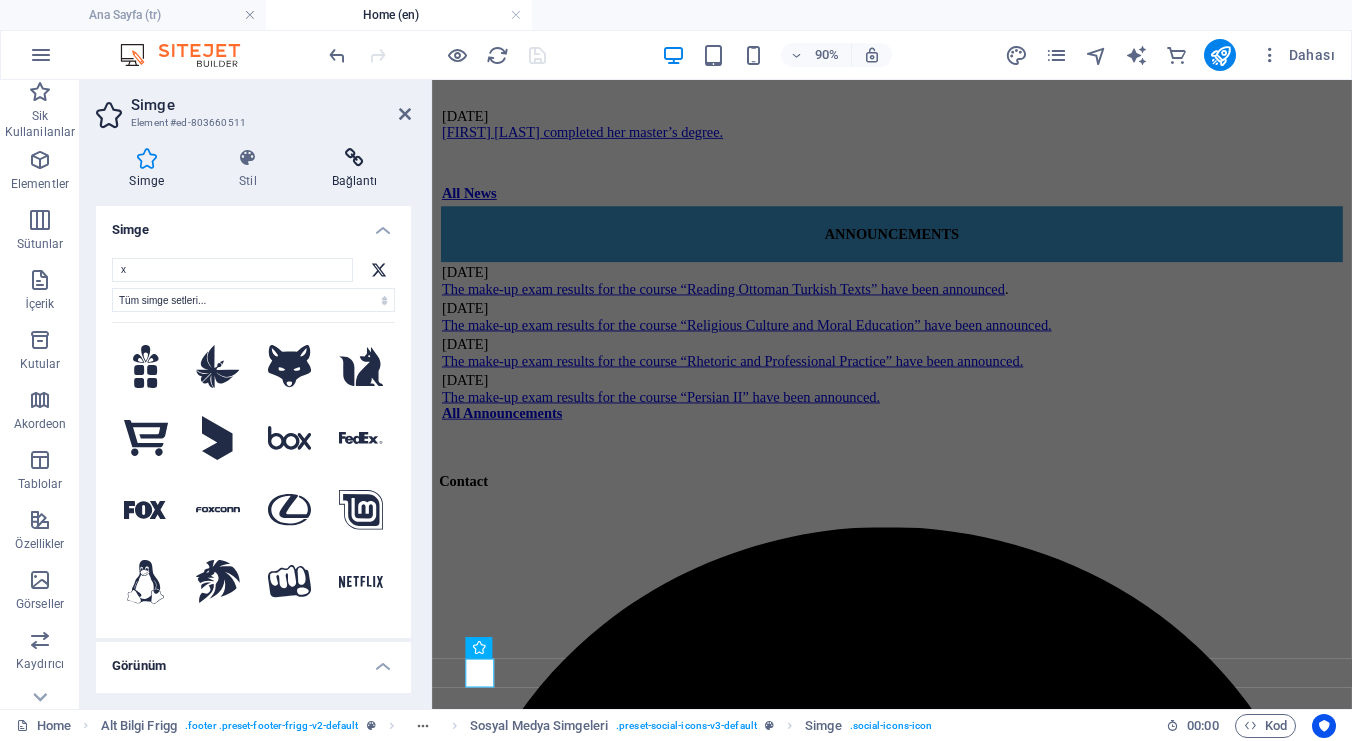 click at bounding box center [354, 158] 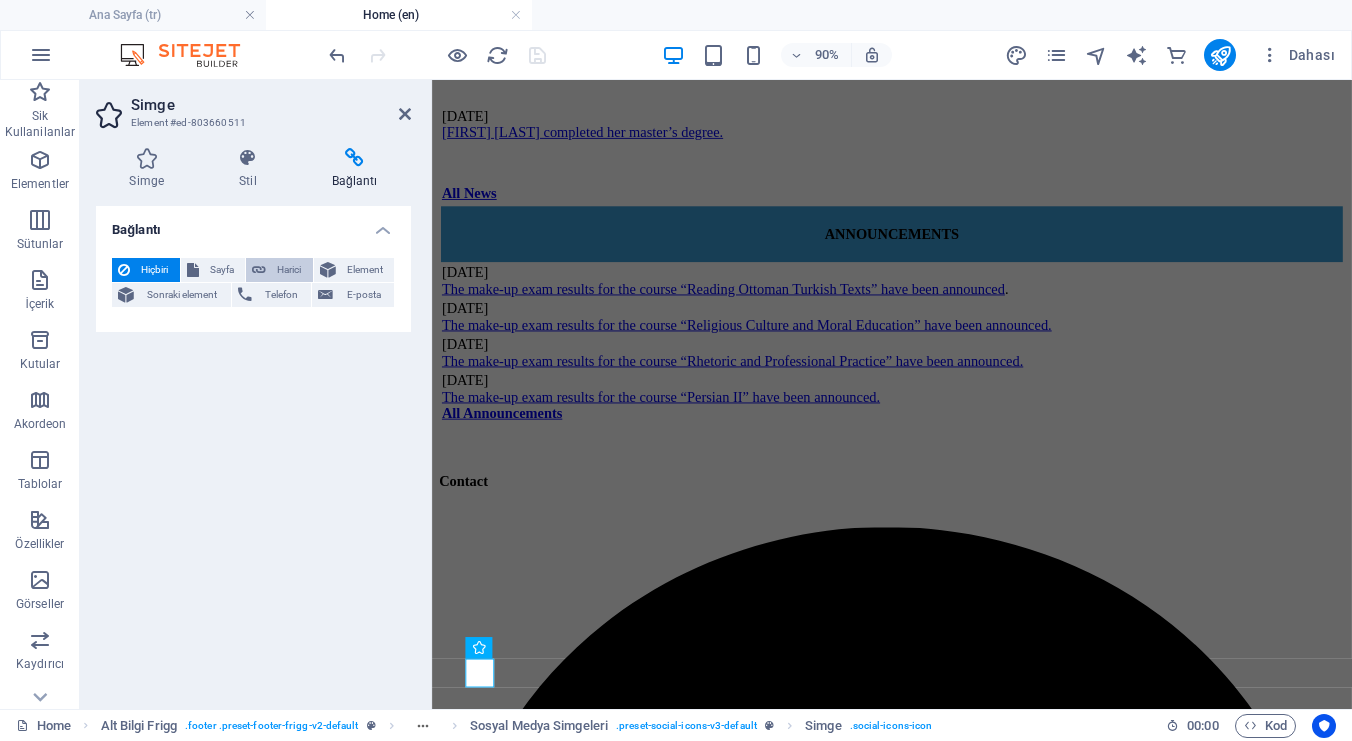 click on "Harici" at bounding box center [289, 270] 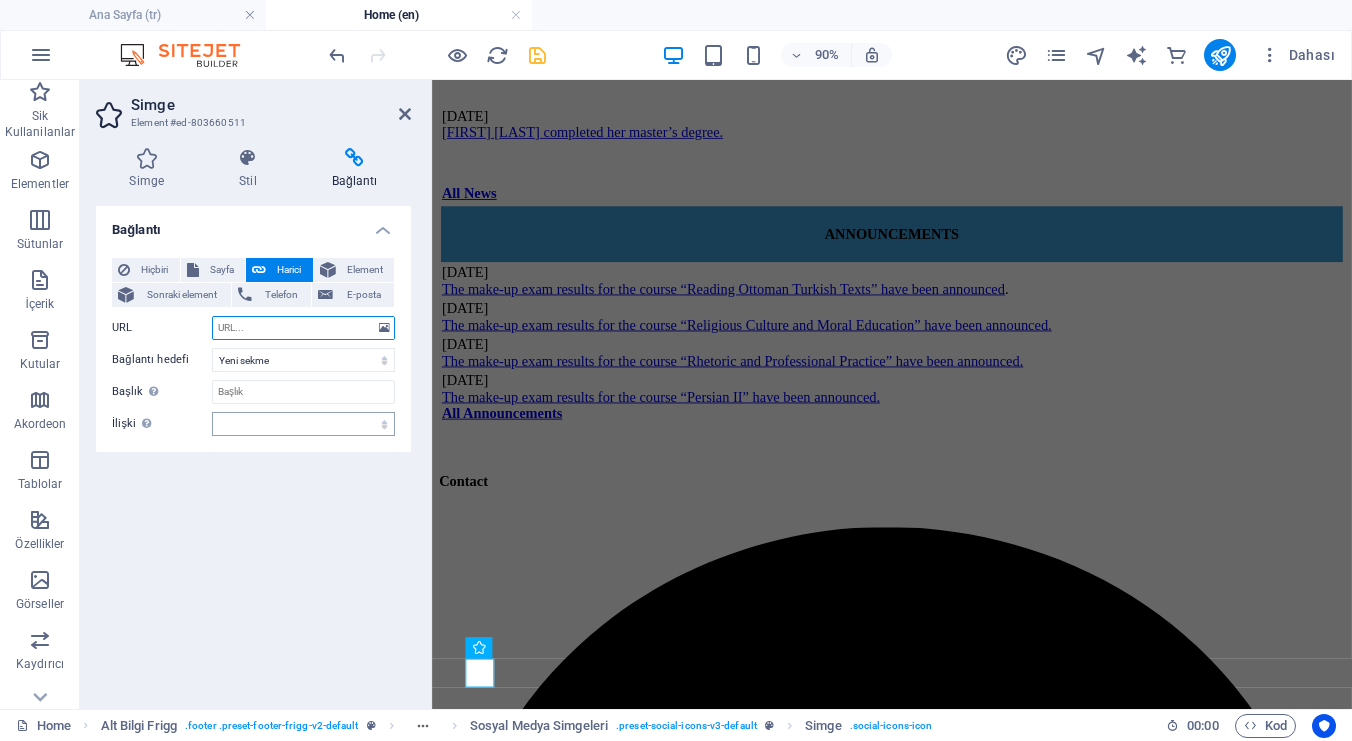 paste on "https://x.com/[NAME]" 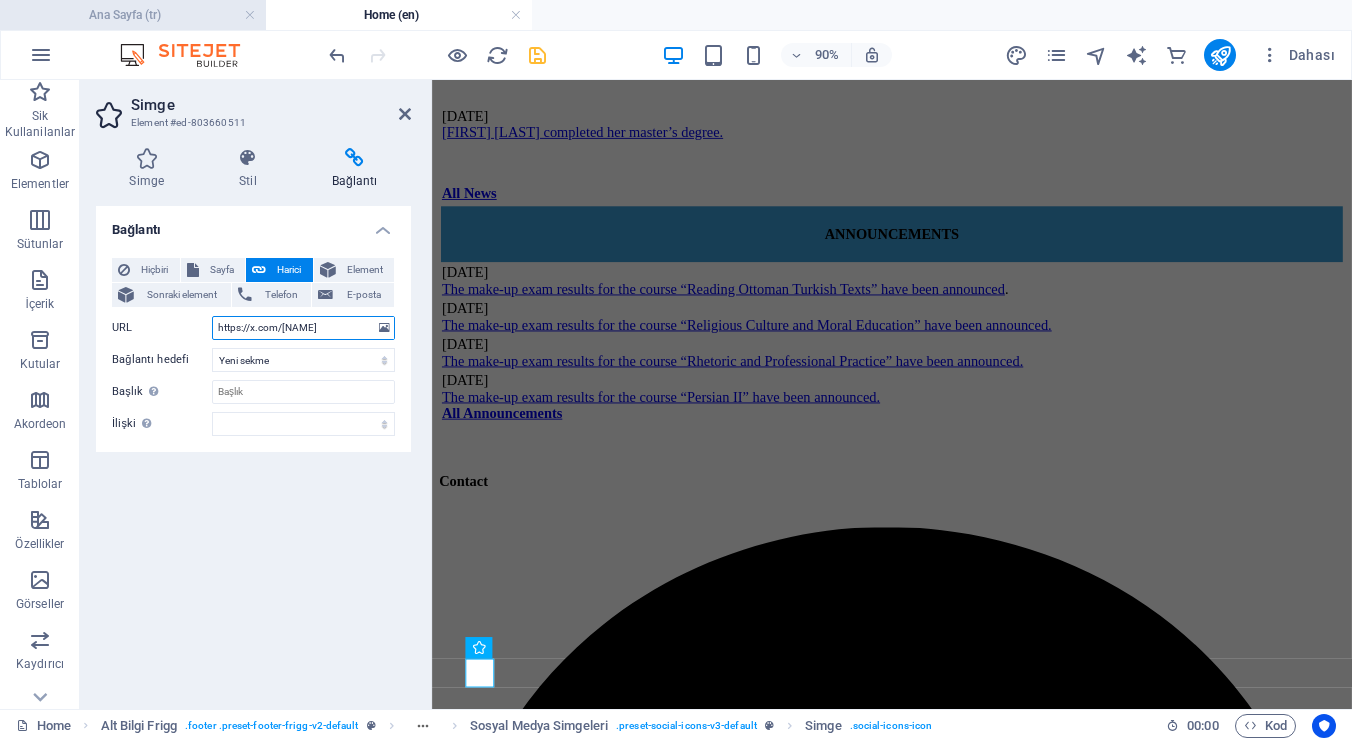 type on "https://x.com/[NAME]" 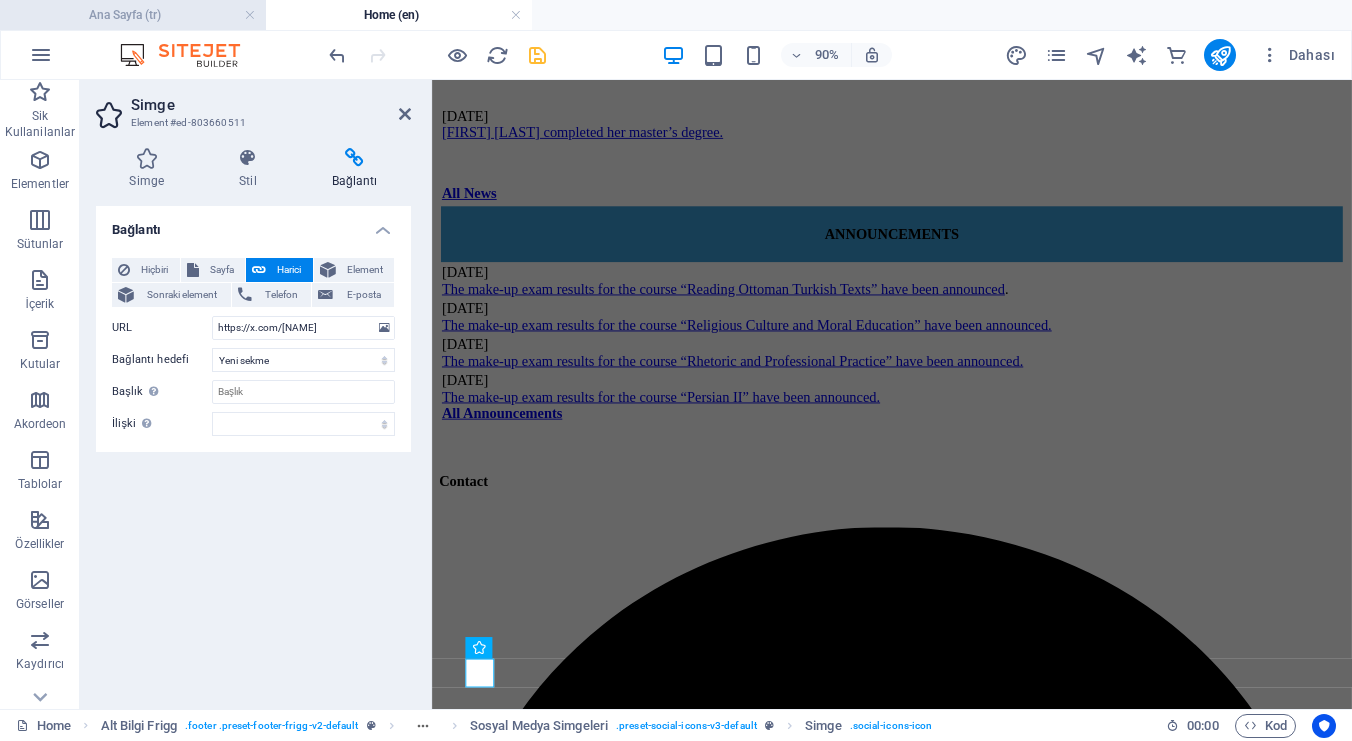 click on "Ana Sayfa (tr)" at bounding box center [133, 15] 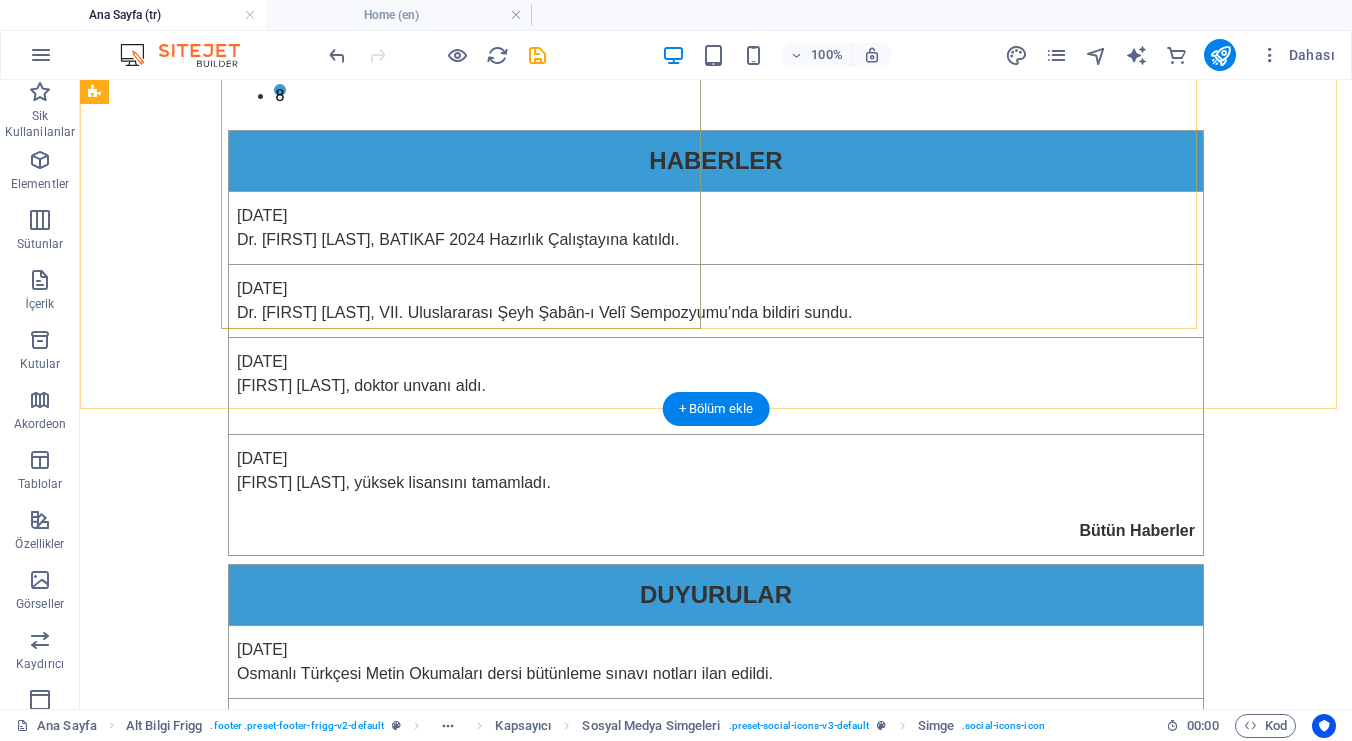 scroll, scrollTop: 877, scrollLeft: 0, axis: vertical 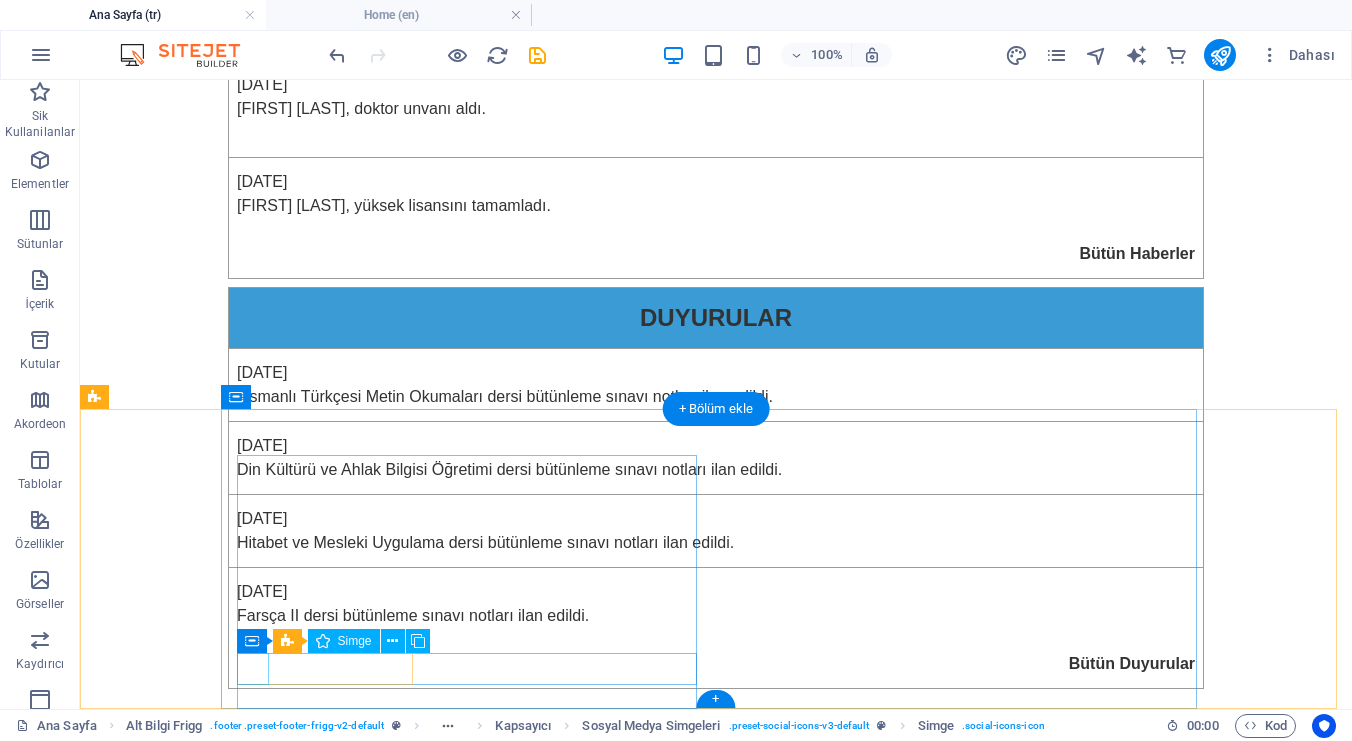 click at bounding box center [568, 1092] 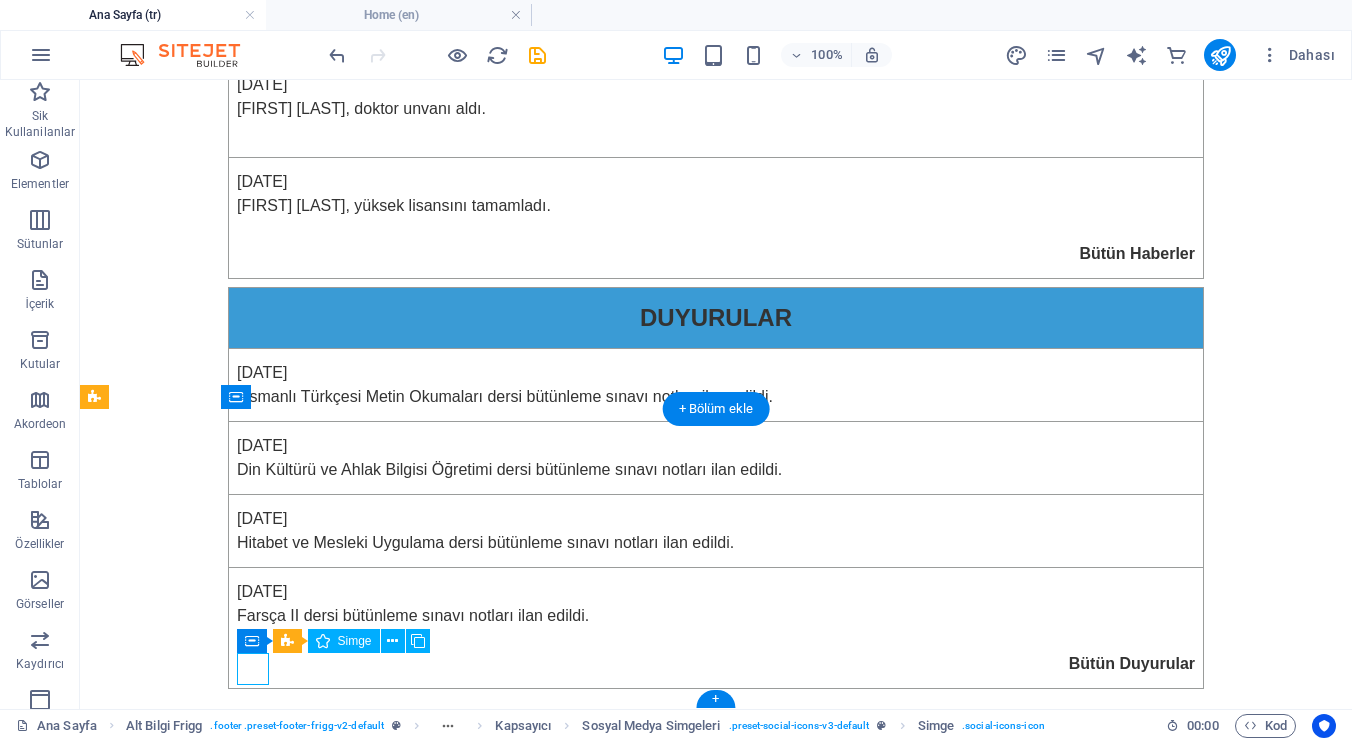 click at bounding box center (568, 1092) 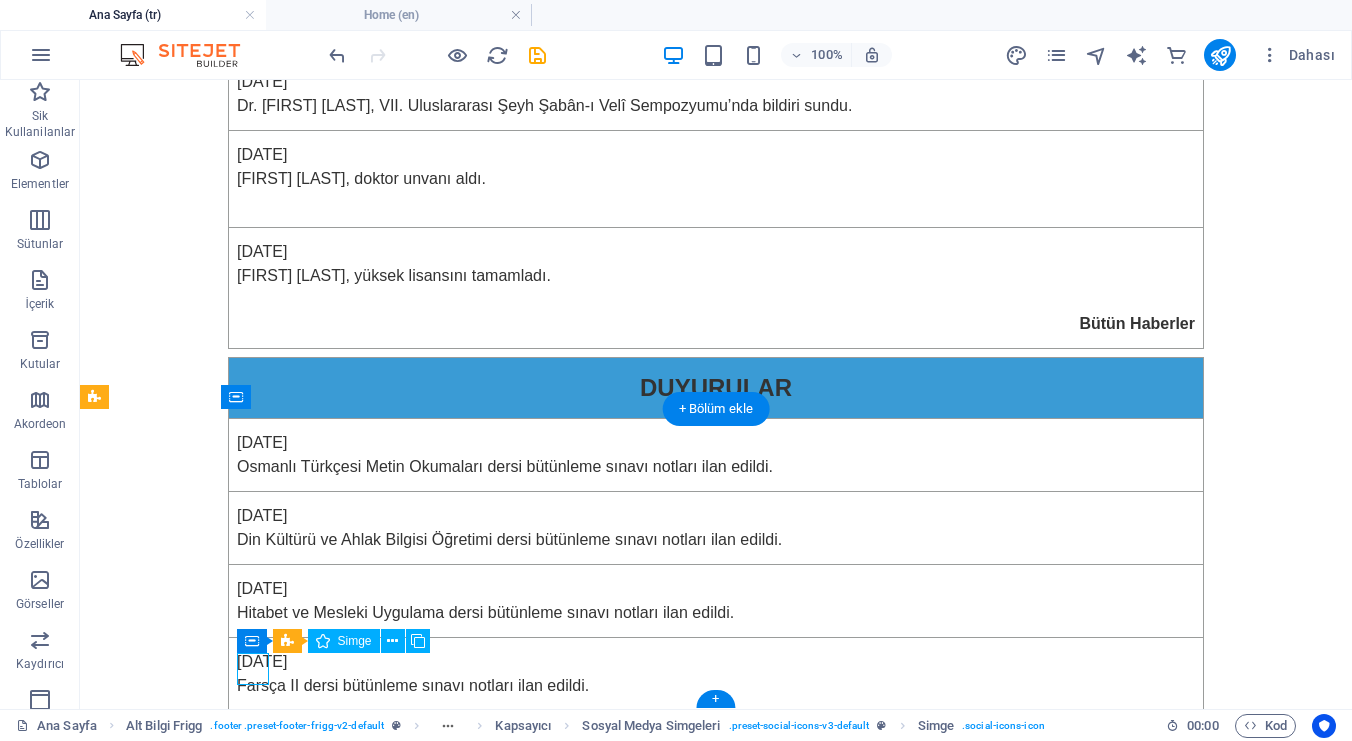 select on "xMidYMid" 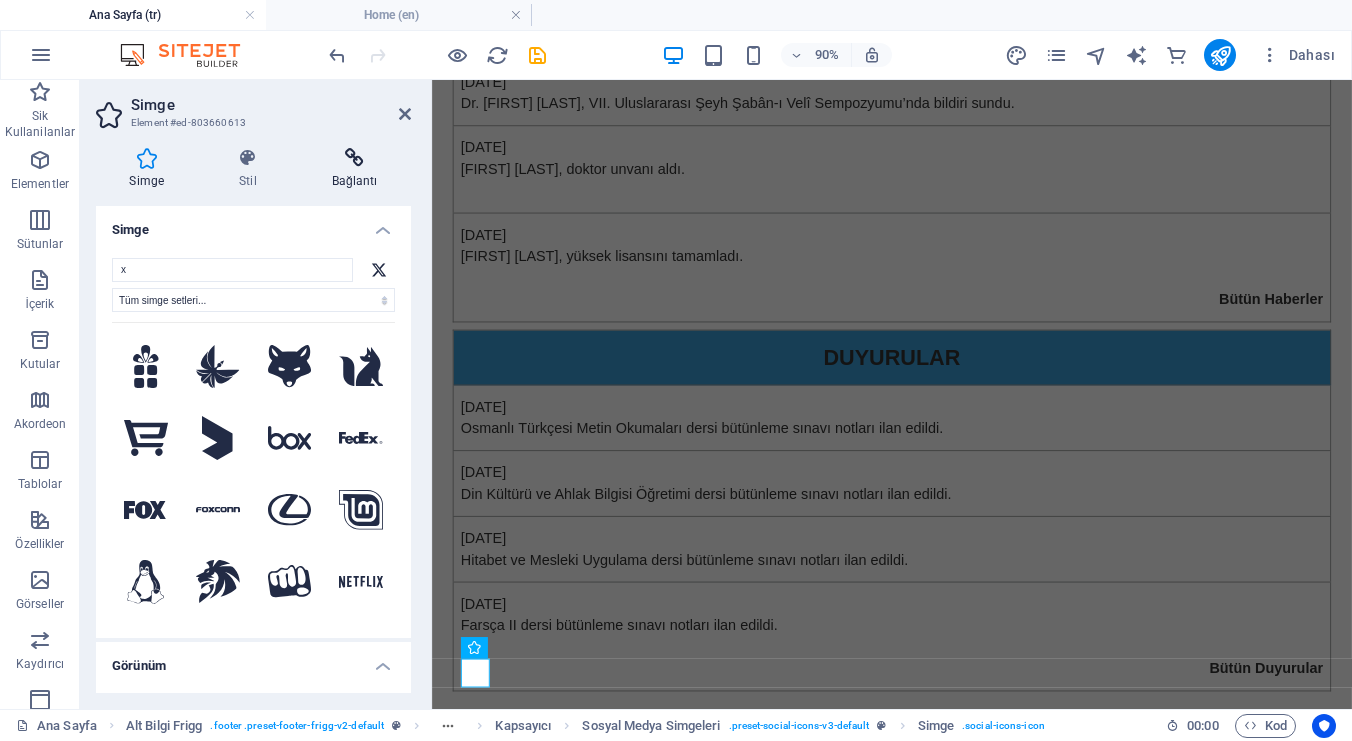 click at bounding box center [354, 158] 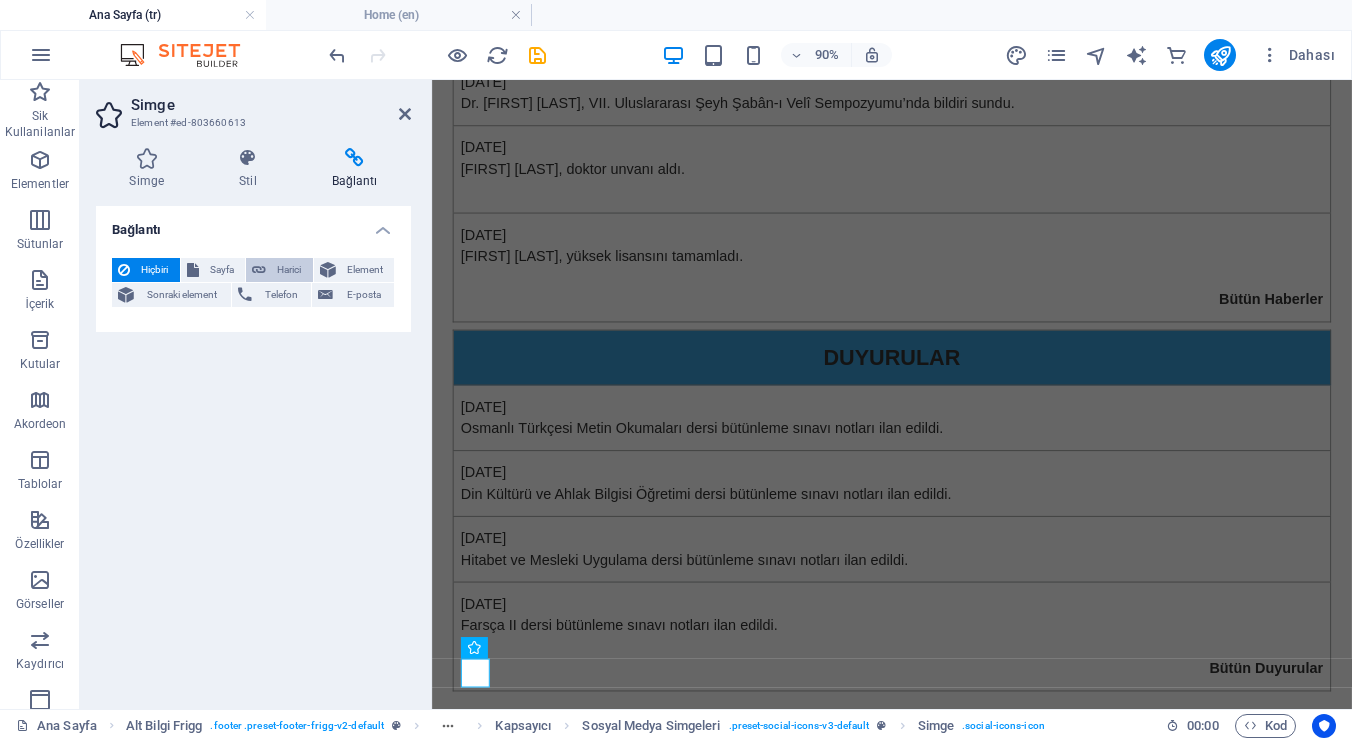 click on "Harici" at bounding box center [289, 270] 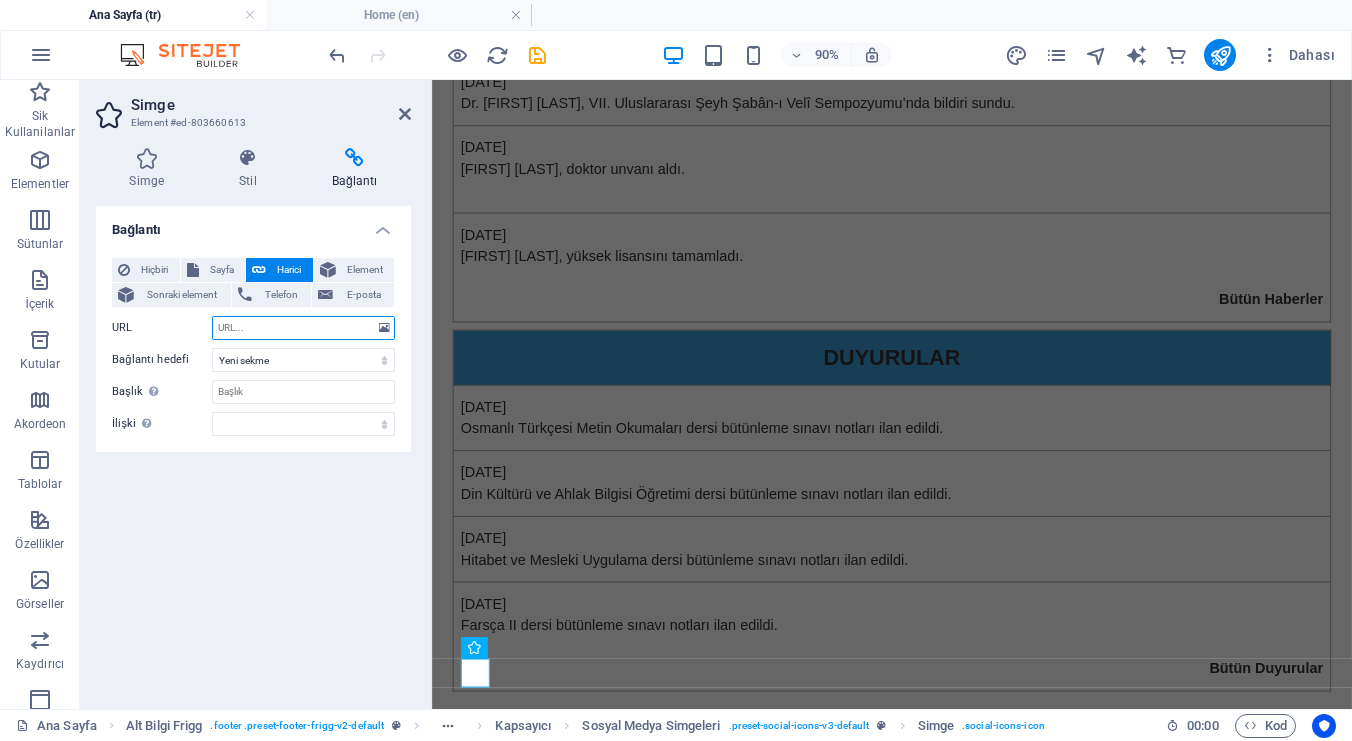 click on "URL" at bounding box center [303, 328] 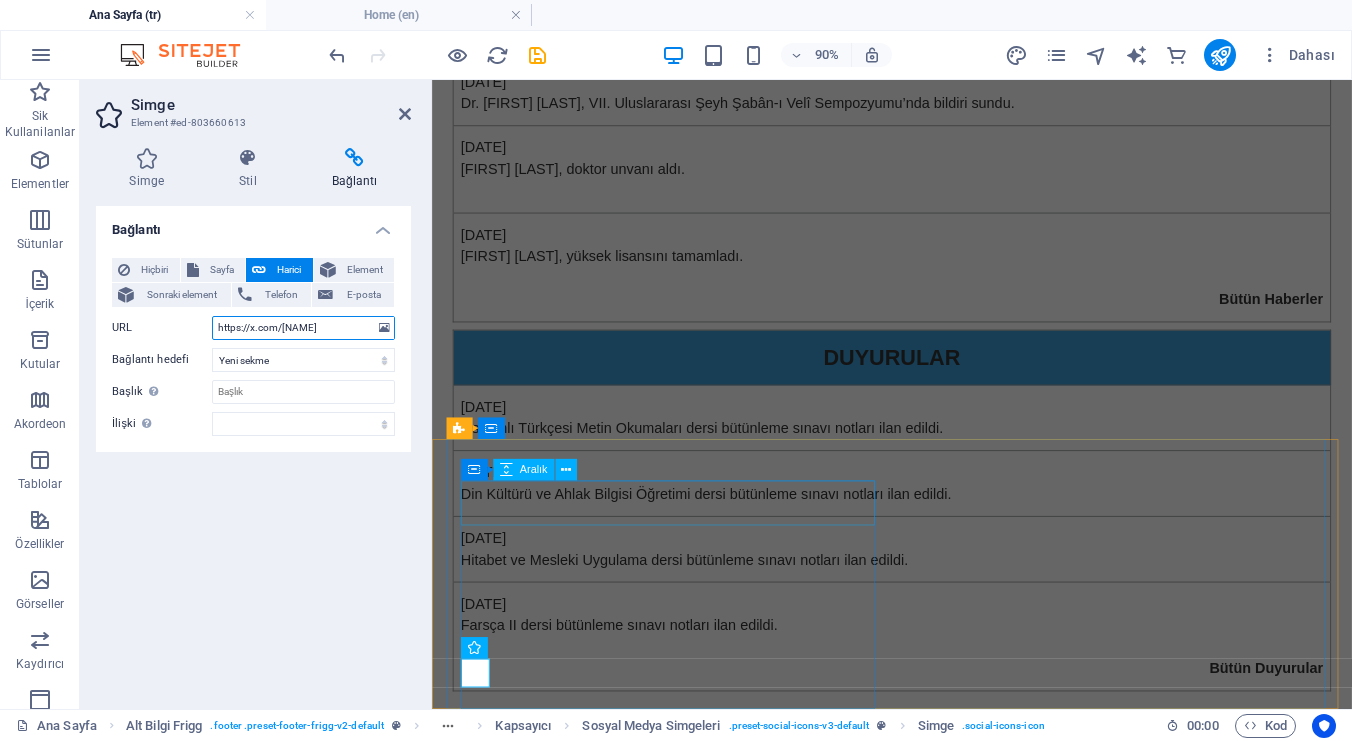 type on "https://x.com/[NAME]" 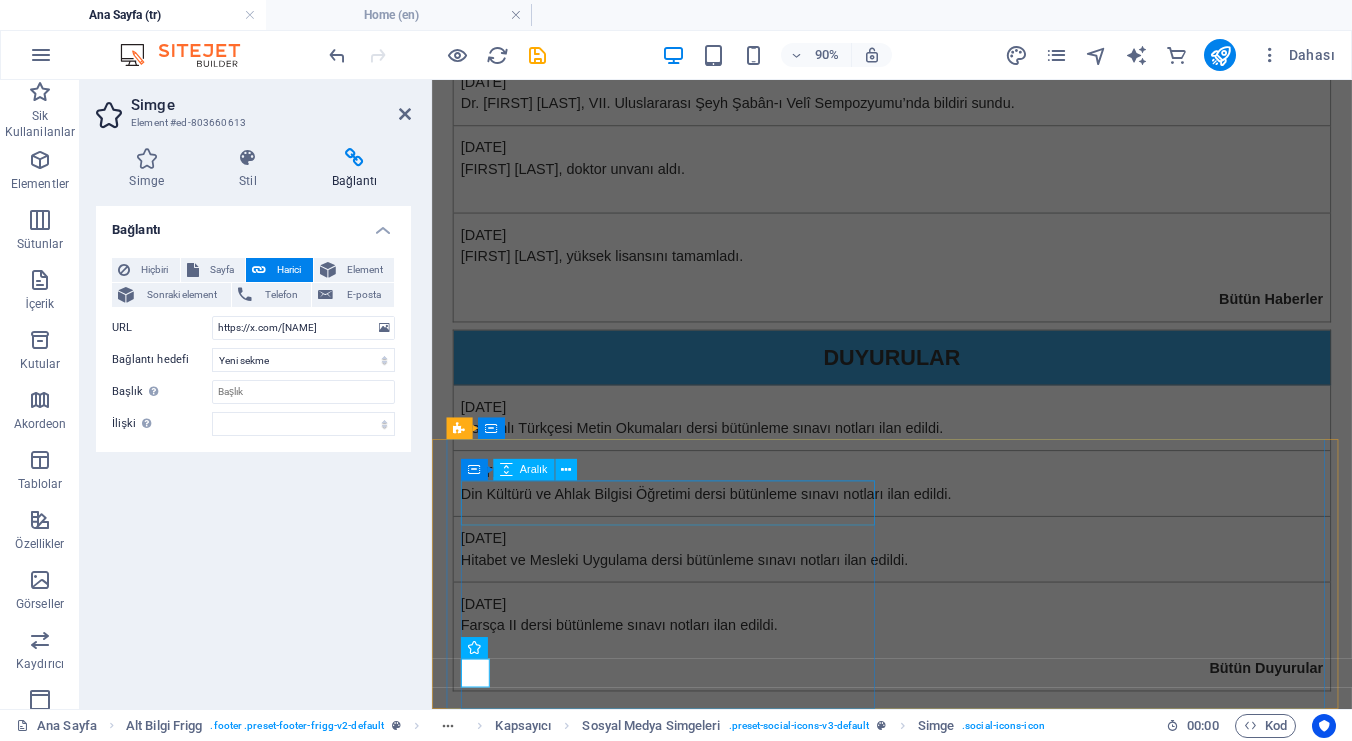 click at bounding box center [920, 901] 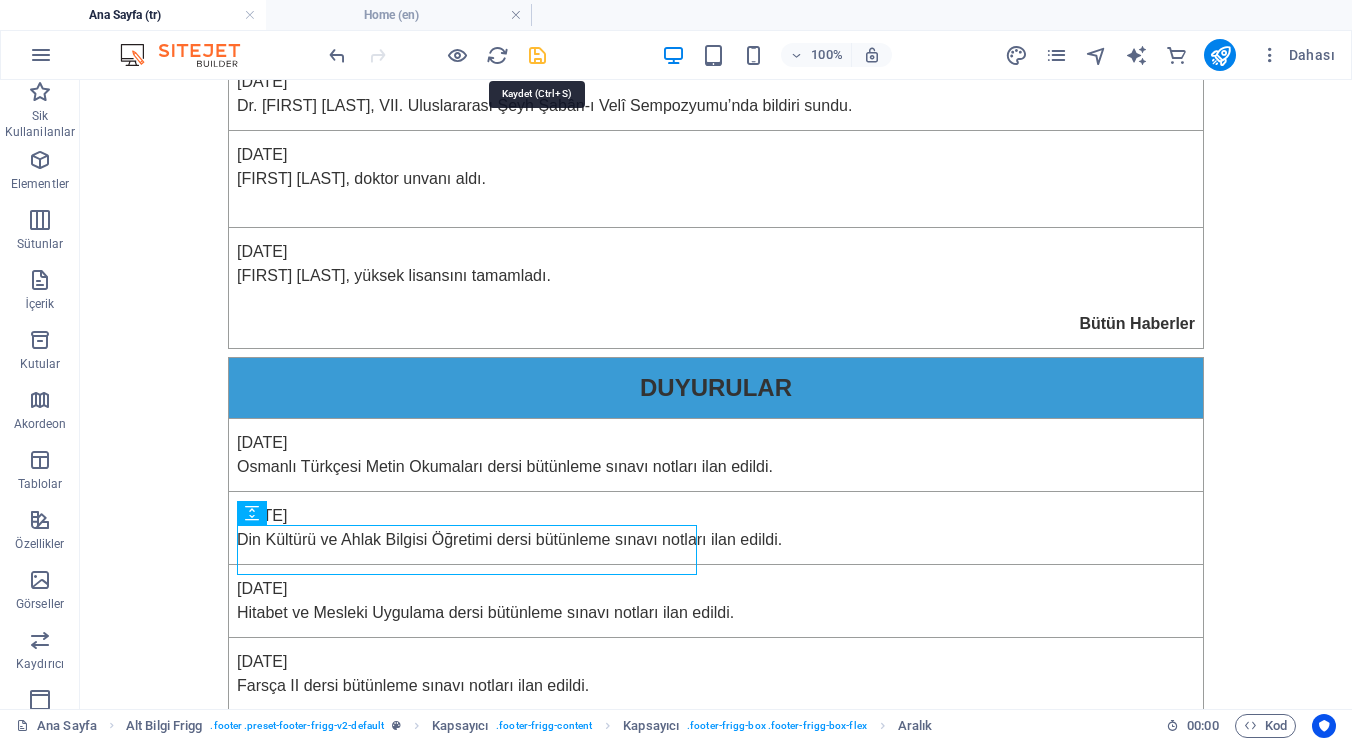 click at bounding box center (537, 55) 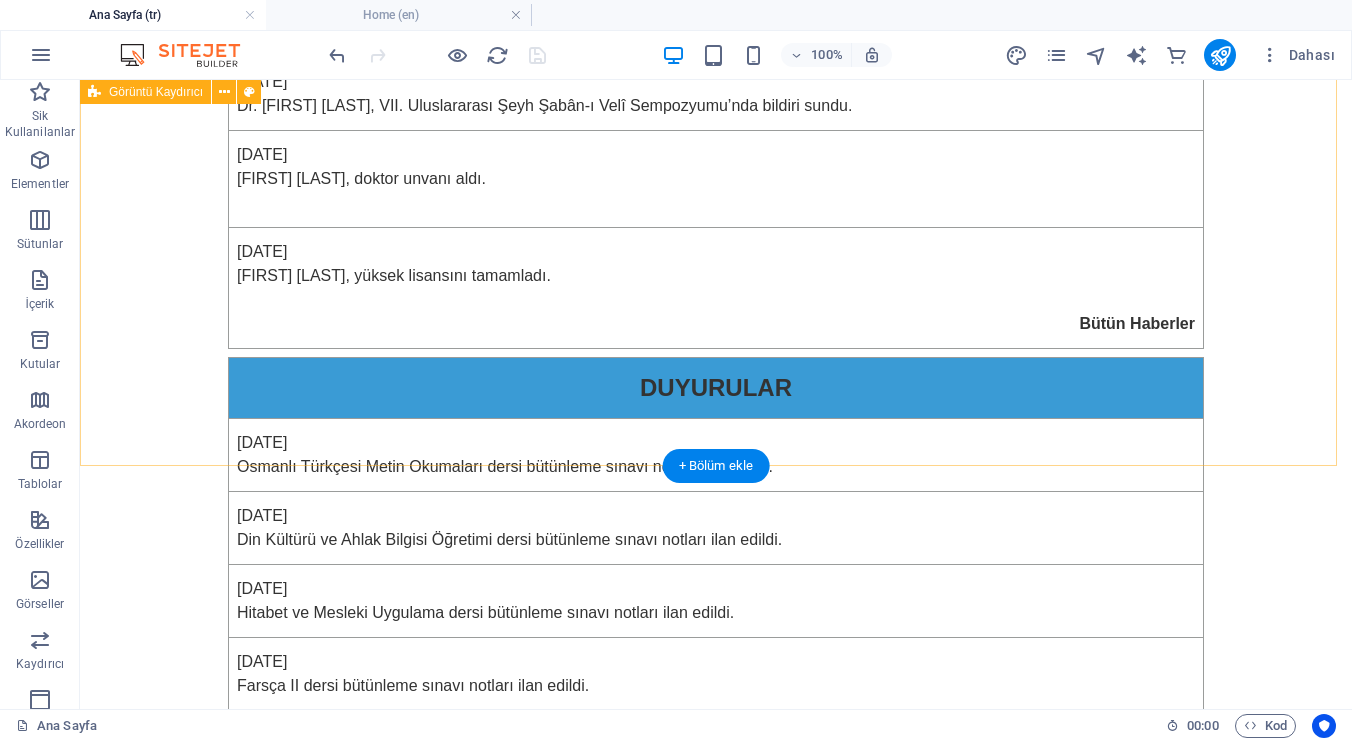 scroll, scrollTop: 877, scrollLeft: 0, axis: vertical 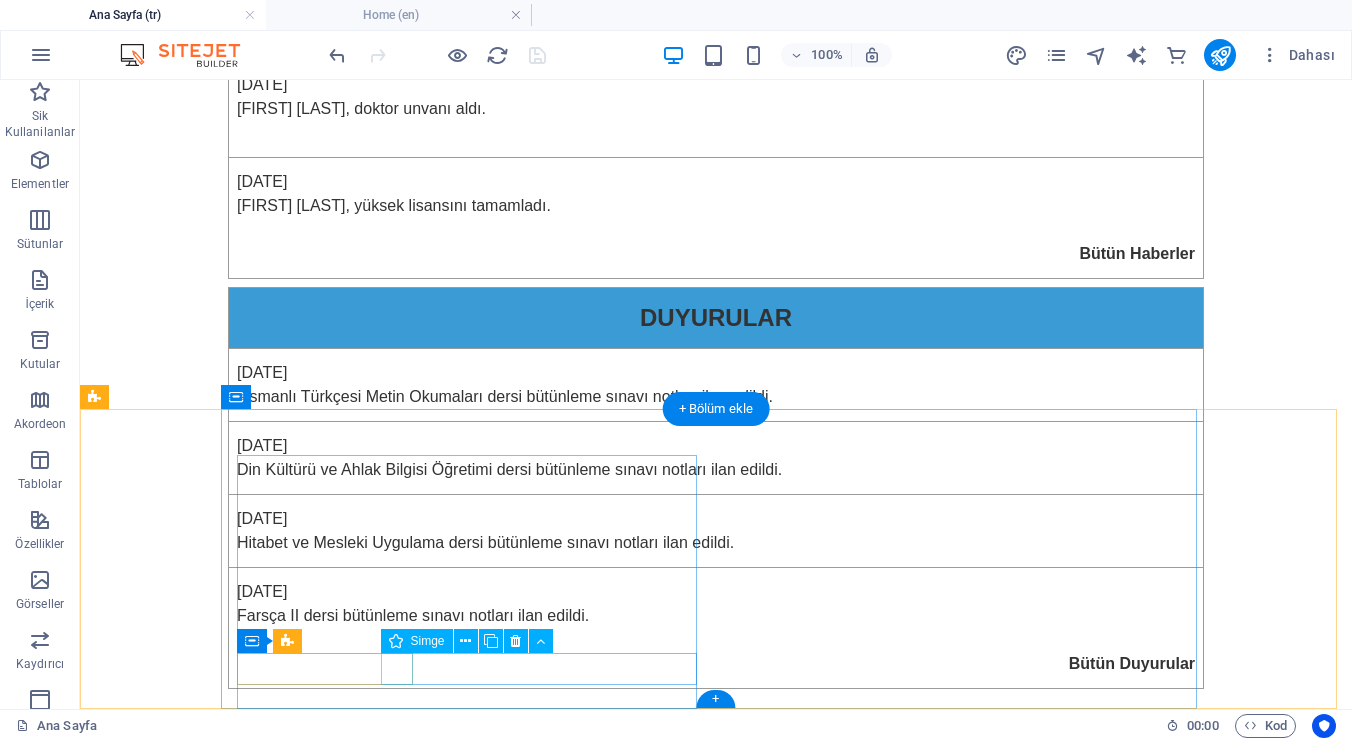 click at bounding box center [568, 1212] 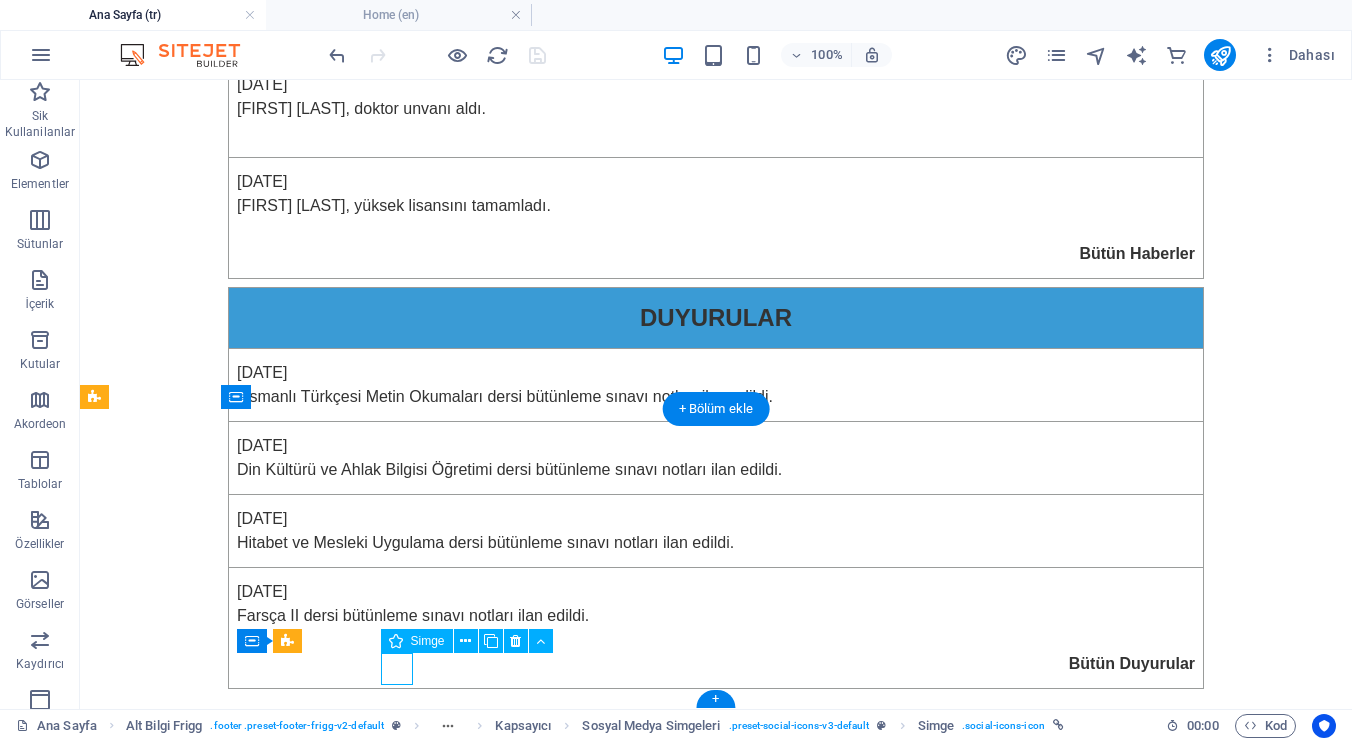 click at bounding box center [568, 1212] 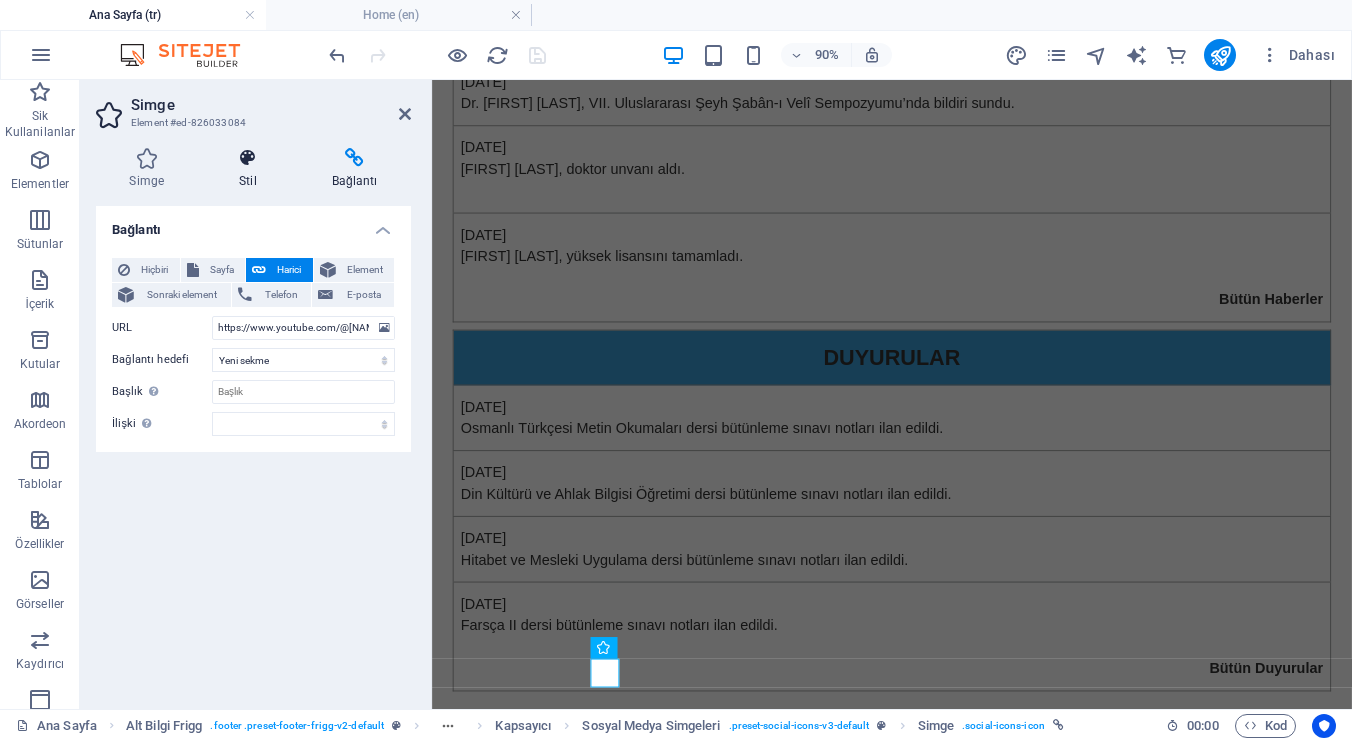 click at bounding box center (248, 158) 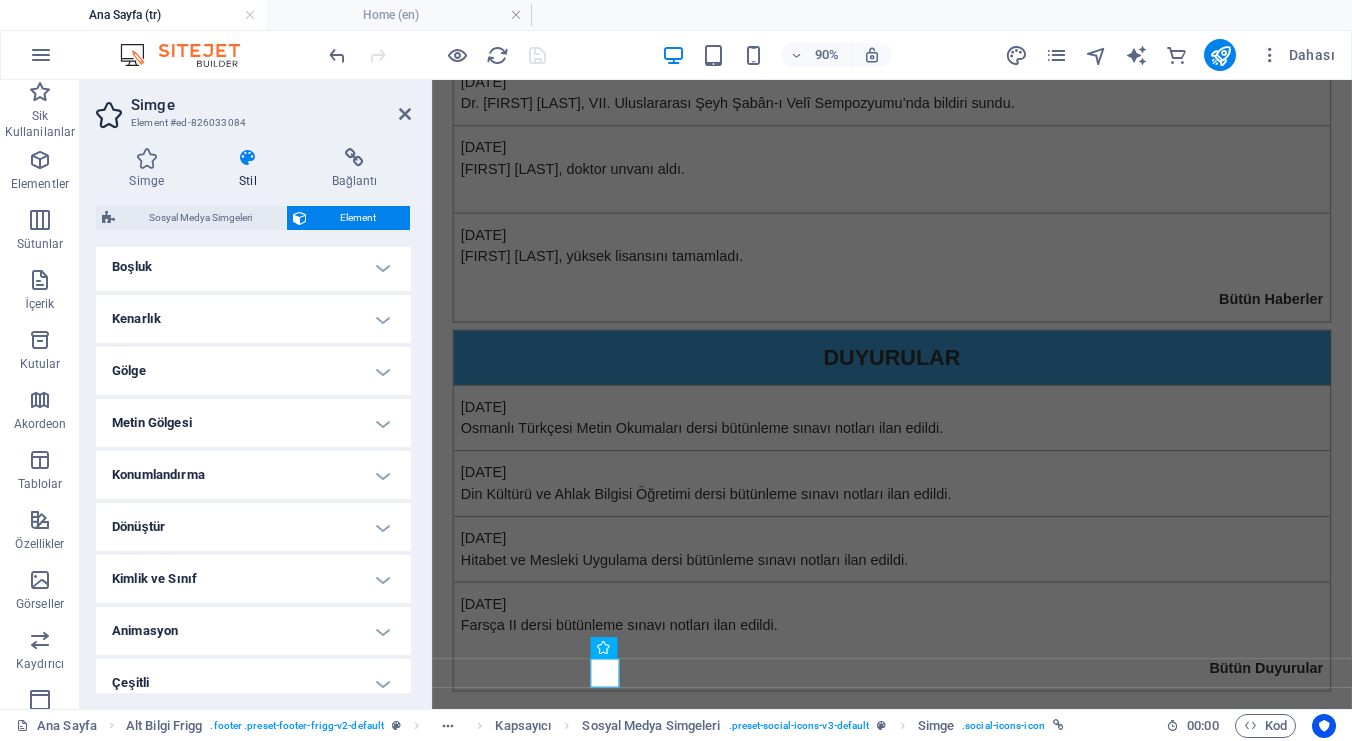 scroll, scrollTop: 414, scrollLeft: 0, axis: vertical 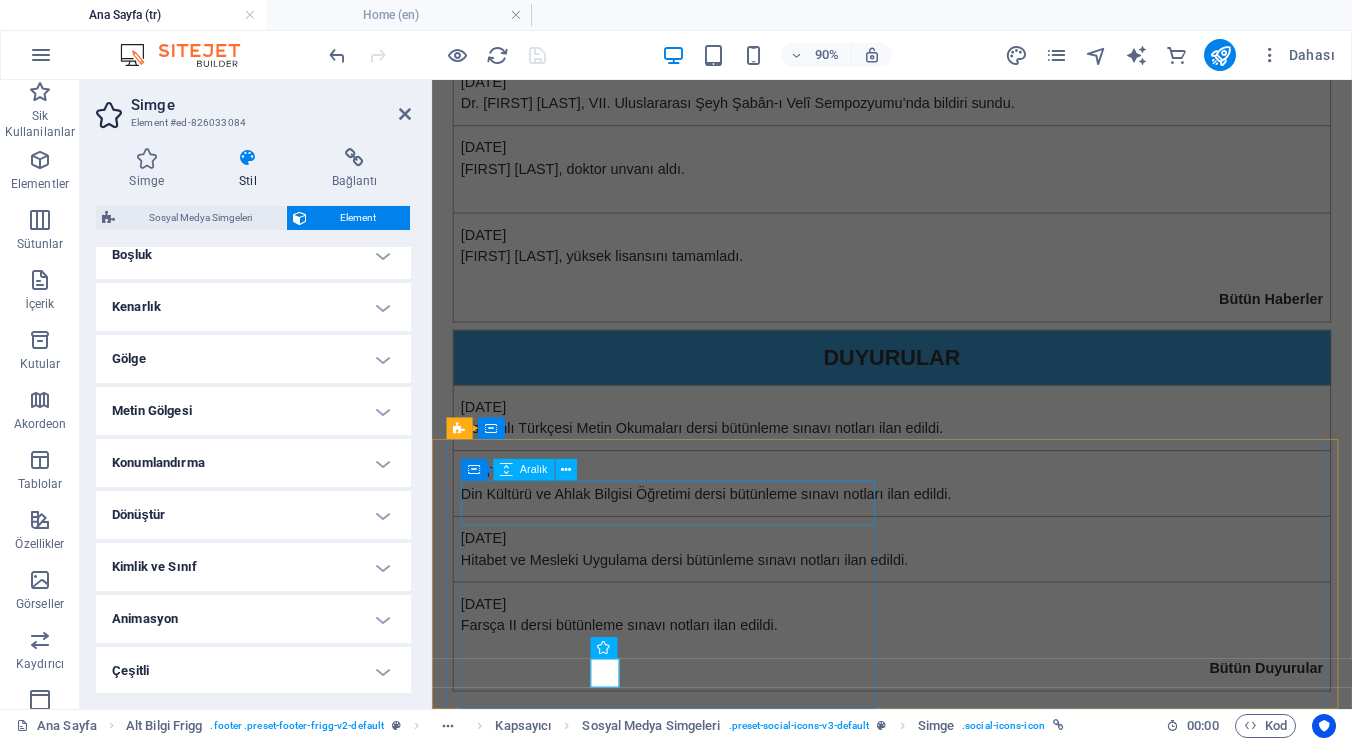 click at bounding box center [920, 901] 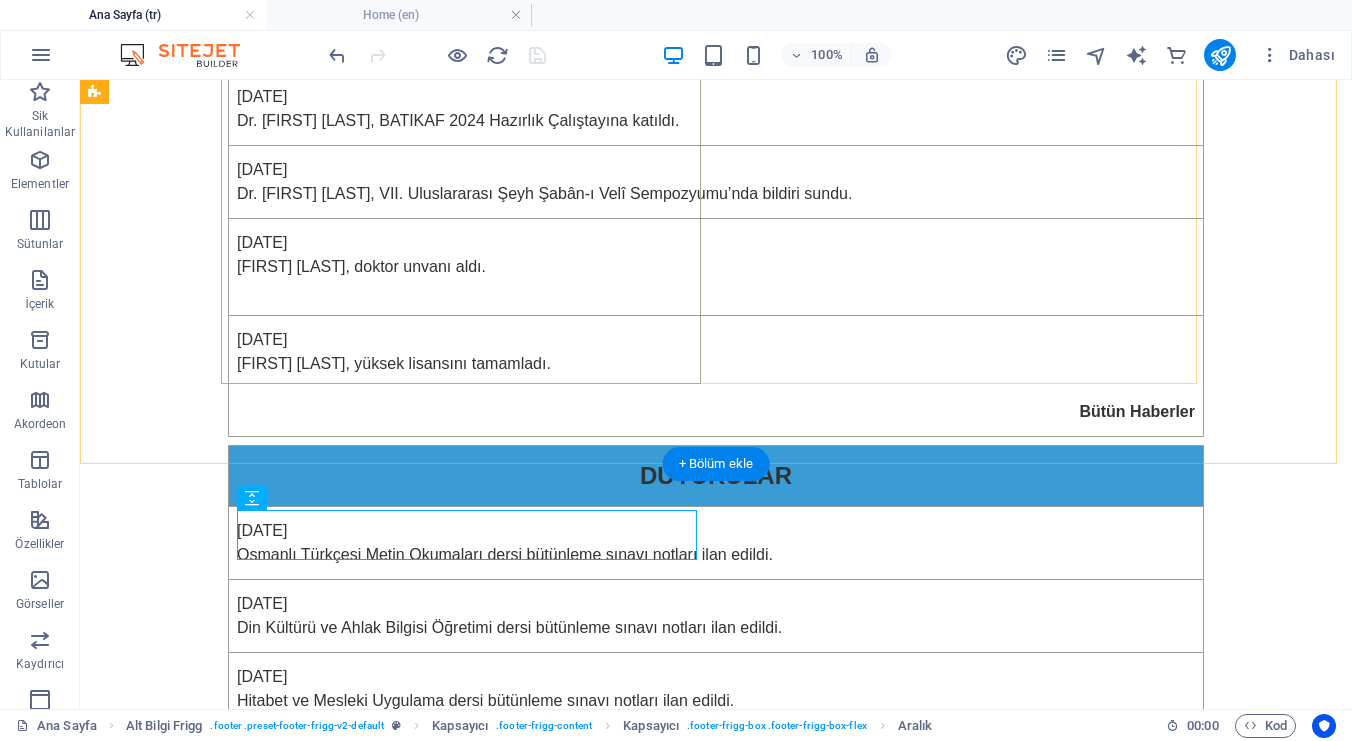 scroll, scrollTop: 877, scrollLeft: 0, axis: vertical 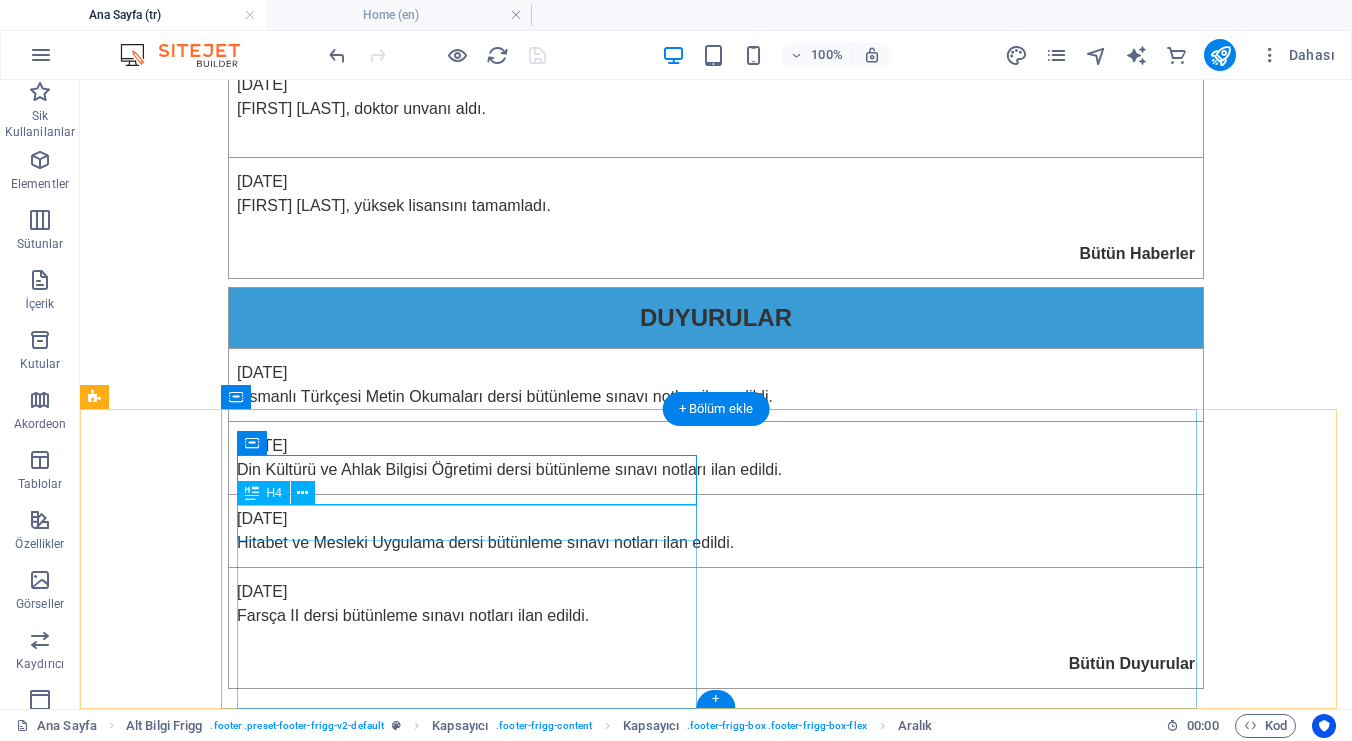 click on "‌İletişim" at bounding box center [568, 874] 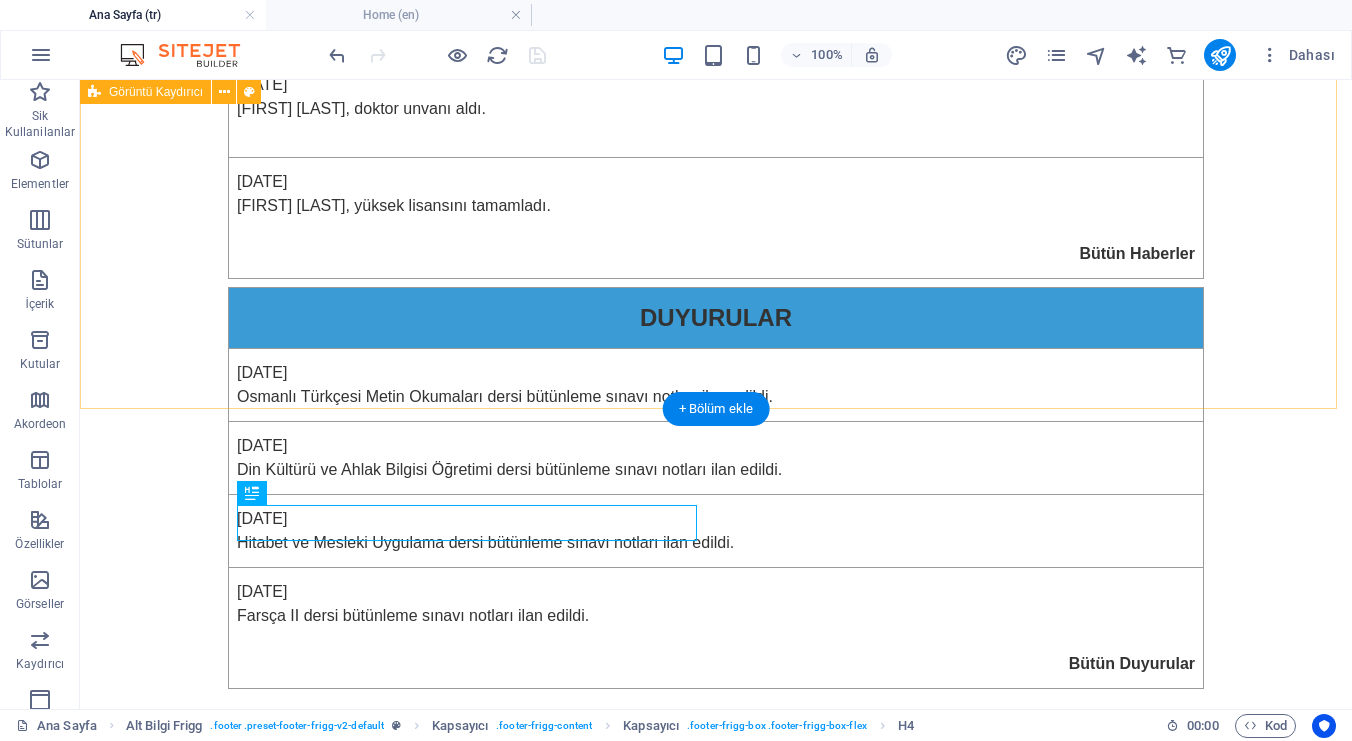 click on "1 2 3 4 5 6 7 8 HABERLER 21.11.2024 Dr. [FIRST] [LAST], BATIKAF 2024 Hazırlık Çalıştayına katıldı. 17.05.2024 Dr. [FIRST] [LAST], VII. Uluslararası Şeyh Şaʿbân-ı Velî Sempozyumu’nda bildiri sundu. 06.02.2024 [FIRST] [LAST], doktor unvanı aldı. 06.06.2016 [FIRST] [LAST], yüksek lisansını tamamladı. Bütün Haberler DUYURULAR 08.07.2025 Osmanlı Türkçesi Metin Okumaları dersi bütünleme sınavı notları ilan edildi. 08.07.2025 Din Kültürü ve Ahlak Bilgisi Öğretimi dersi bütünleme sınavı notları ilan edildi. 03.07.2025 Hitabet ve Mesleki Uygulama dersi bütünleme sınavı notları ilan edildi. 03.07.2025 Farsça II dersi bütünleme sınavı notları ilan edildi. Bütün Duyurular" at bounding box center [716, 46] 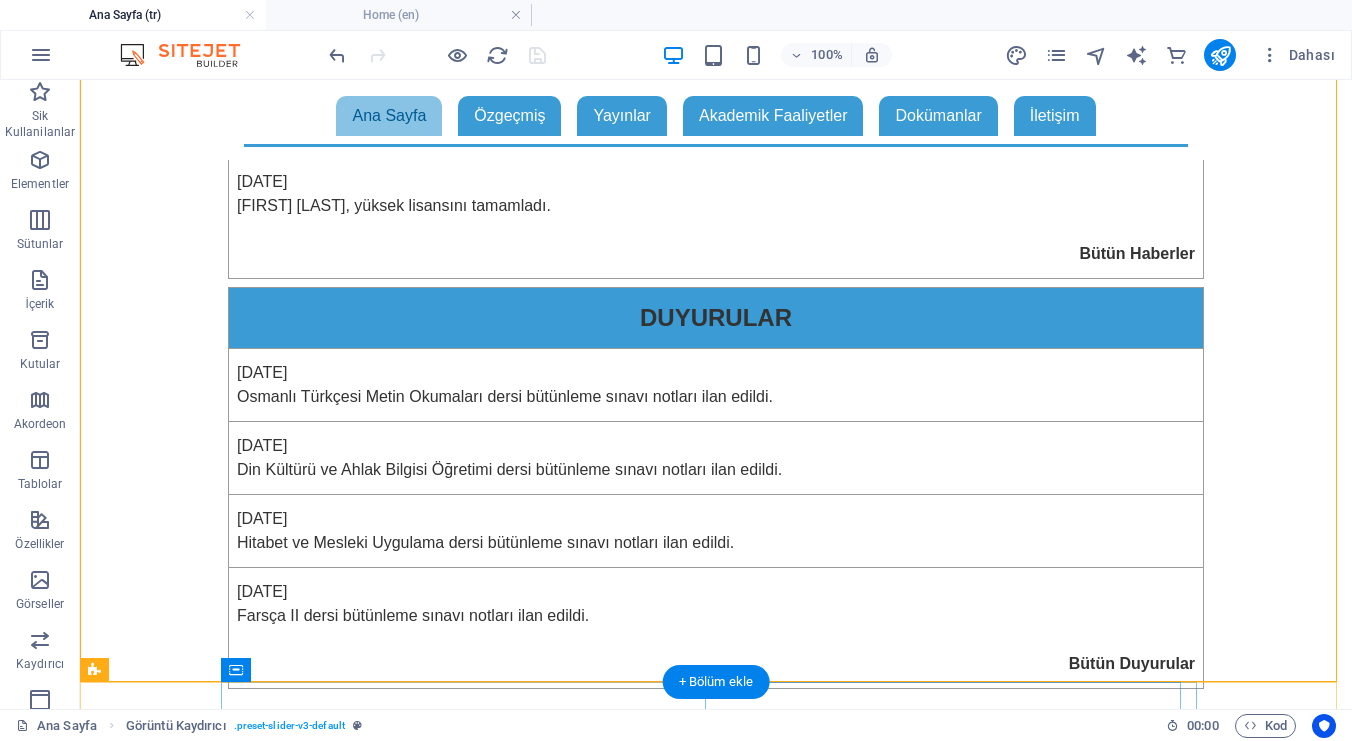 scroll, scrollTop: 0, scrollLeft: 0, axis: both 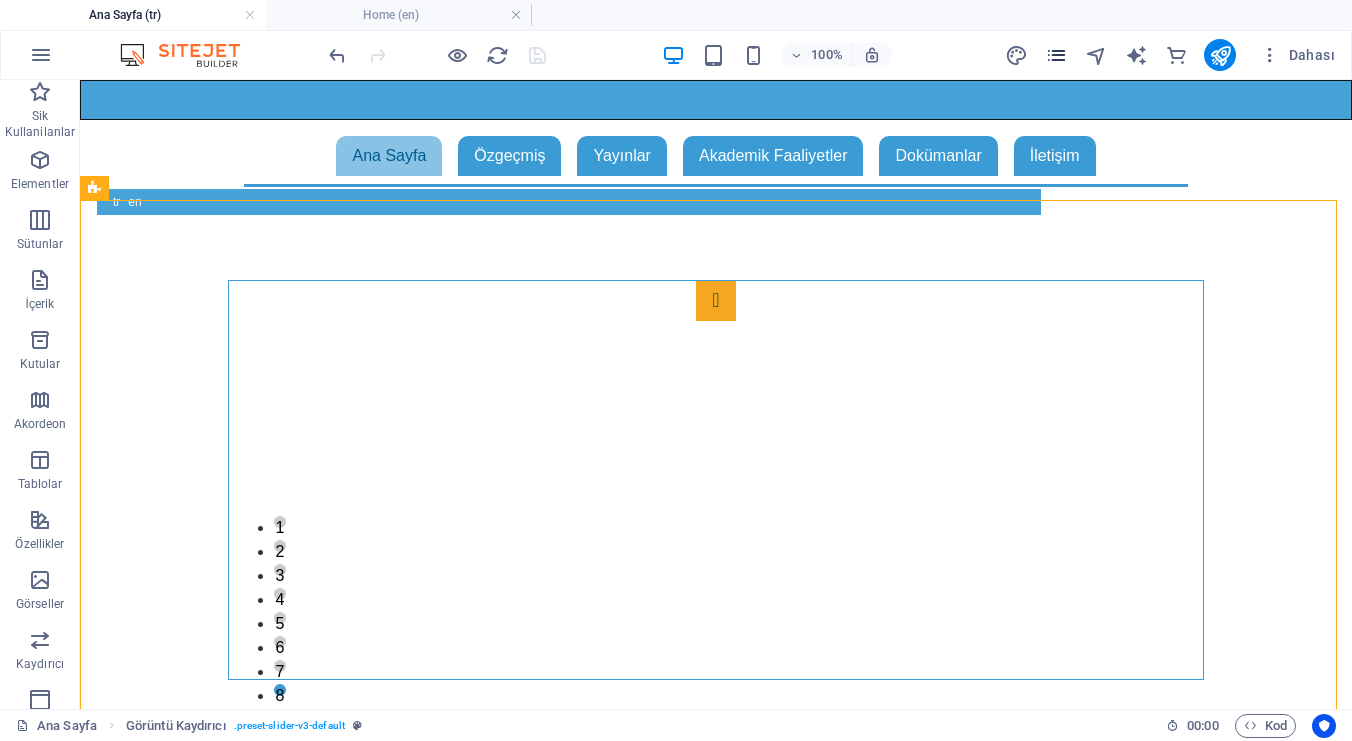 click at bounding box center [1056, 55] 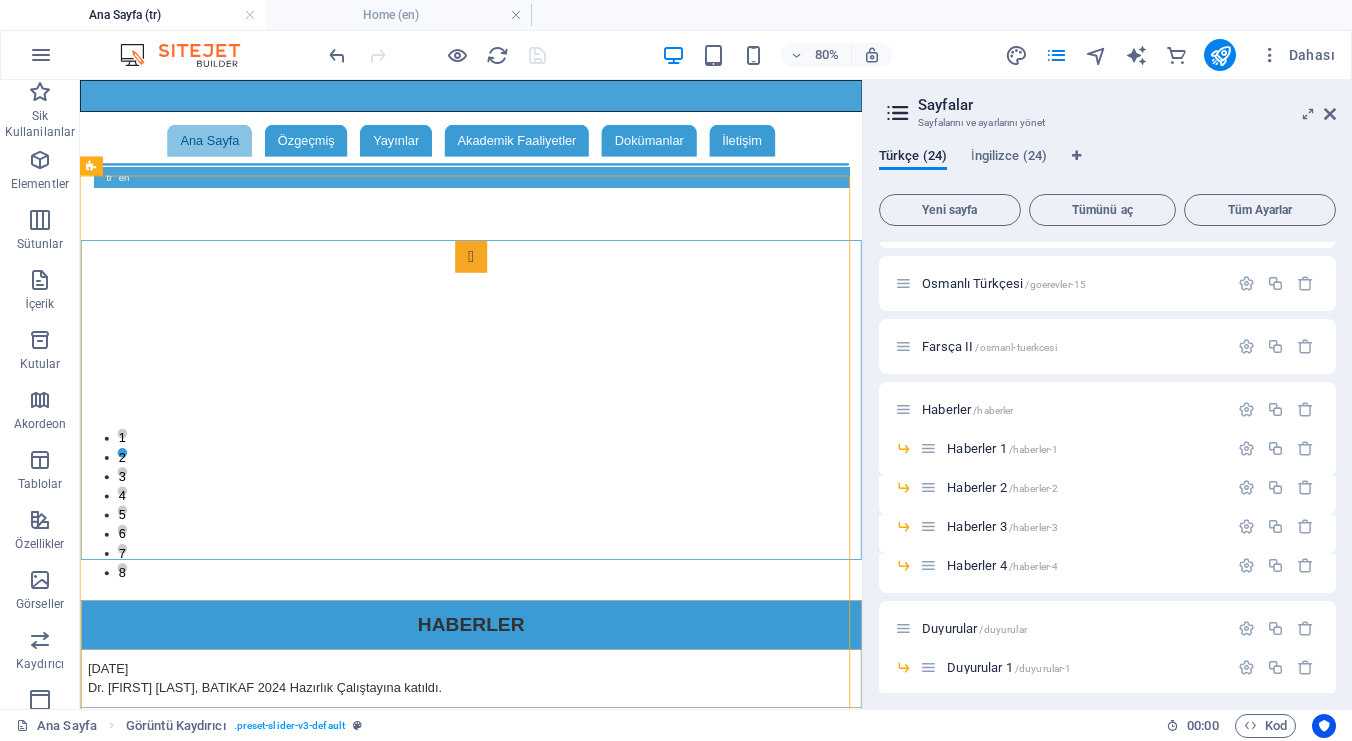 scroll, scrollTop: 1011, scrollLeft: 0, axis: vertical 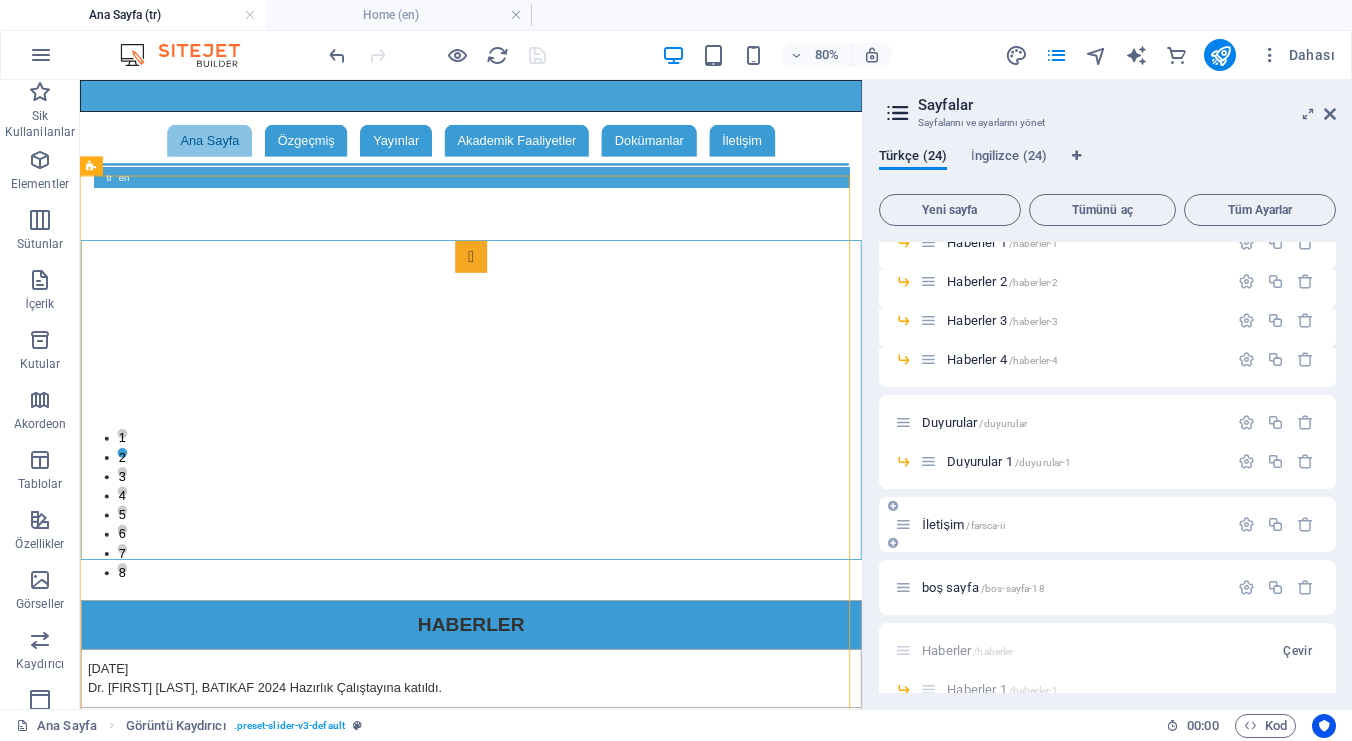 click on "İletişim /farsca-ii" at bounding box center (1061, 524) 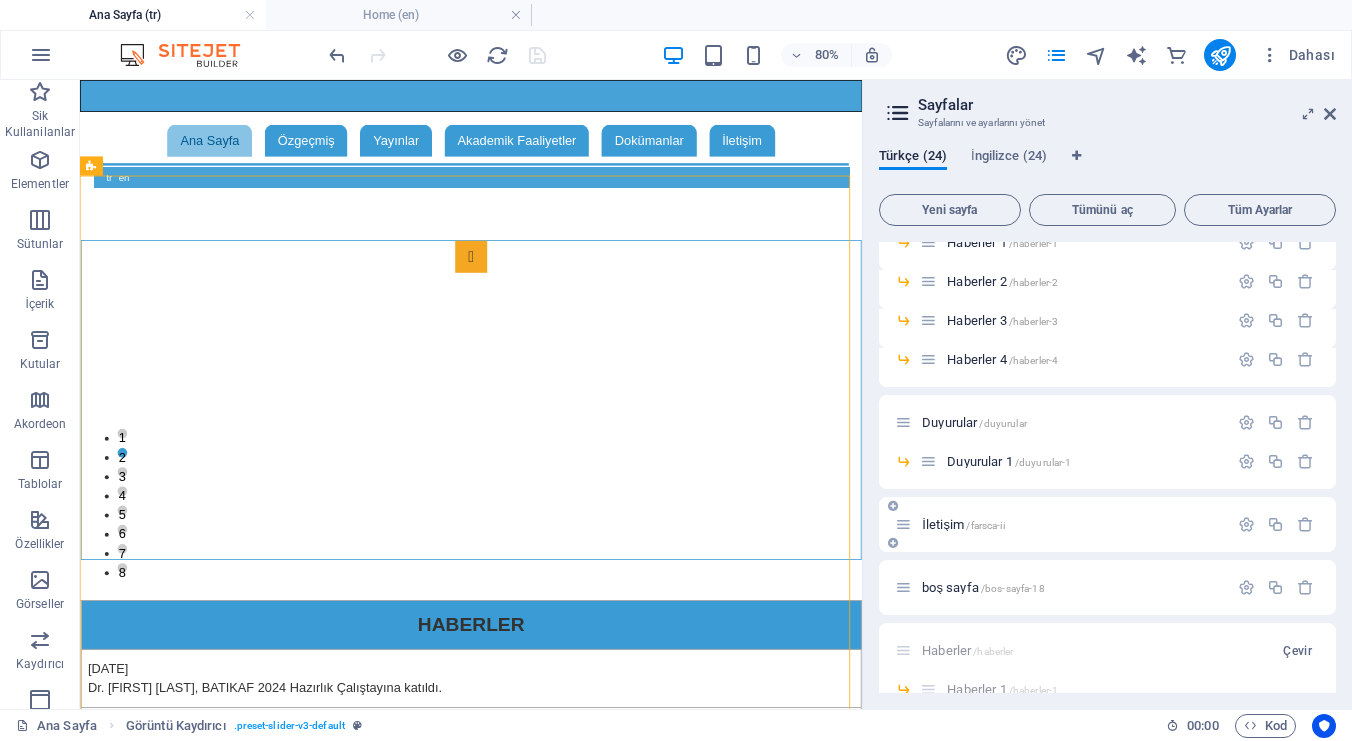 click on "İletişim /farsca-ii" at bounding box center [963, 524] 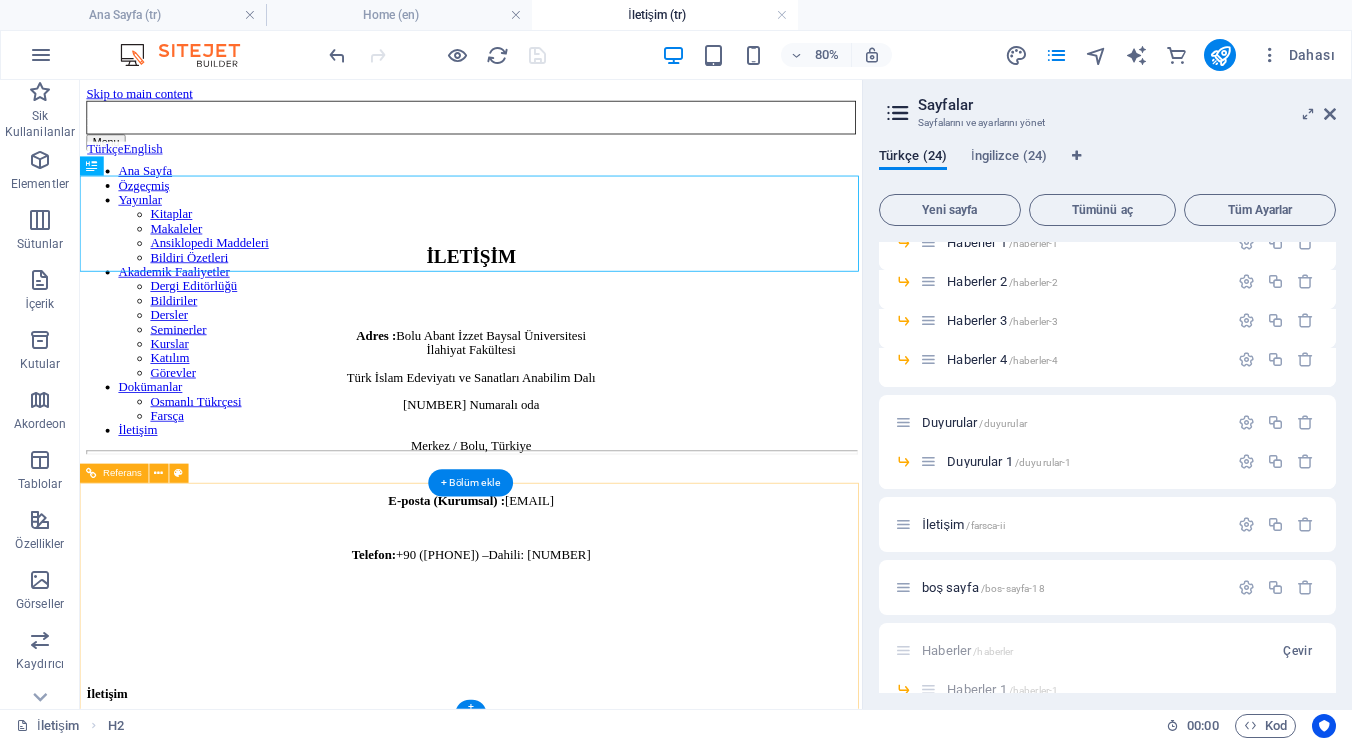 scroll, scrollTop: 0, scrollLeft: 0, axis: both 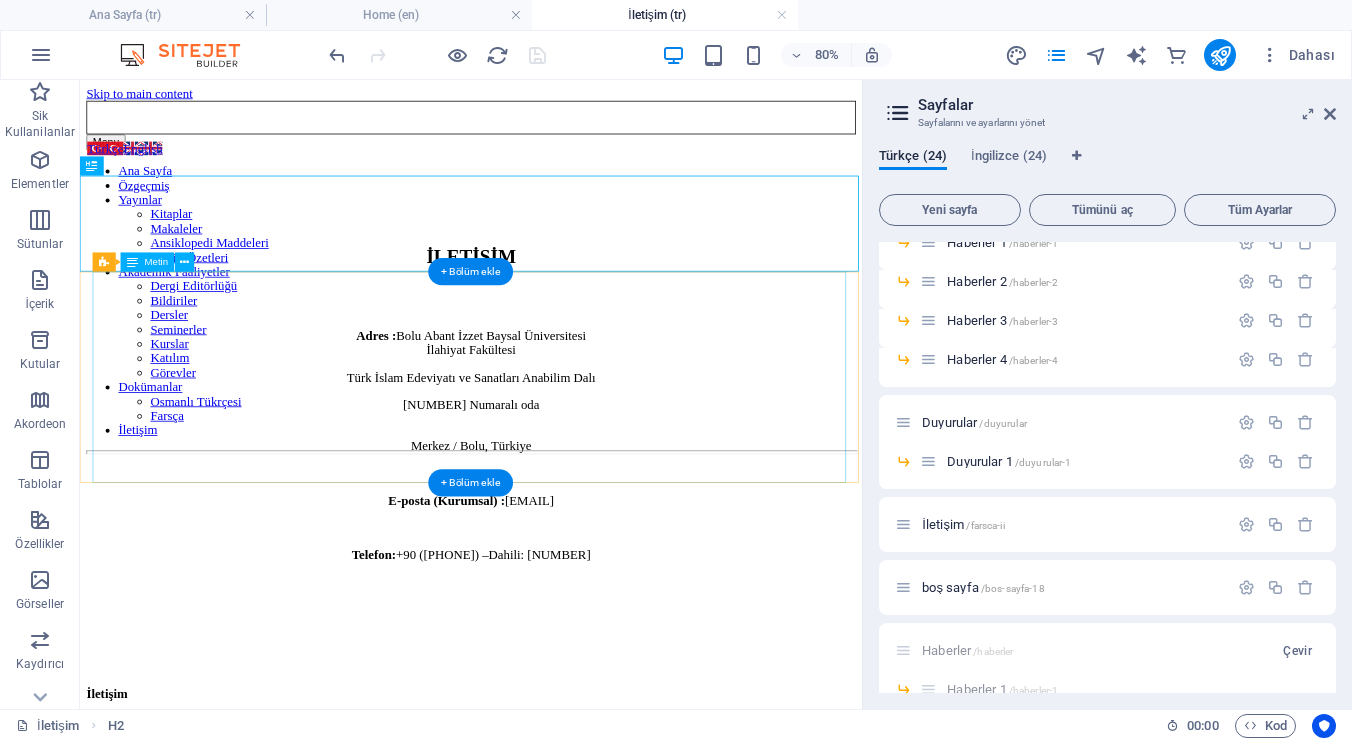 click on "Adres :  Bolu Abant İzzet Baysal Üniversitesi İlahiyat Fakültesi  Türk İslam Edeviyatı ve Sanatları Anabilim Dalı [NUMBER] Numaralı oda Merkez / Bolu, Türkiye E-posta (Kurumsal) :  [EMAIL] Telefon:  +90 ([PHONE]) –Dahili: [NUMBER]" at bounding box center [569, 554] 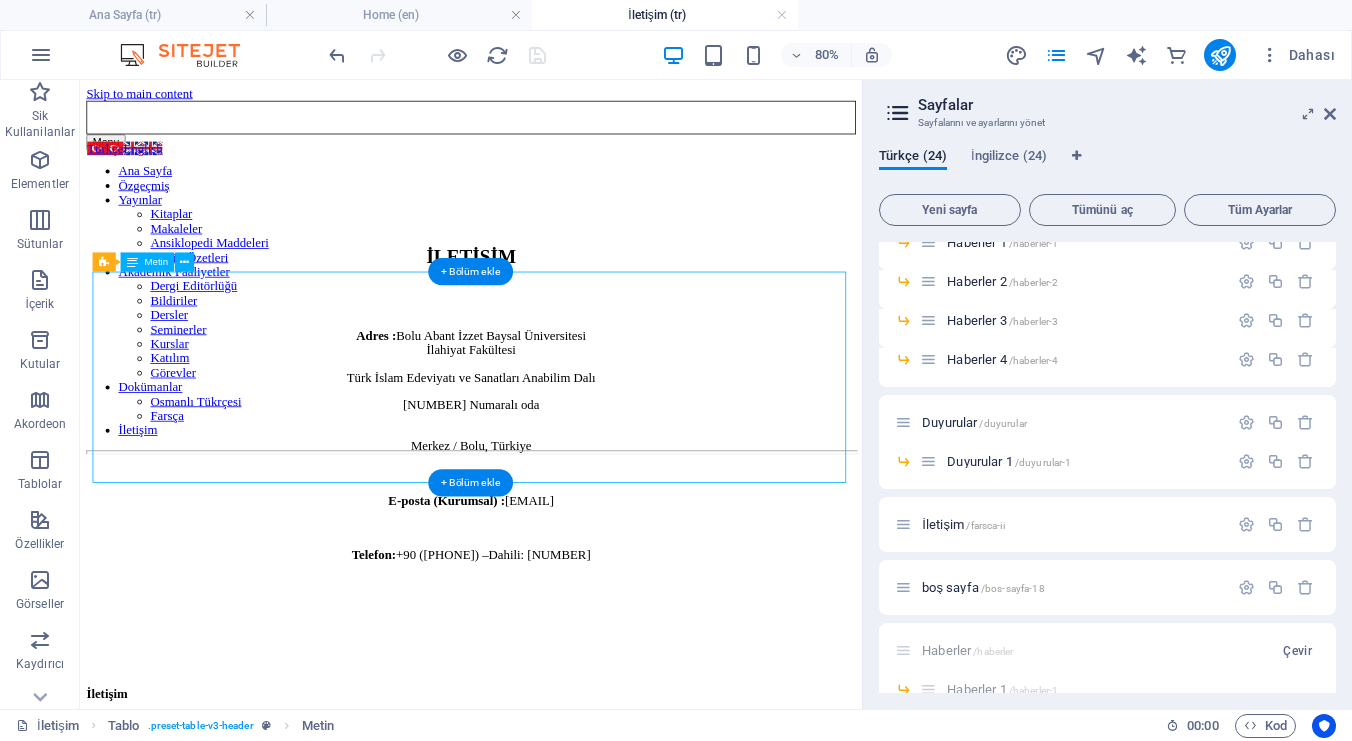 click on "Adres :  Bolu Abant İzzet Baysal Üniversitesi İlahiyat Fakültesi  Türk İslam Edeviyatı ve Sanatları Anabilim Dalı [NUMBER] Numaralı oda Merkez / Bolu, Türkiye E-posta (Kurumsal) :  [EMAIL] Telefon:  +90 ([PHONE]) –Dahili: [NUMBER]" at bounding box center [569, 554] 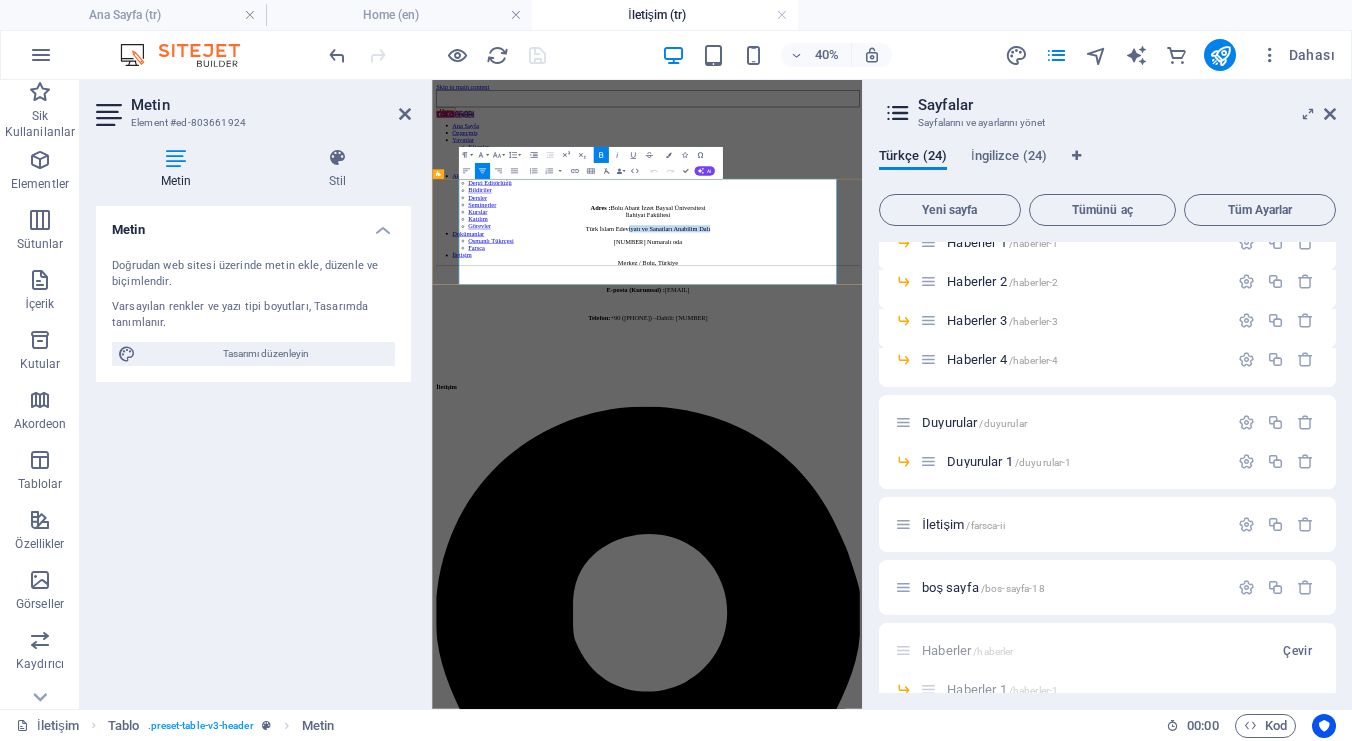 click on "Türk İslam Edeviyatı ve Sanatları Anabilim Dalı" at bounding box center (969, 452) 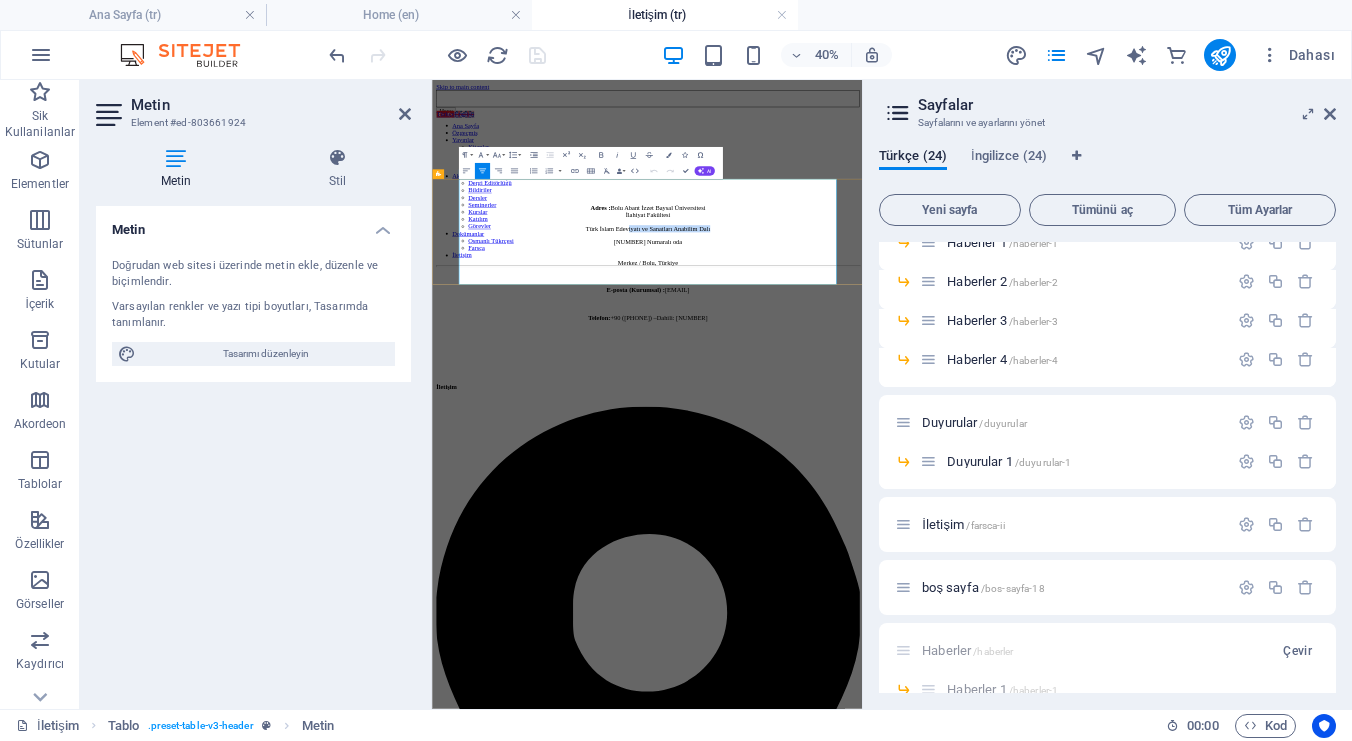 click on "Türk İslam Edeviyatı ve Sanatları Anabilim Dalı" at bounding box center (969, 452) 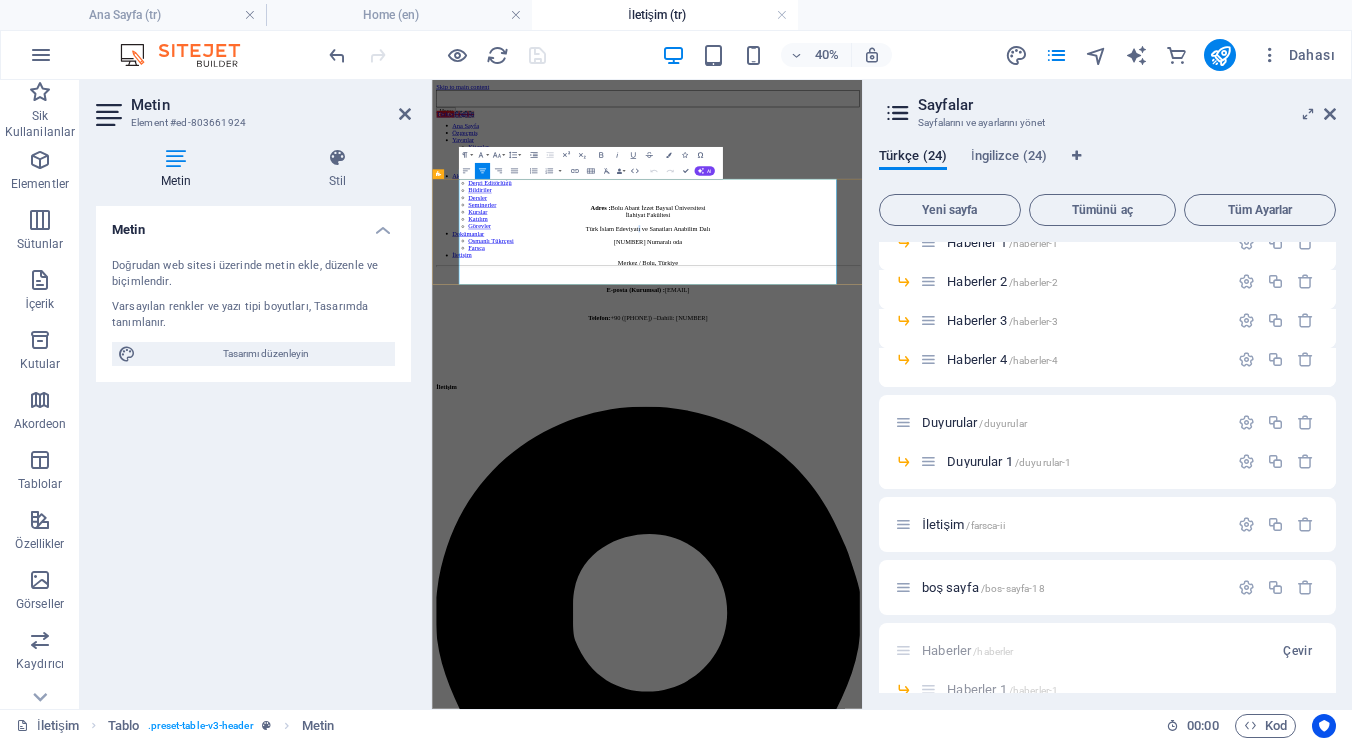 drag, startPoint x: 945, startPoint y: 390, endPoint x: 955, endPoint y: 405, distance: 18.027756 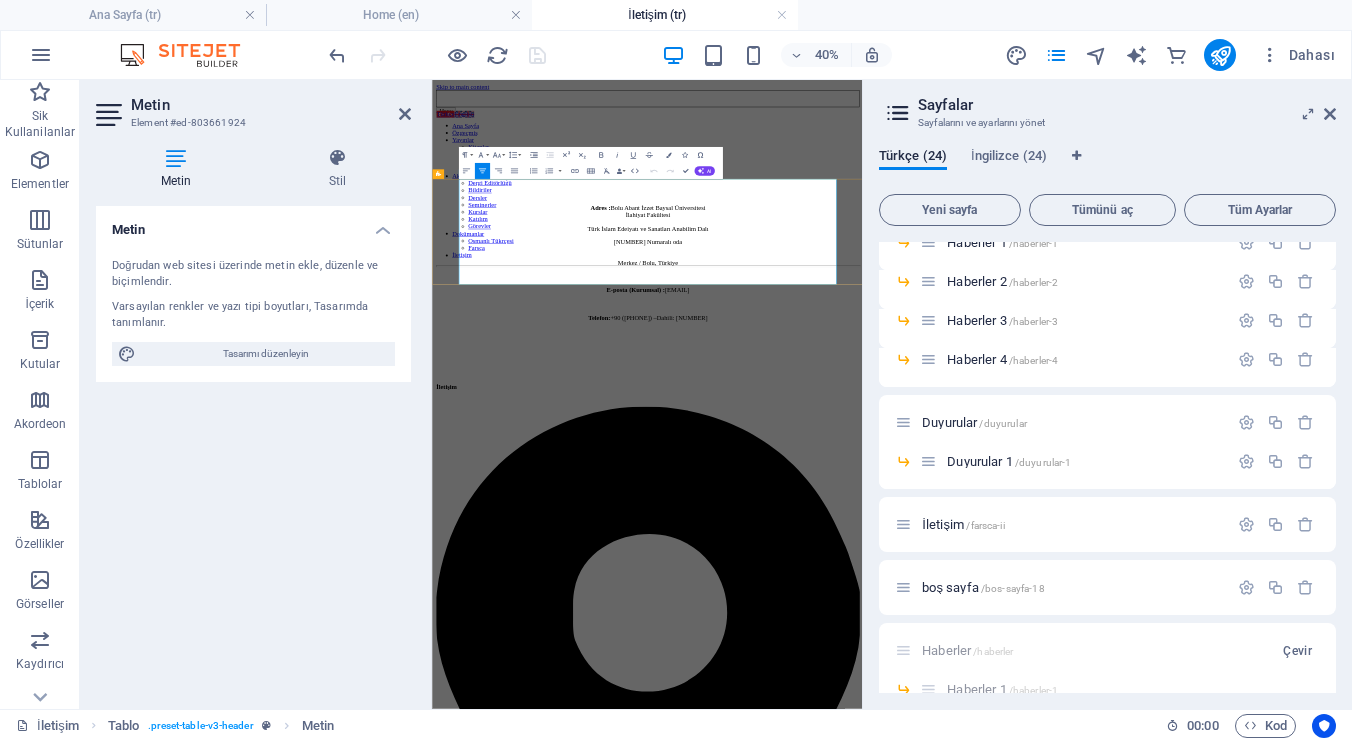 type 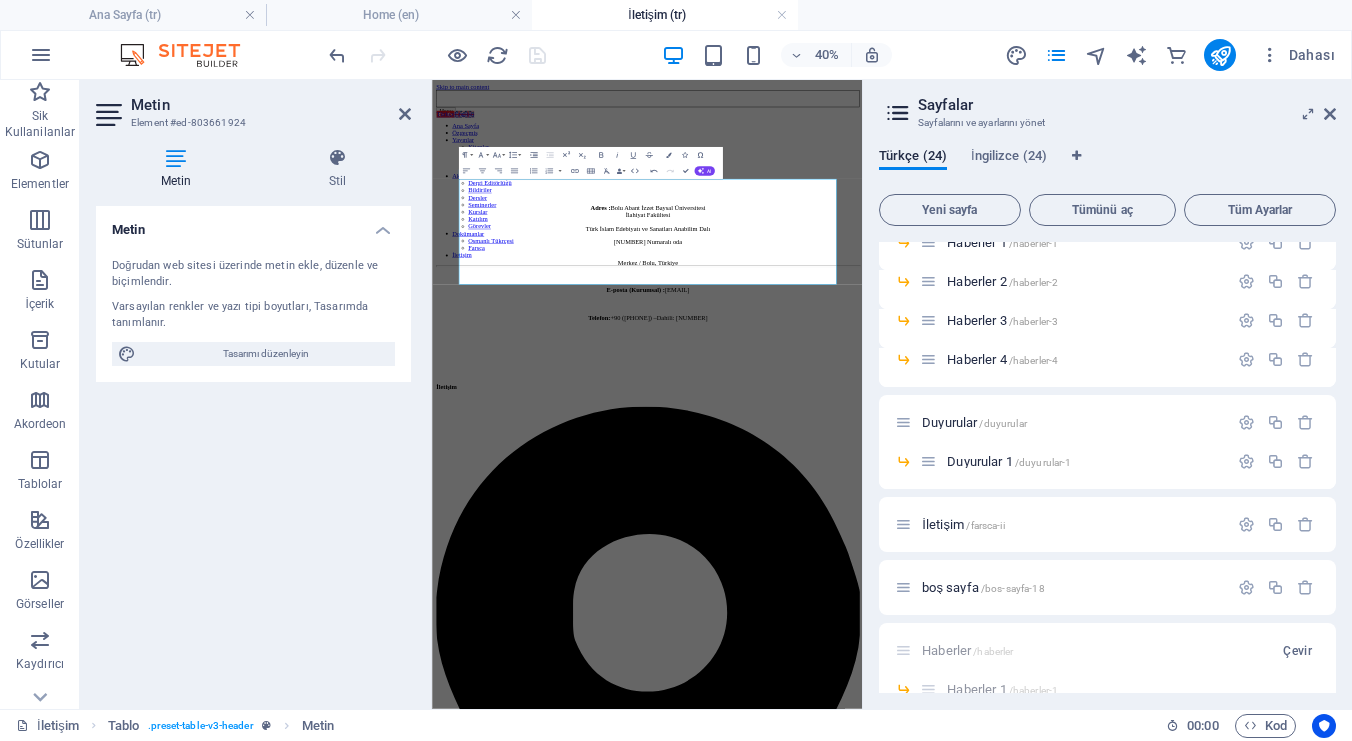 click on "Skip to main content
Dr. [FIRST] [LAST] | Akademik İnternet Sitesi Türkçe English Menu Ana Sayfa Özgeçmiş Yayınlar Kitaplar Makaleler Ansiklopedi Maddeleri Bildiri Özetleri Akademik Faaliyetler Dergi Editörlüğü Bildiriler Dersler Seminerler Kurslar Katılım Görevler  Dokümanlar Osmanlı Tükrçesi Farsça İletişim İLETİŞİM Adres :  Bolu Abant İzzet Baysal Üniversitesi İlahiyat Fakültesi  Türk İslam Edebiyatı ve Sanatları Anabilim Dalı [NUMBER] Numaralı oda Merkez / Bolu, Türkiye E-posta (Kurumsal) :  [EMAIL] Telefon:  +90 ([PHONE]) –Dahili: [NUMBER] ‌İletişim Bolu [PHONE] - [NUMBER] [EMAIL] ‌Akademik Hesaplar YÖK Akademi BAİBÜ ORCID DergiPark Google Scholar Academia.edu ResearchGate" at bounding box center [969, 5600] 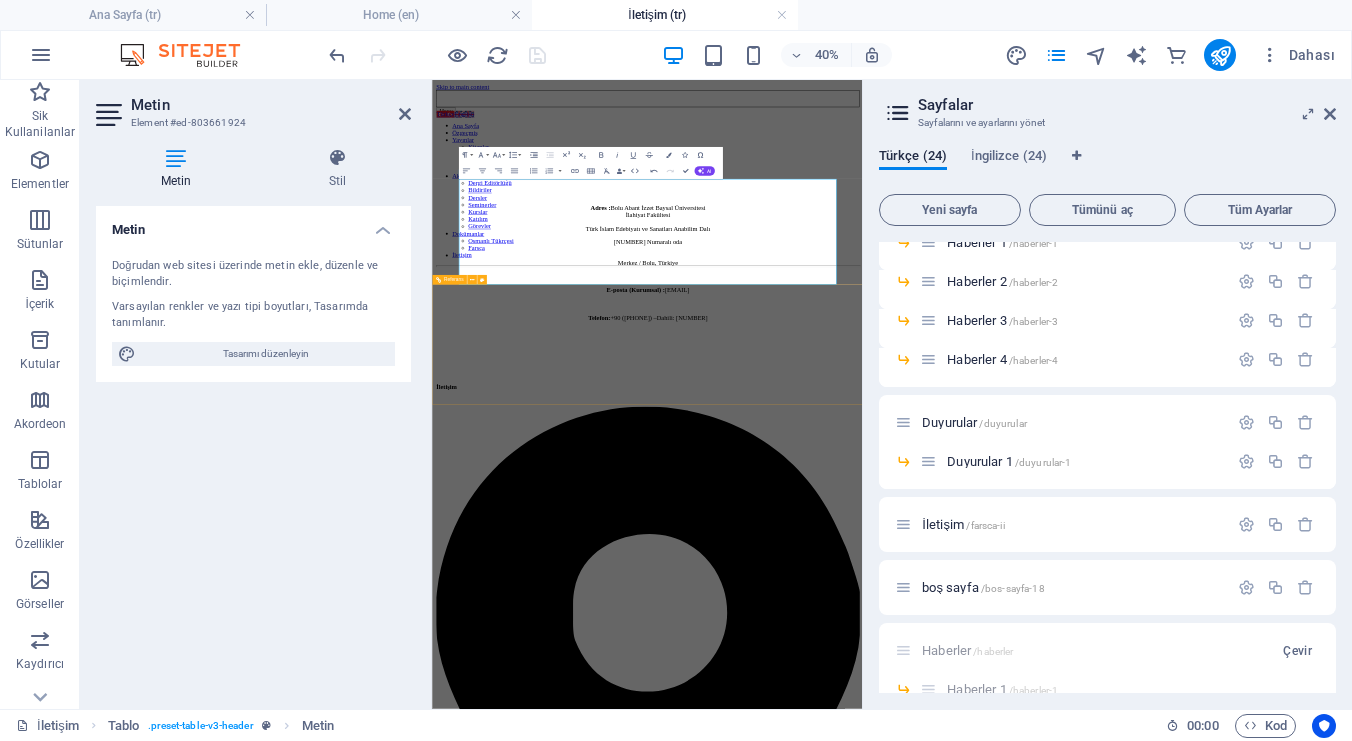 click at bounding box center [969, 10823] 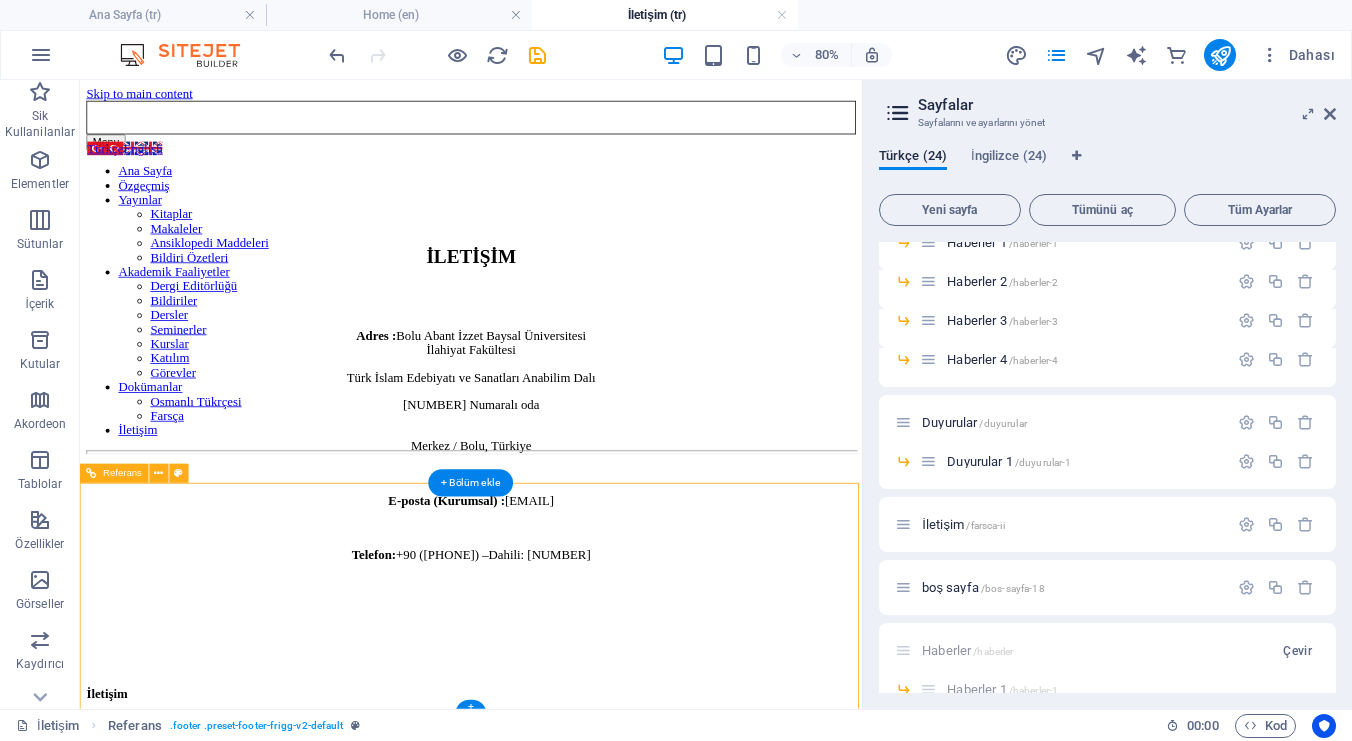 click at bounding box center (569, 8326) 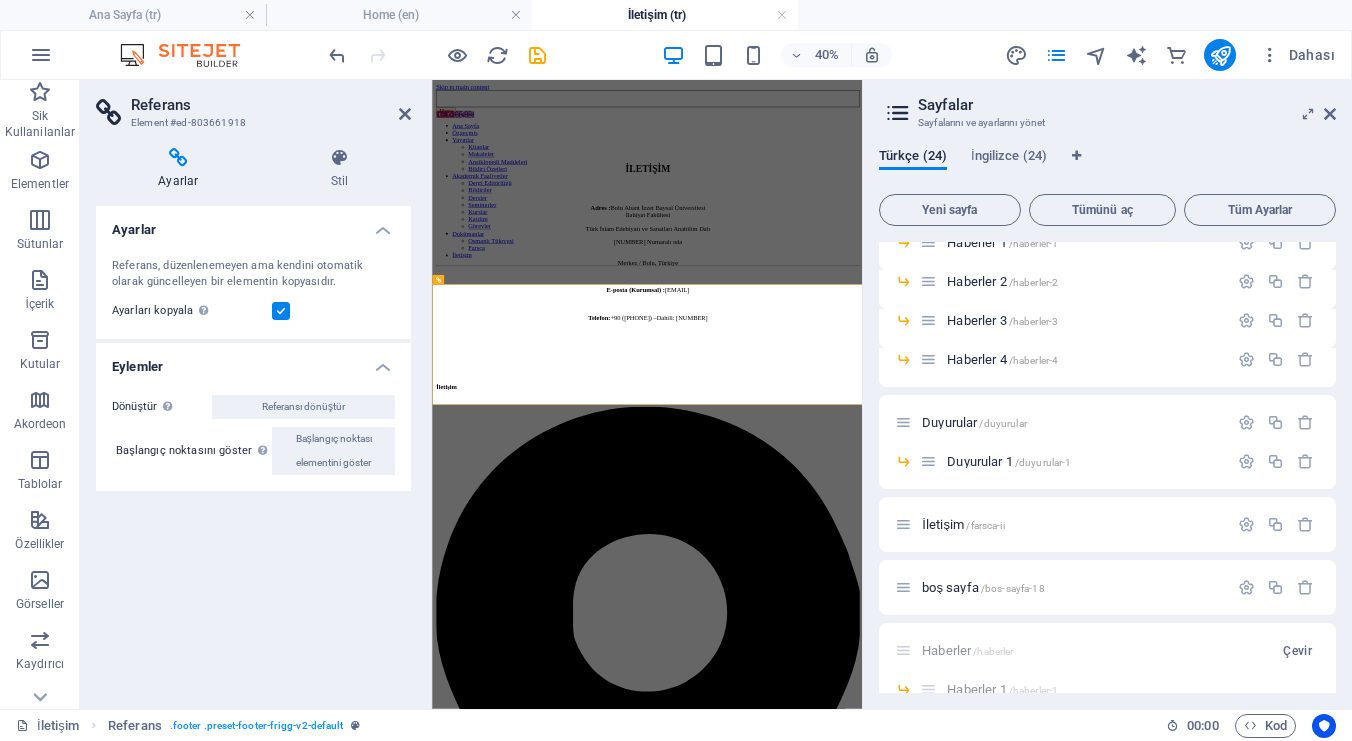 click on "Skip to main content
Dr. [FIRST] [LAST] | Akademik İnternet Sitesi Türkçe English Menu Ana Sayfa Özgeçmiş Yayınlar Kitaplar Makaleler Ansiklopedi Maddeleri Bildiri Özetleri Akademik Faaliyetler Dergi Editörlüğü Bildiriler Dersler Seminerler Kurslar Katılım Görevler  Dokümanlar Osmanlı Tükrçesi Farsça İletişim İLETİŞİM Adres :  Bolu Abant İzzet Baysal Üniversitesi İlahiyat Fakültesi  Türk İslam Edebiyatı ve Sanatları Anabilim Dalı [NUMBER] Numaralı oda Merkez / Bolu, Türkiye E-posta (Kurumsal) :  [EMAIL] Telefon:  +90 ([PHONE]) –Dahili: [NUMBER] ‌İletişim Bolu [PHONE] - [NUMBER] [EMAIL] ‌Akademik Hesaplar YÖK Akademi BAİBÜ ORCID DergiPark Google Scholar Academia.edu ResearchGate" at bounding box center [969, 5600] 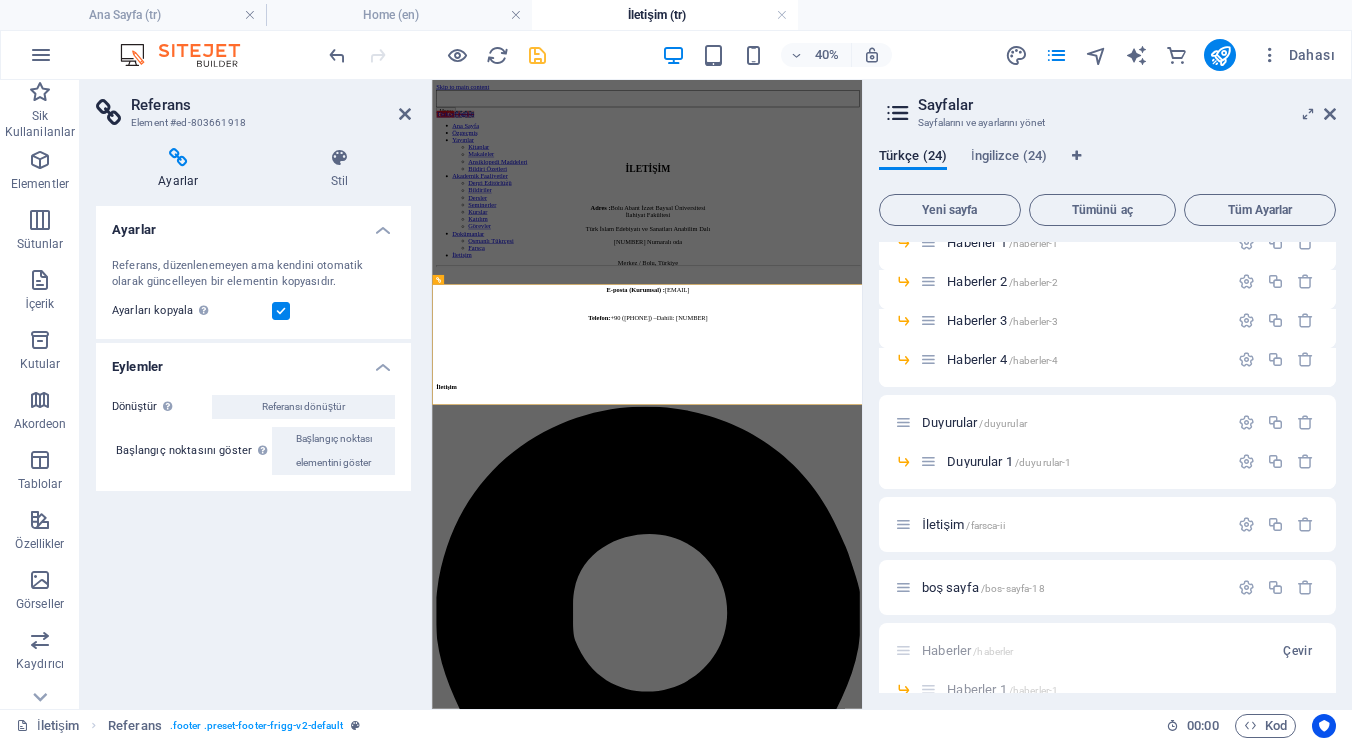 click at bounding box center (537, 55) 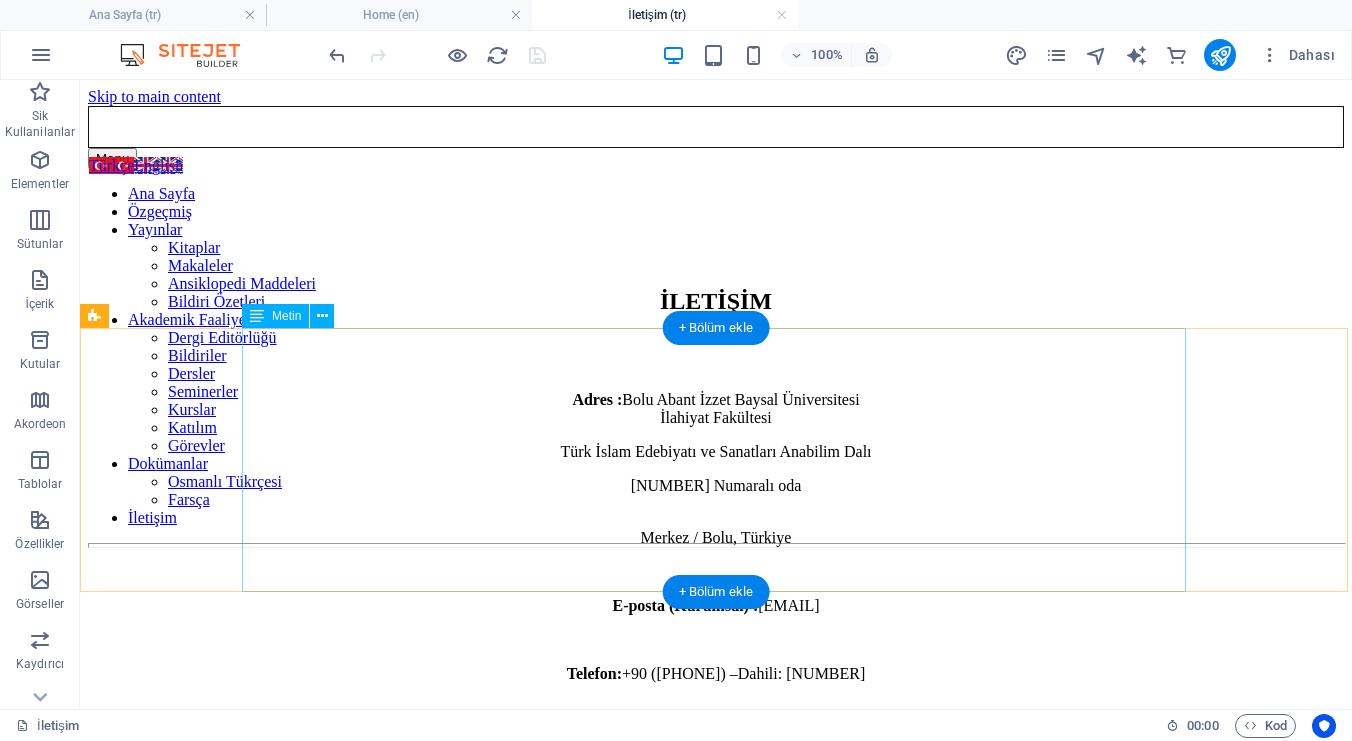 scroll, scrollTop: 183, scrollLeft: 0, axis: vertical 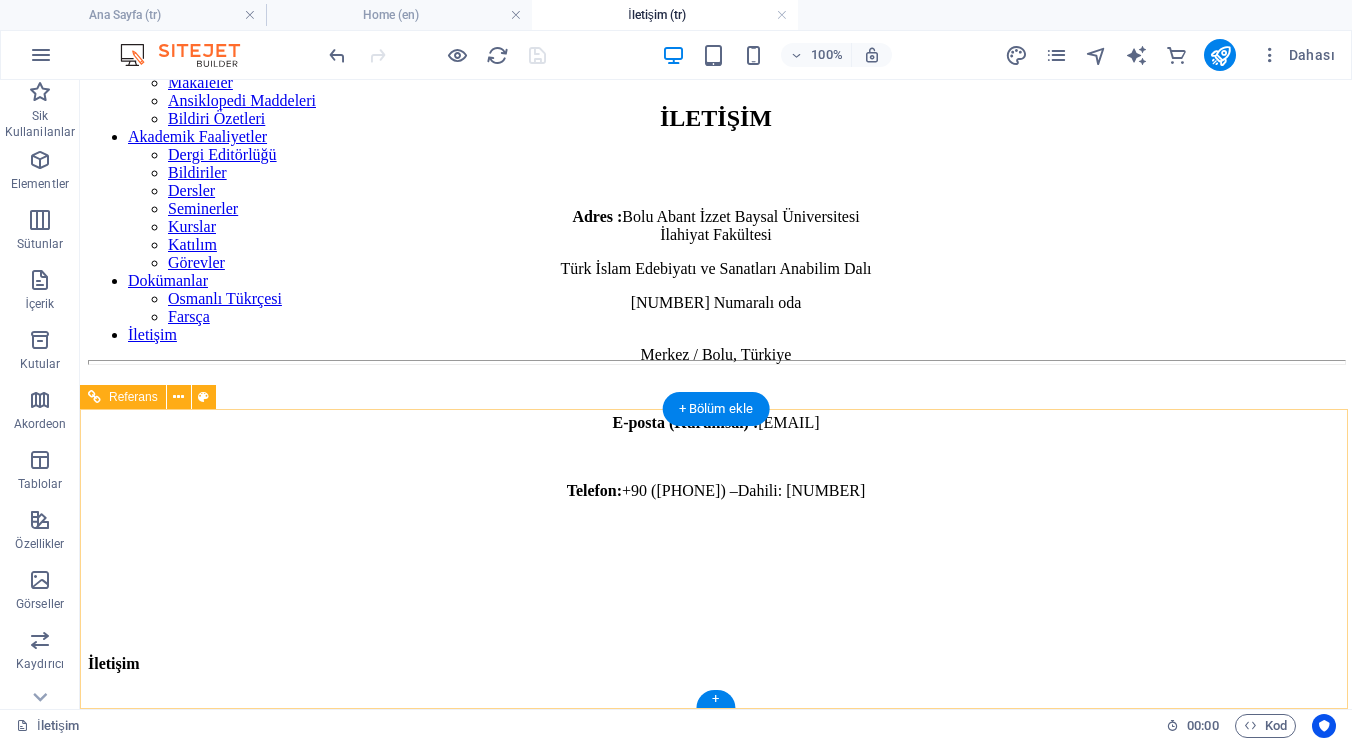 click at bounding box center [716, 9250] 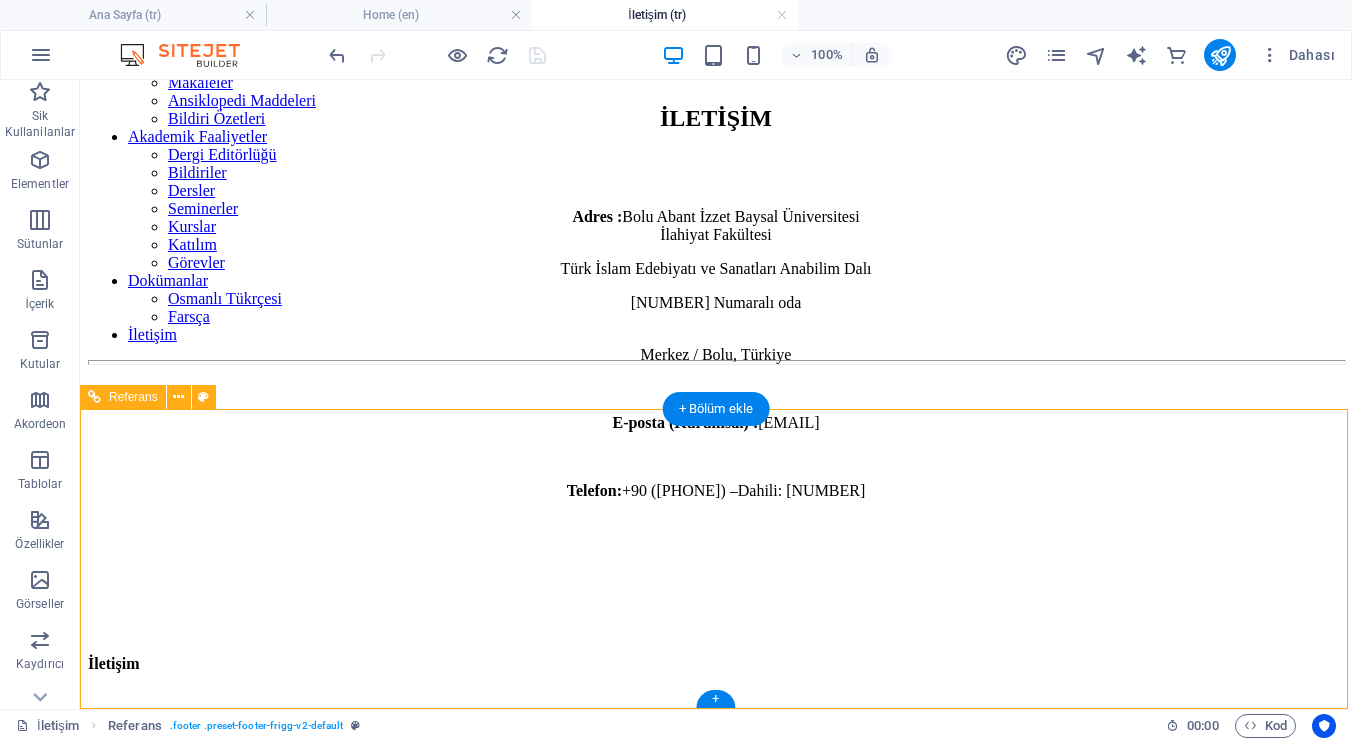 click at bounding box center [716, 9250] 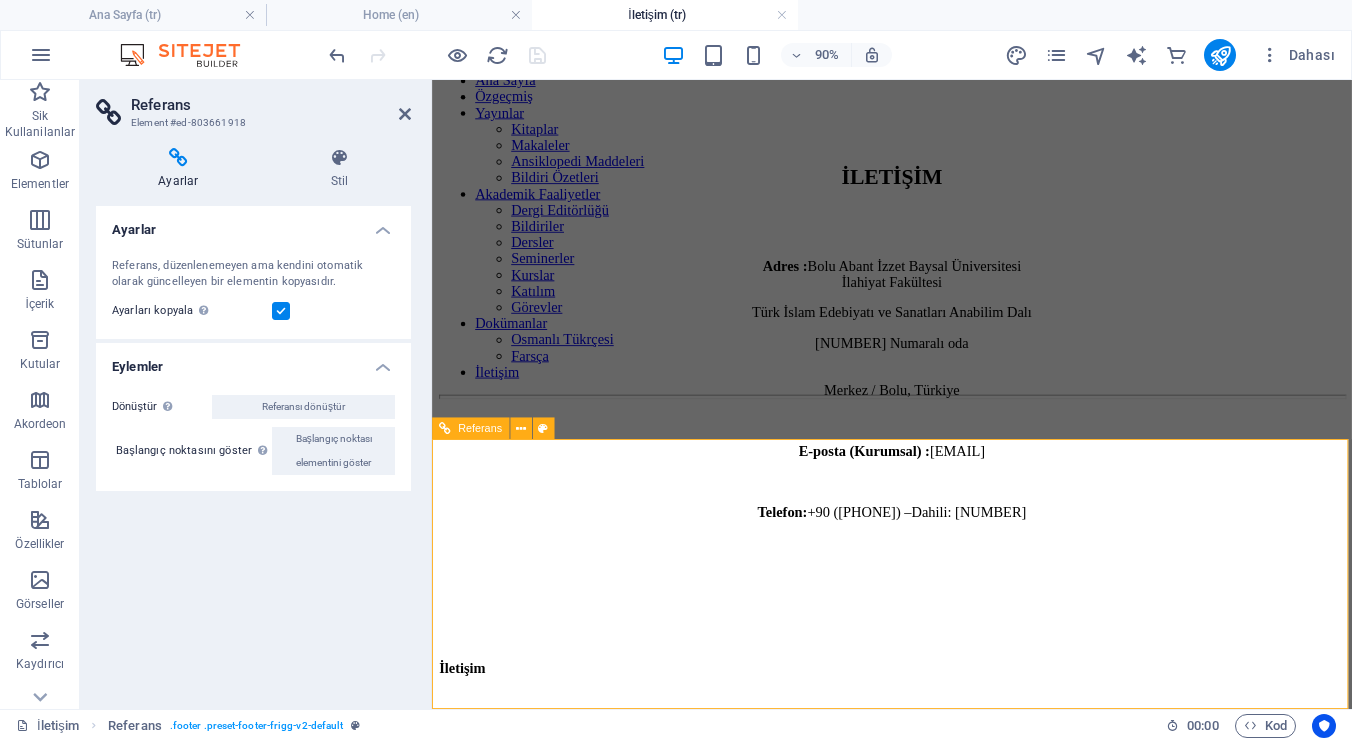 click at bounding box center [943, 7659] 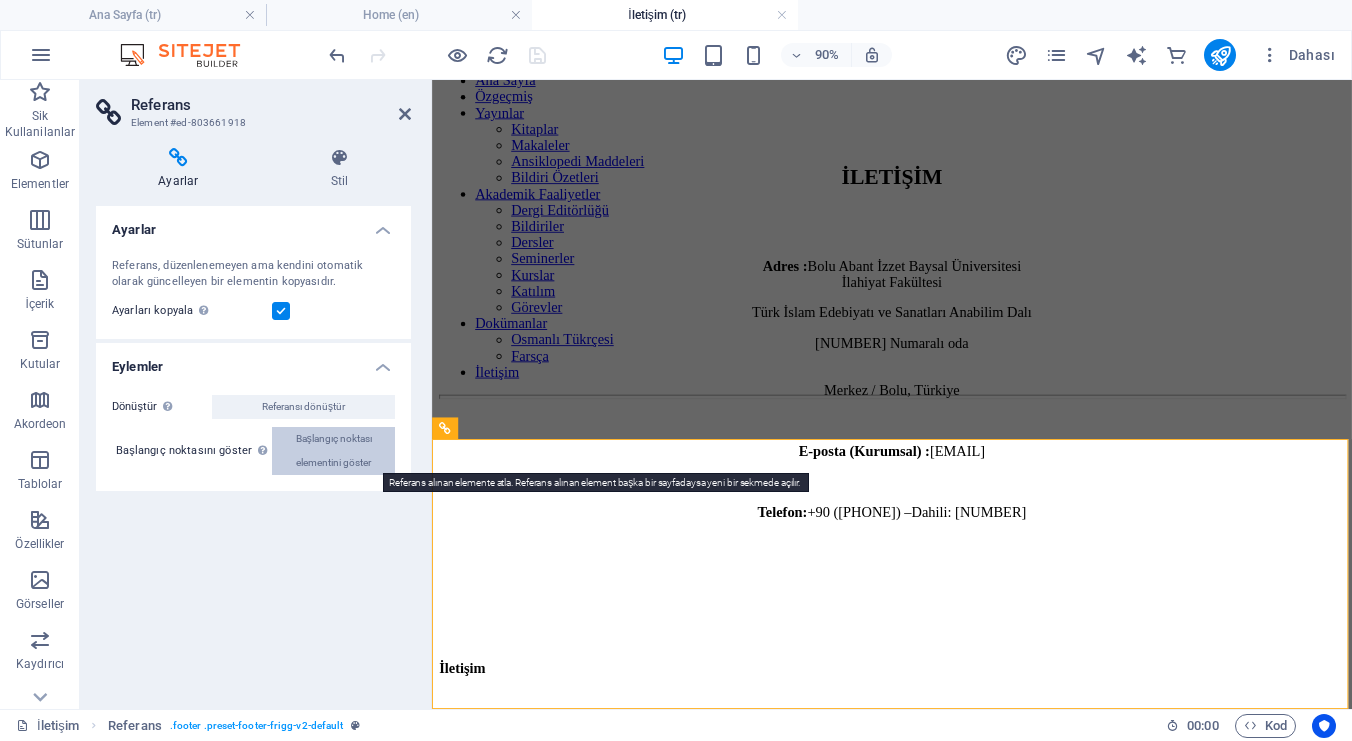 click on "Başlangıç noktası elementini göster" at bounding box center [333, 451] 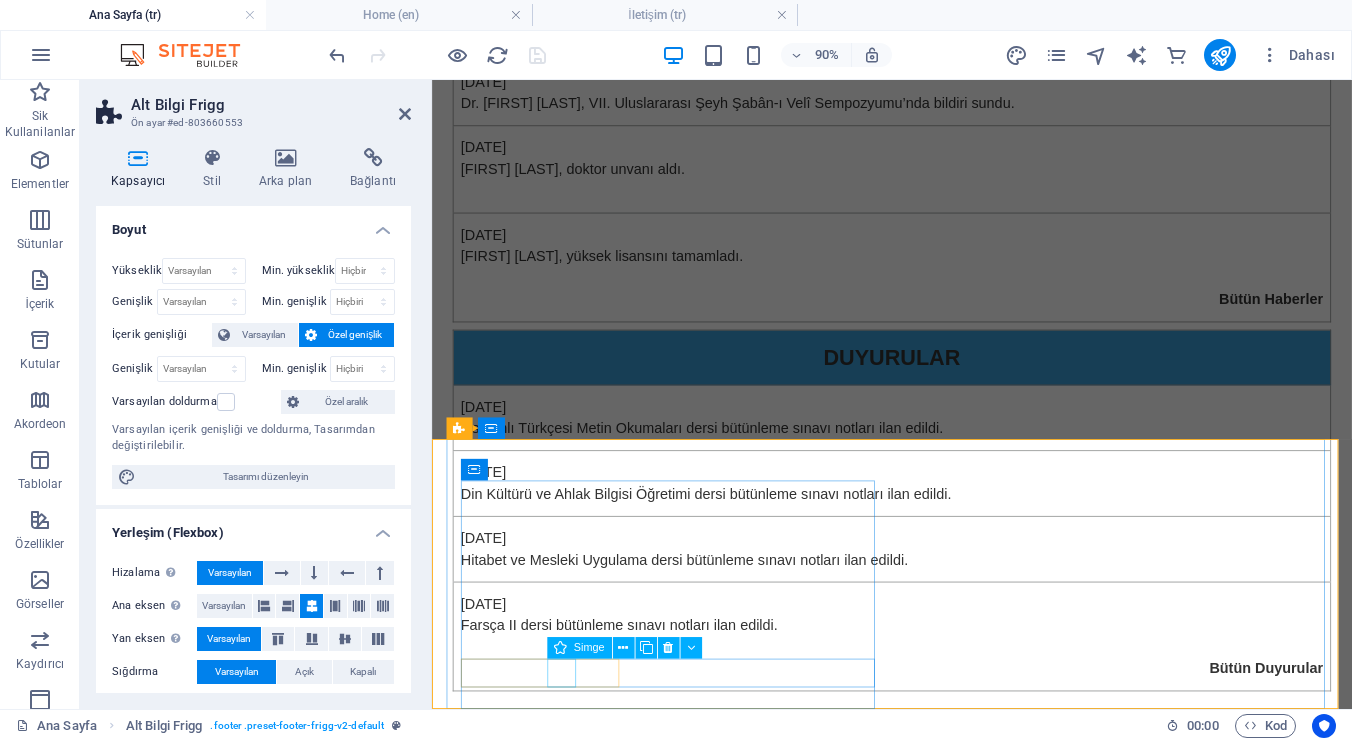 click at bounding box center [920, 1242] 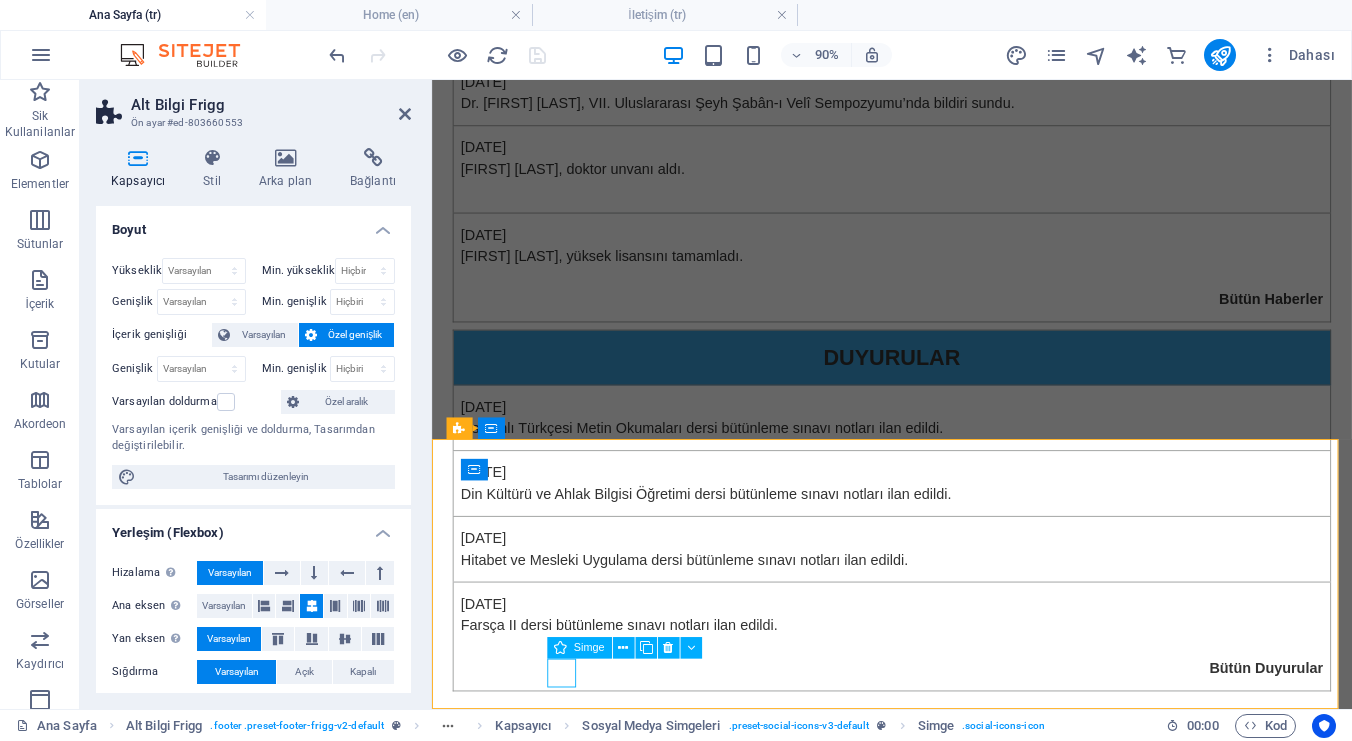 click at bounding box center [920, 1242] 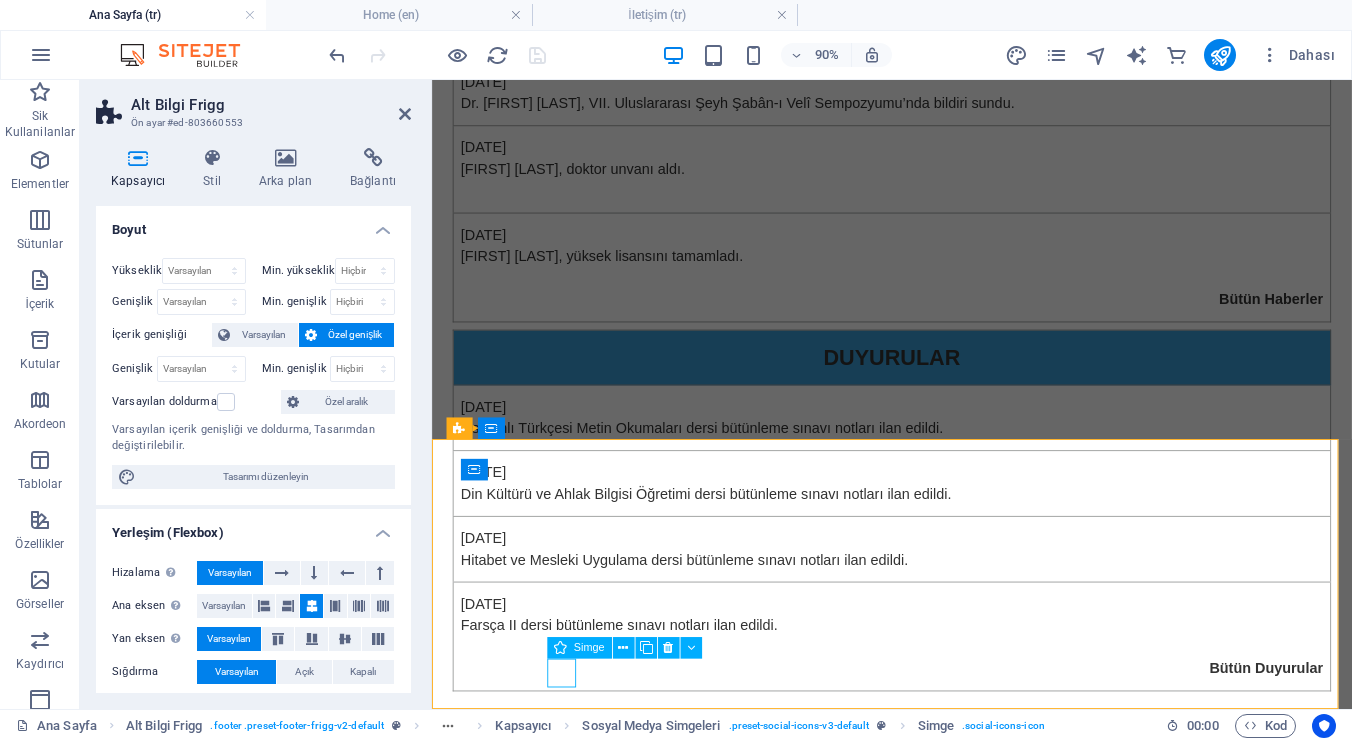 select on "px" 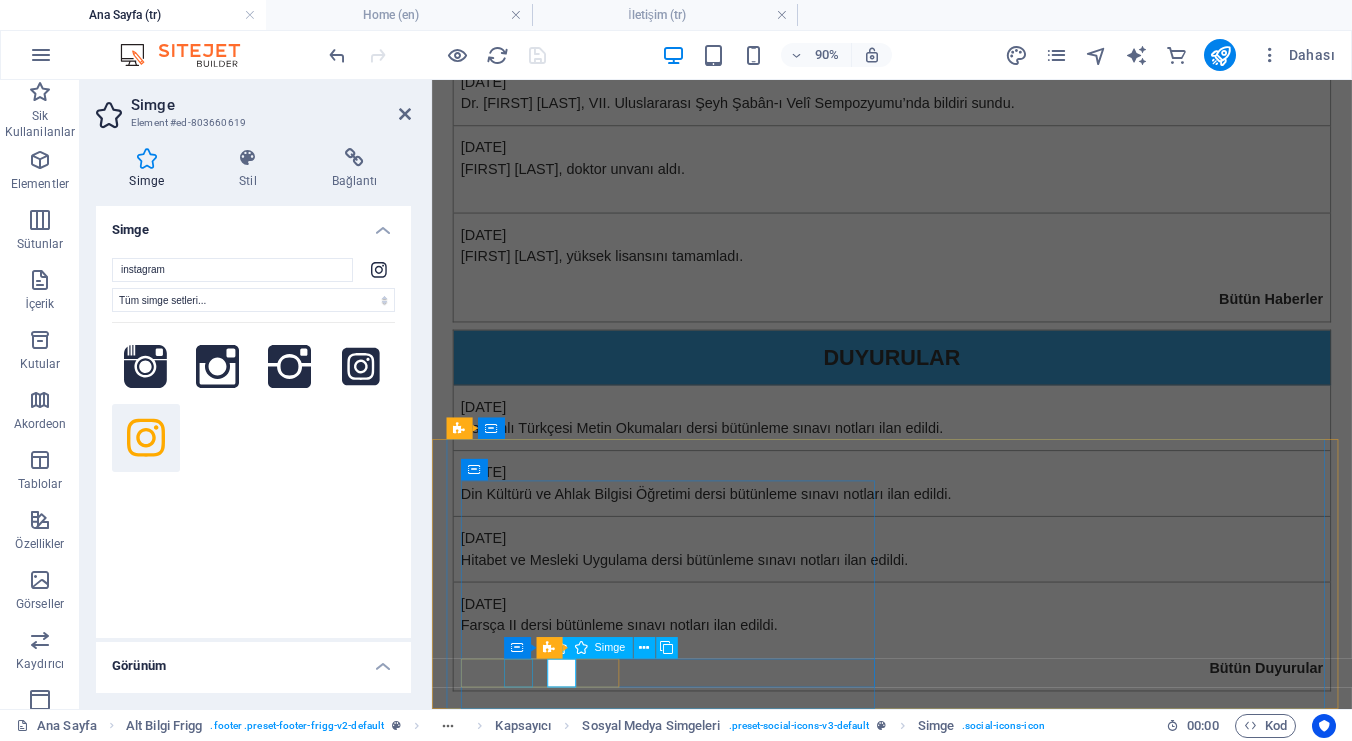 click at bounding box center (920, 1202) 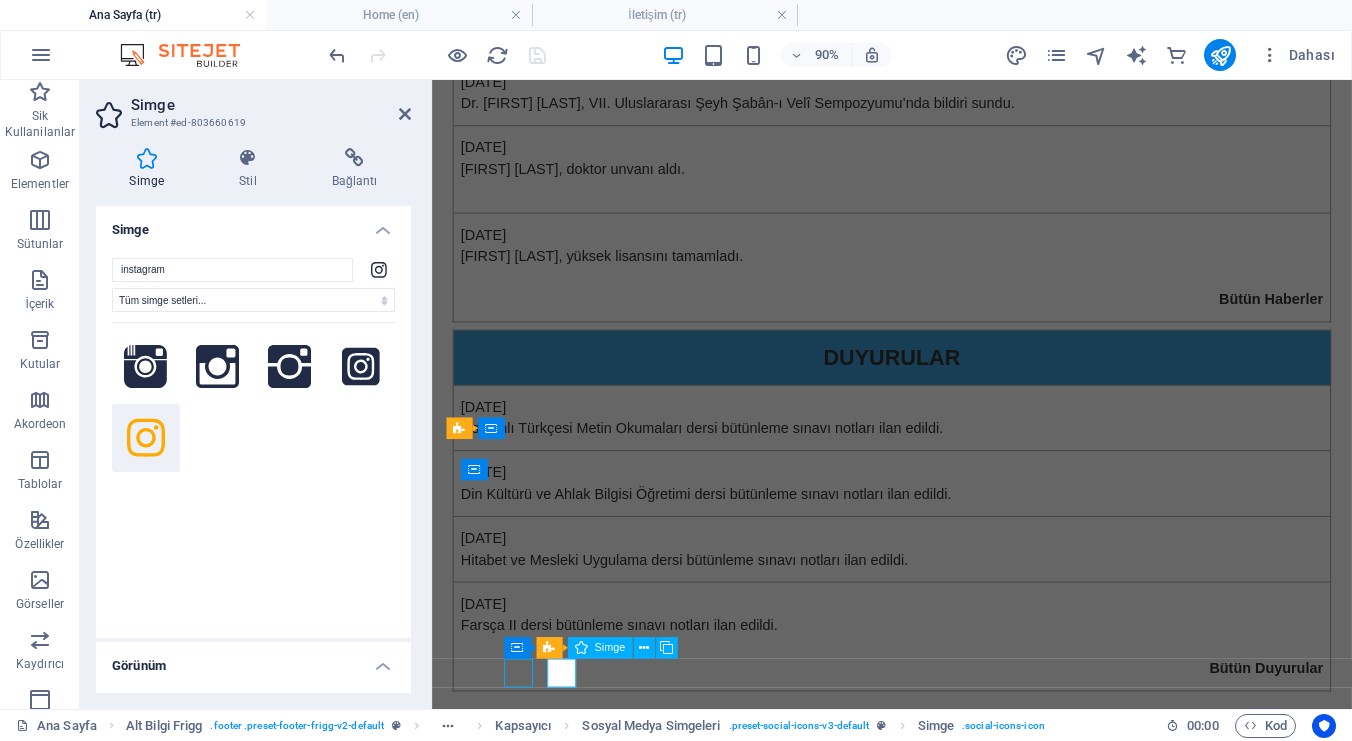 click at bounding box center [920, 1202] 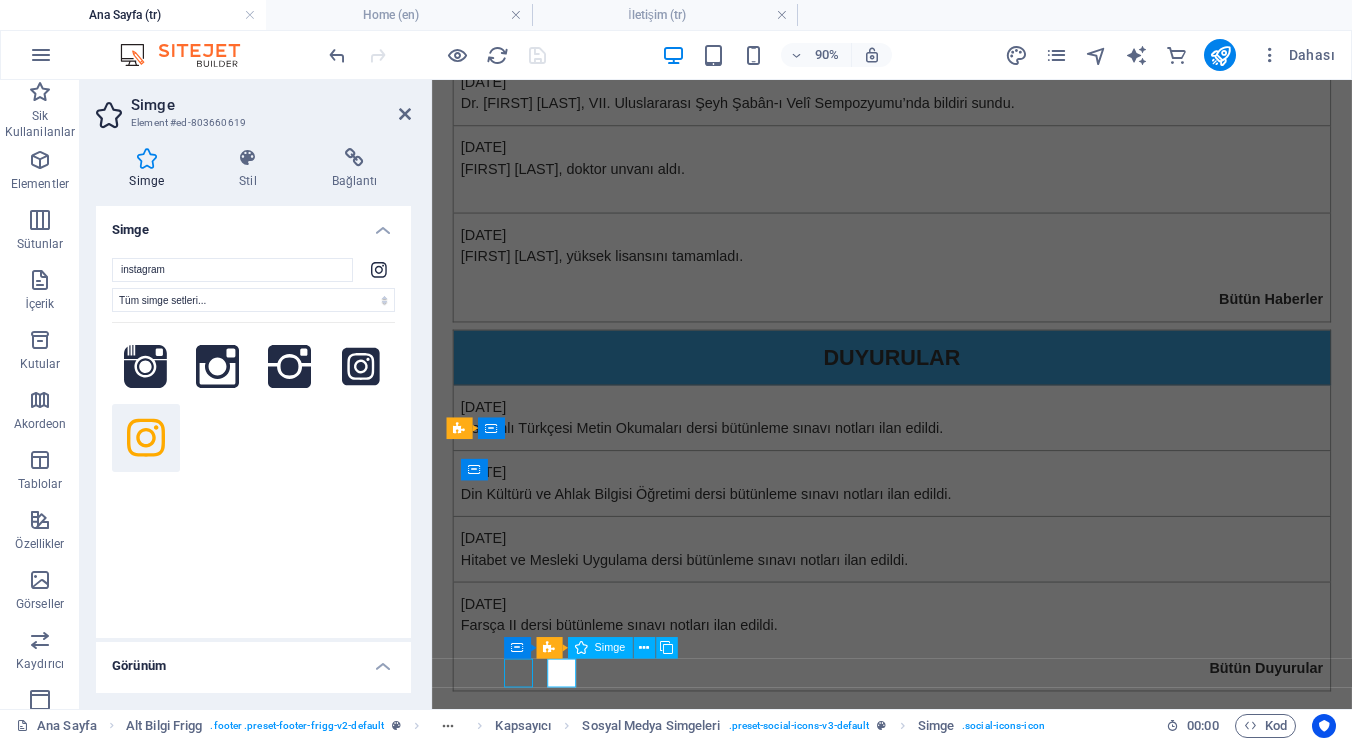 select on "xMidYMid" 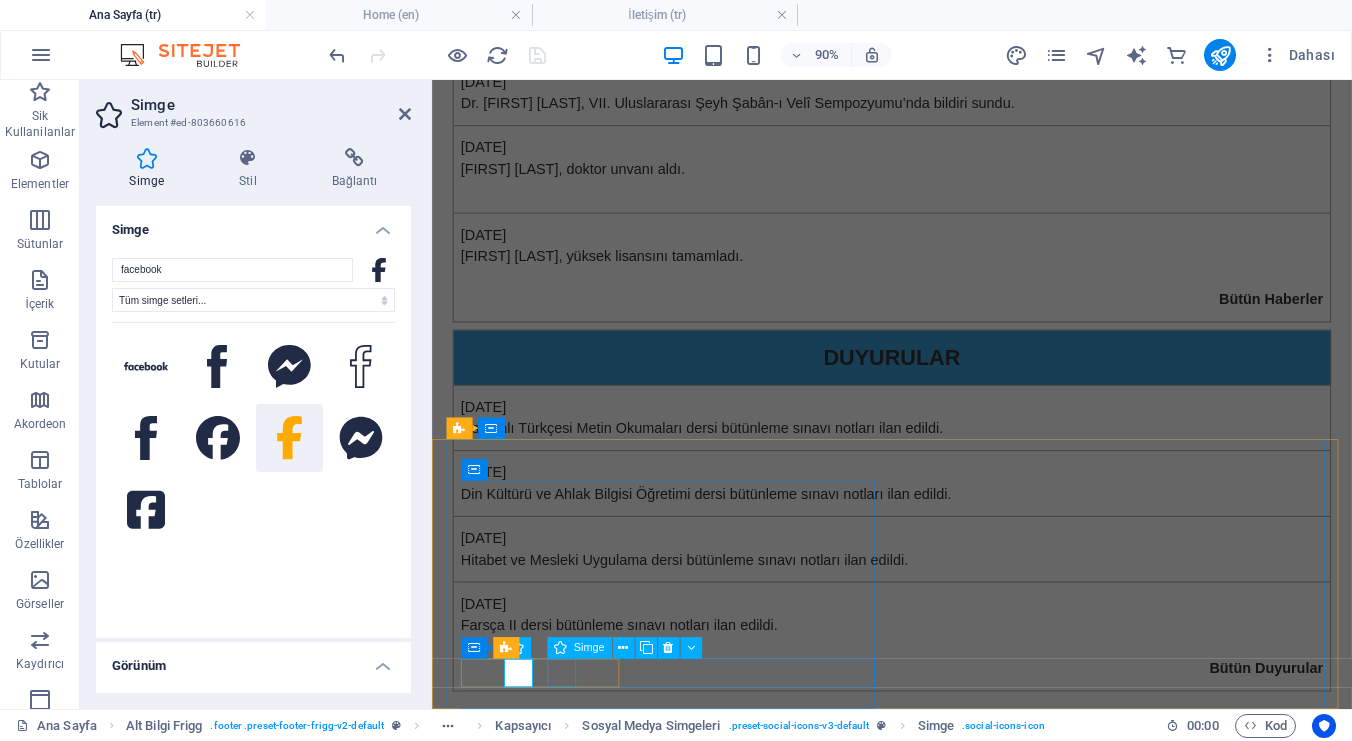 click at bounding box center (920, 1242) 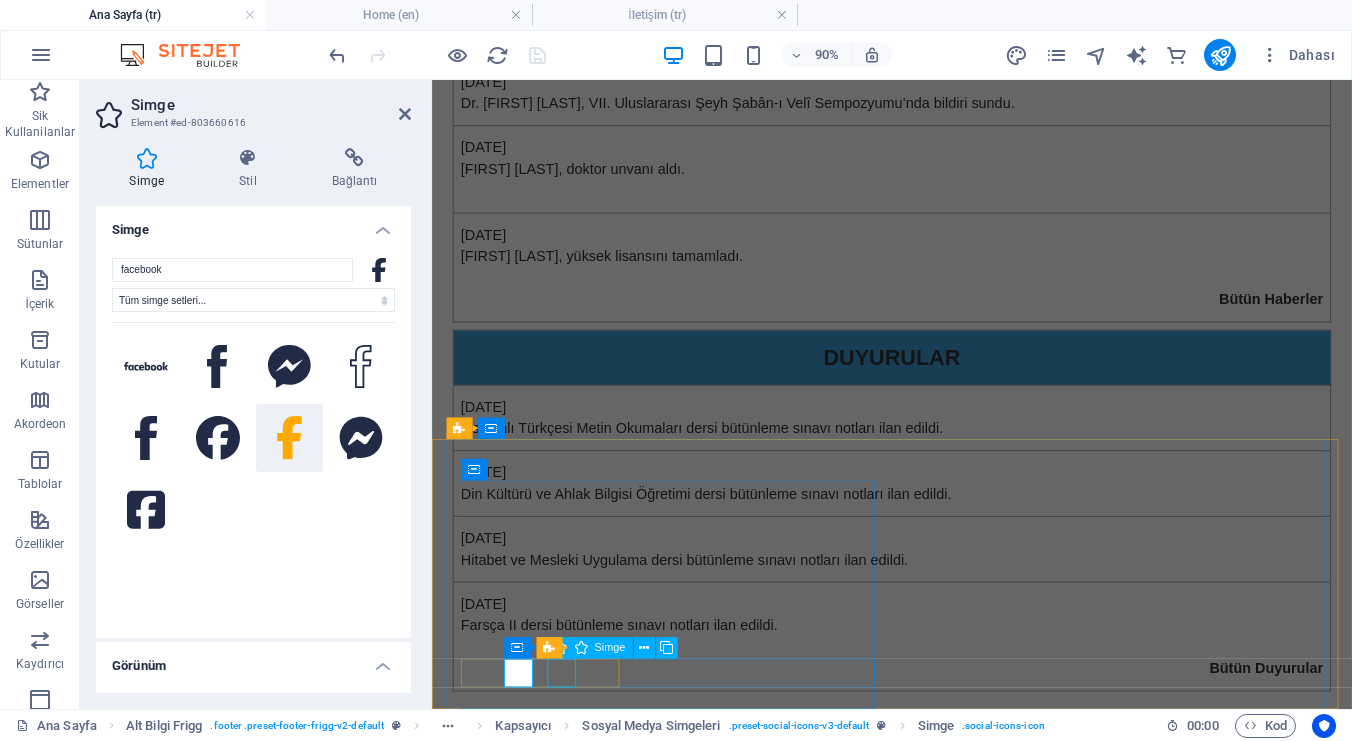 scroll, scrollTop: 877, scrollLeft: 0, axis: vertical 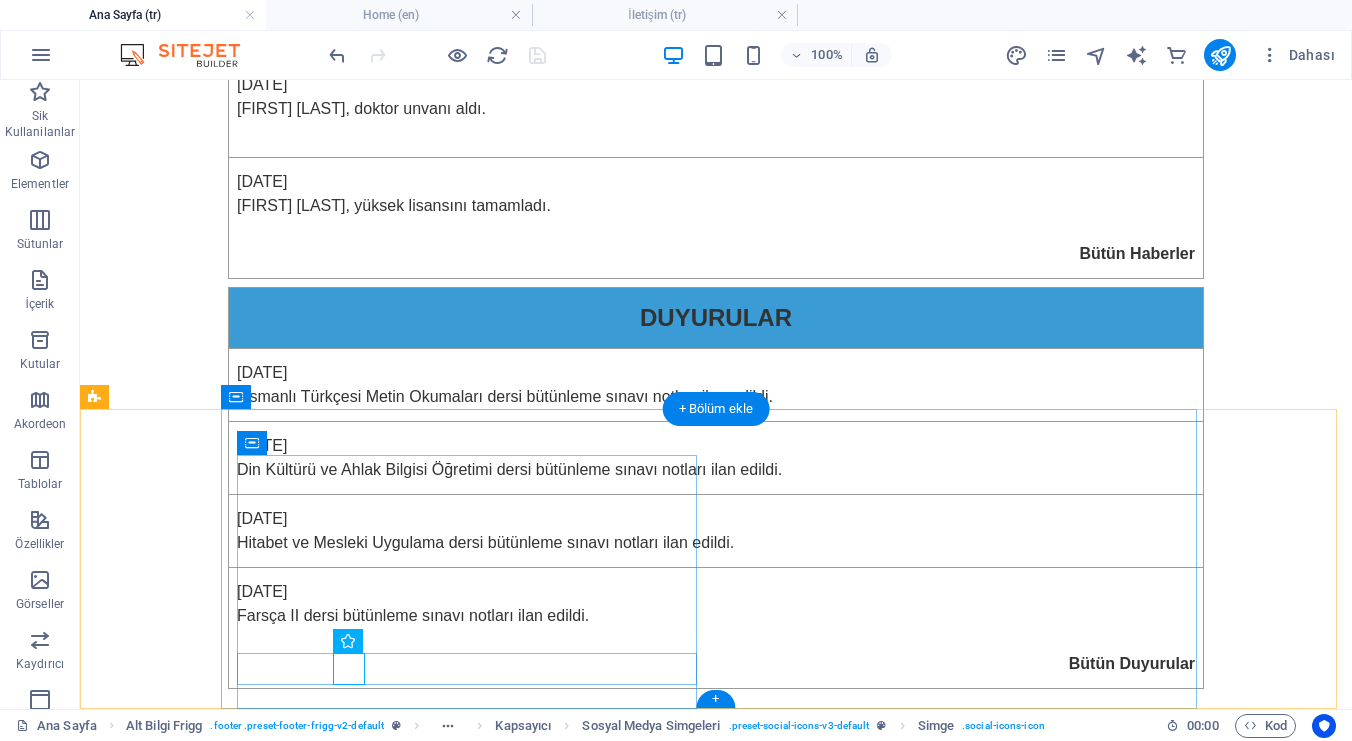 click at bounding box center (568, 1152) 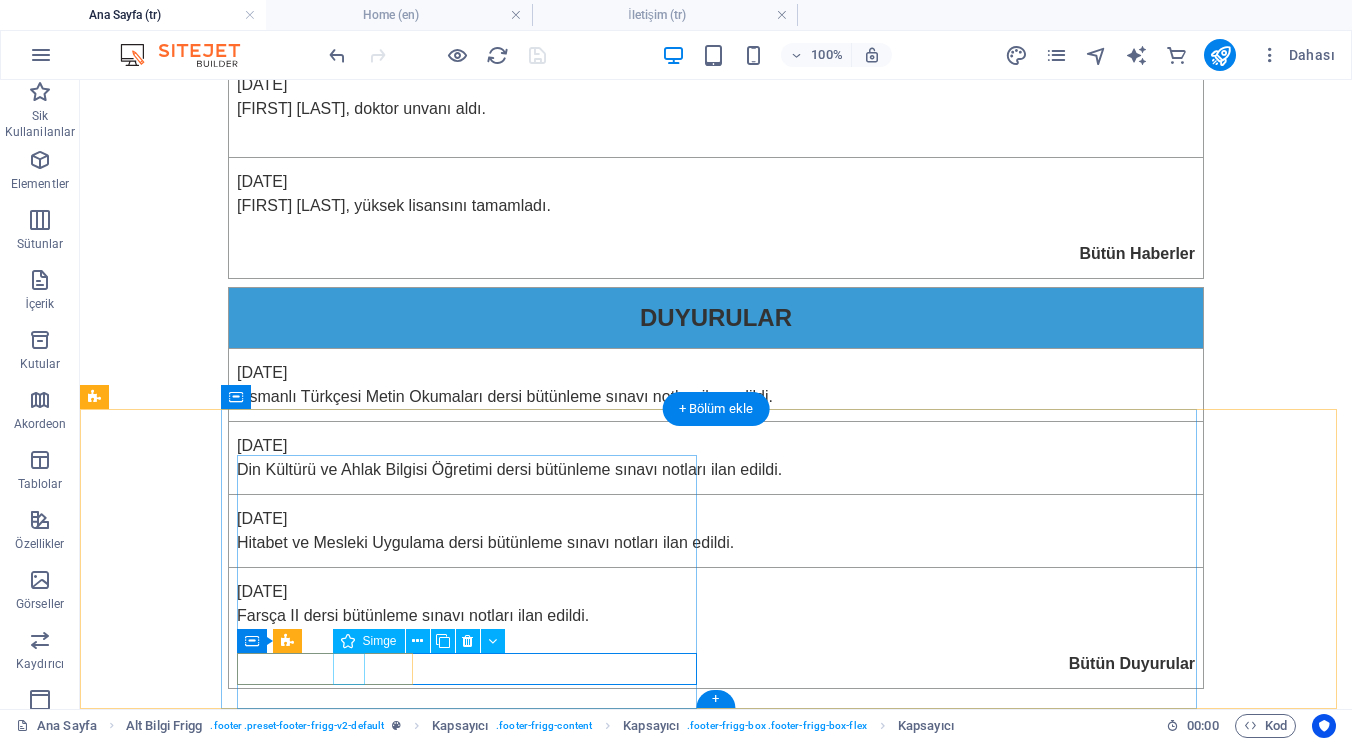 click at bounding box center (568, 1172) 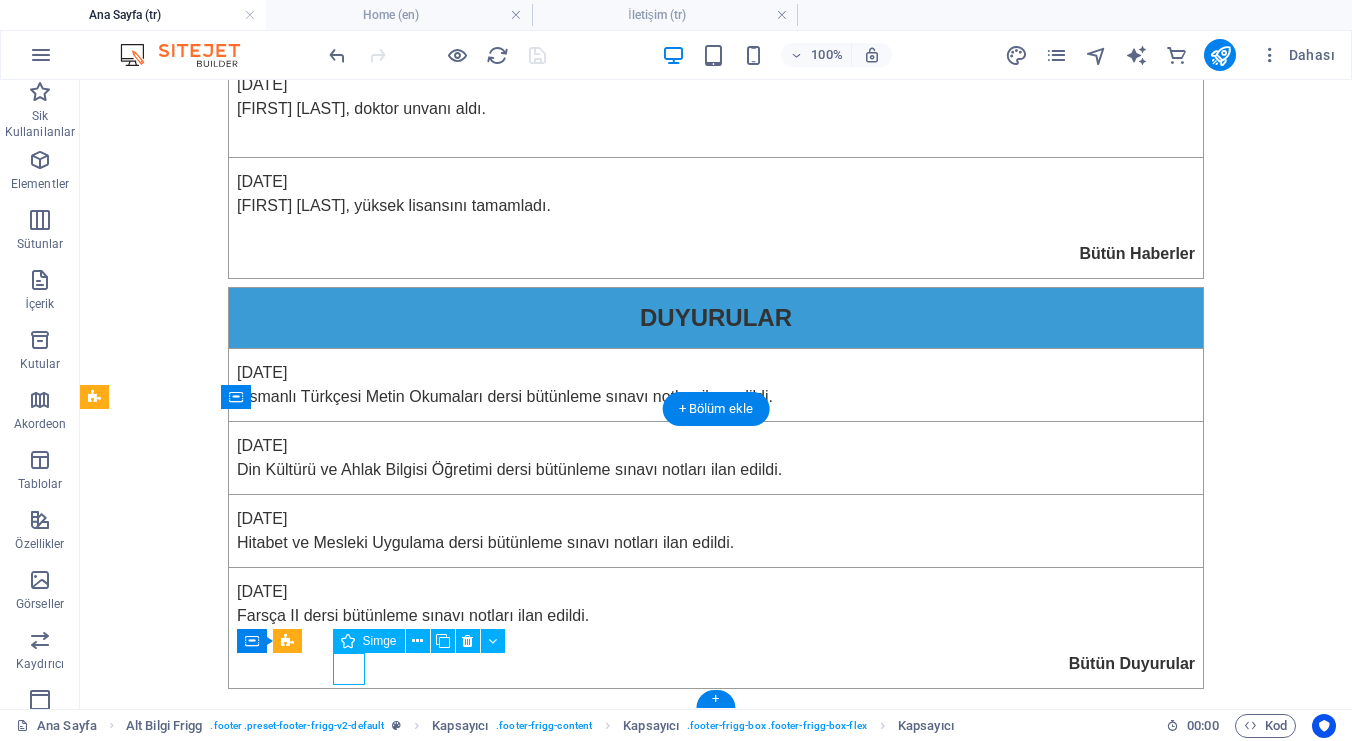 click at bounding box center (568, 1172) 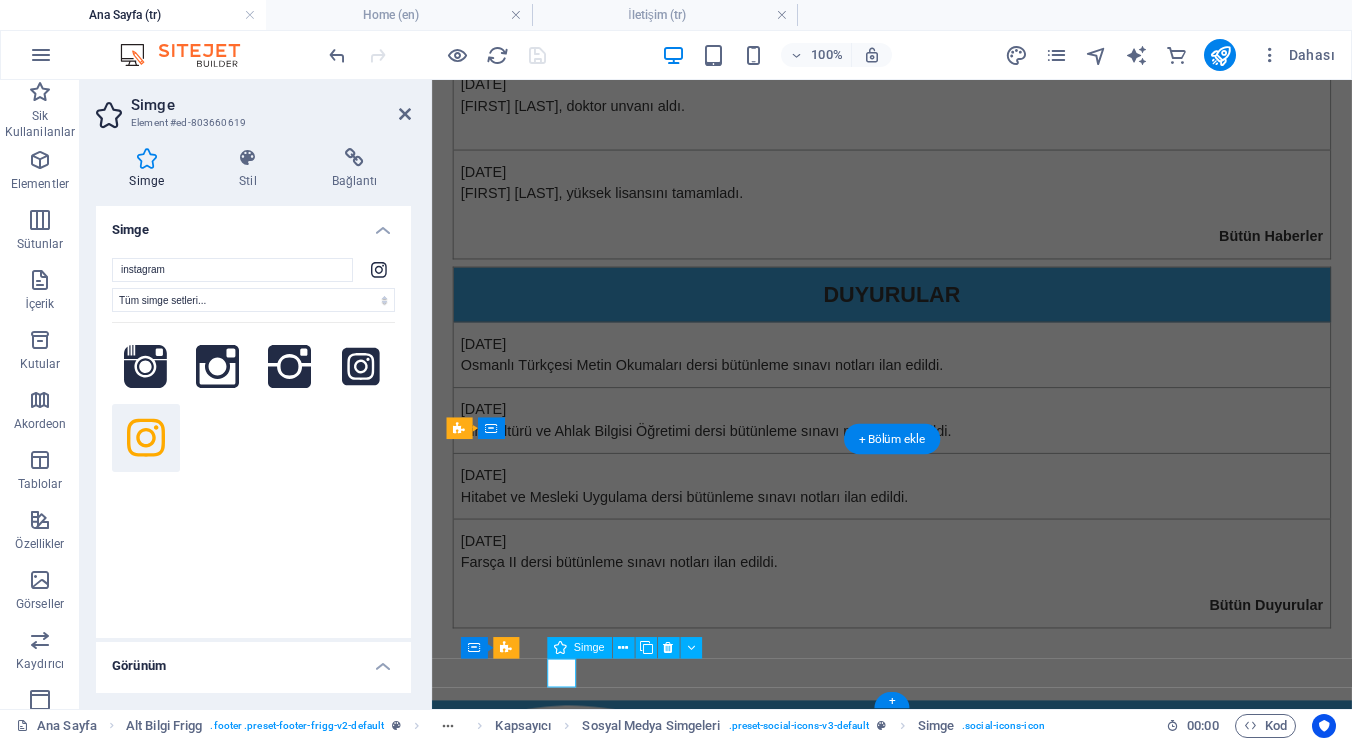 scroll, scrollTop: 807, scrollLeft: 0, axis: vertical 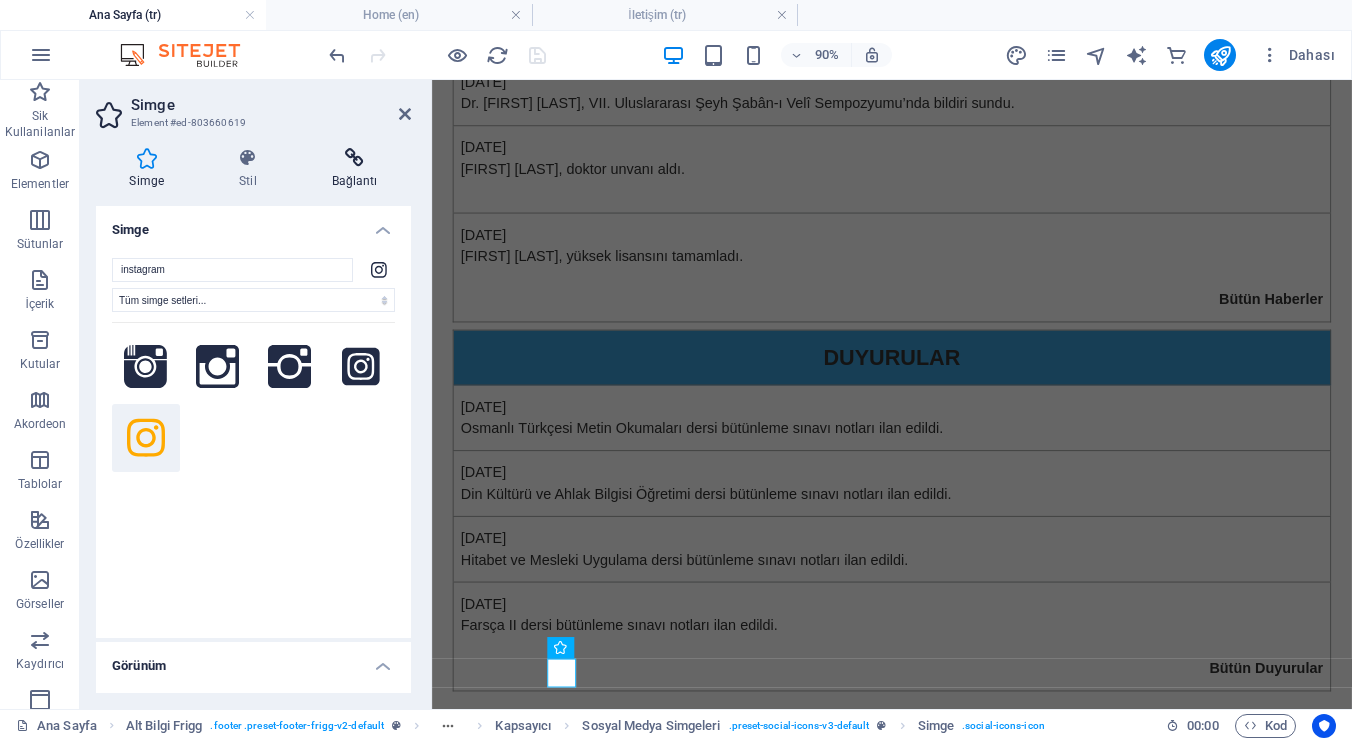 click at bounding box center [354, 158] 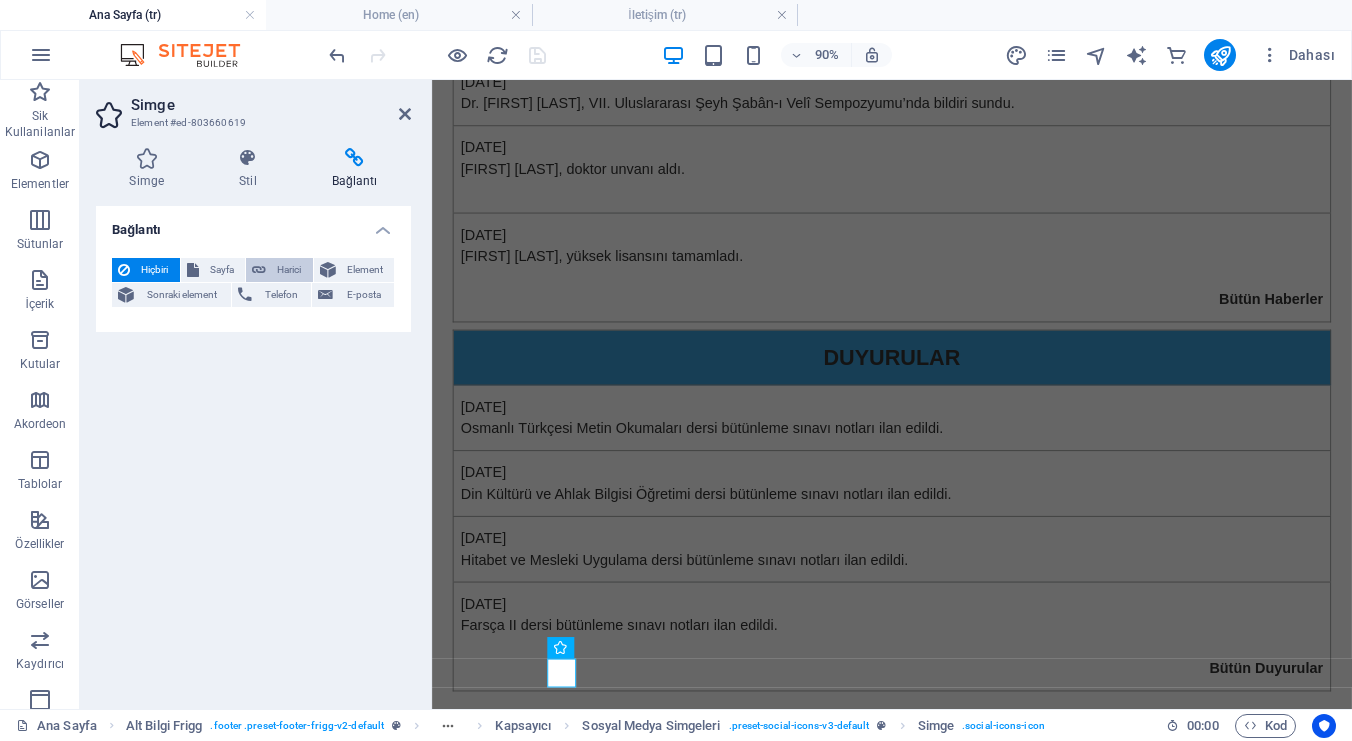click on "Harici" at bounding box center (289, 270) 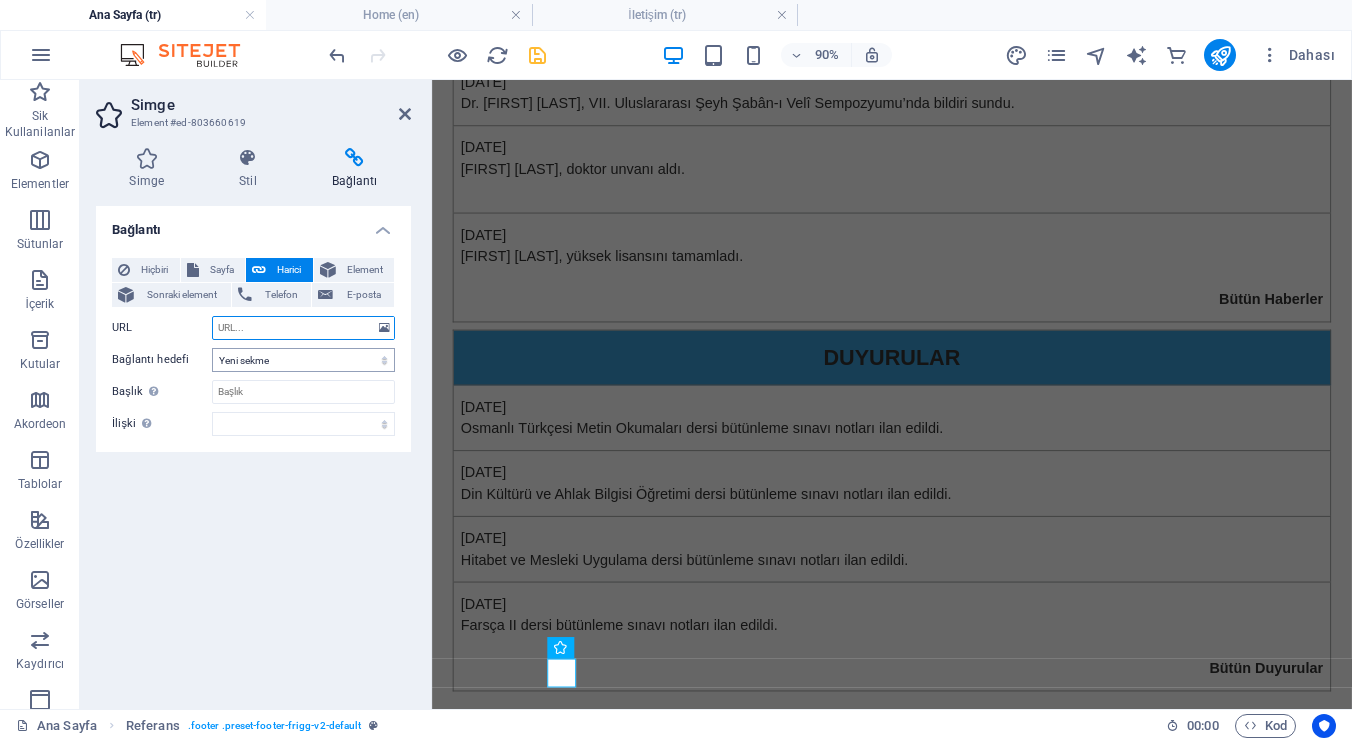 paste on "https://www.instagram.com/[NAME]/" 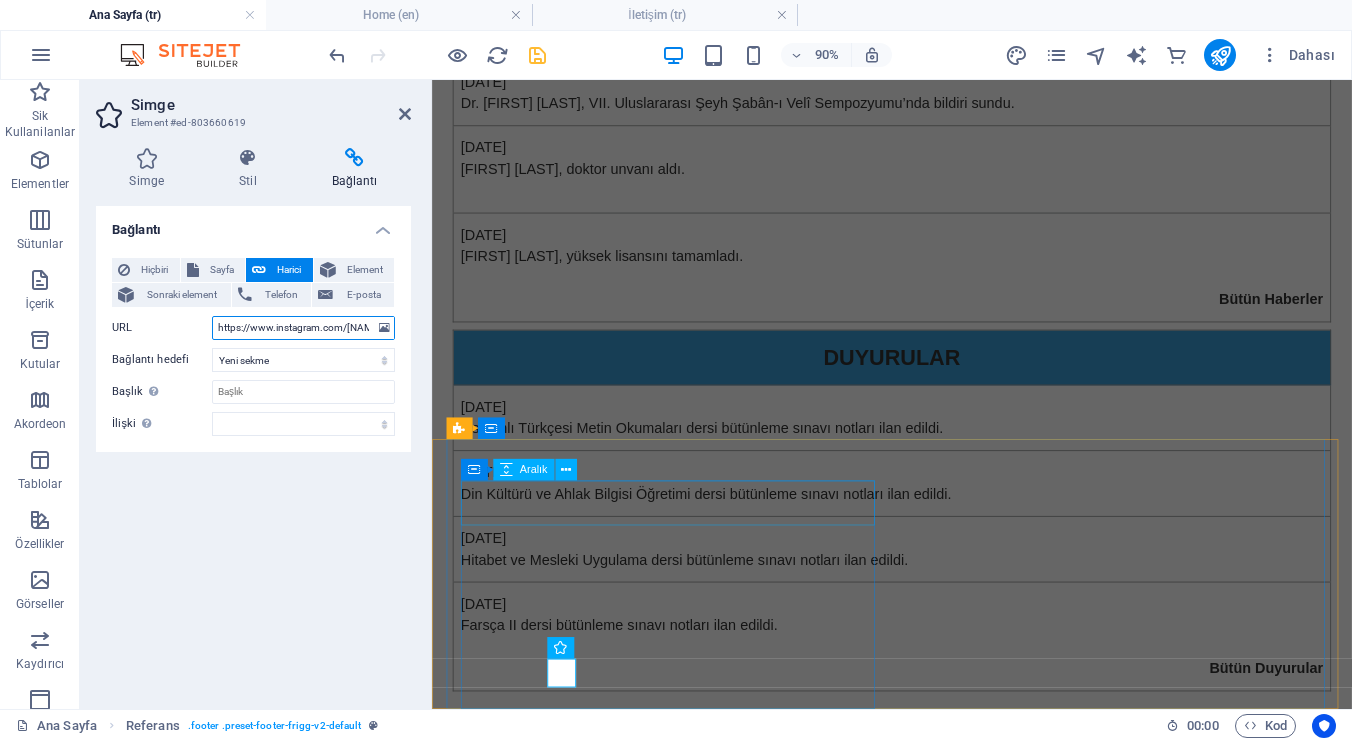 type on "https://www.instagram.com/[NAME]/" 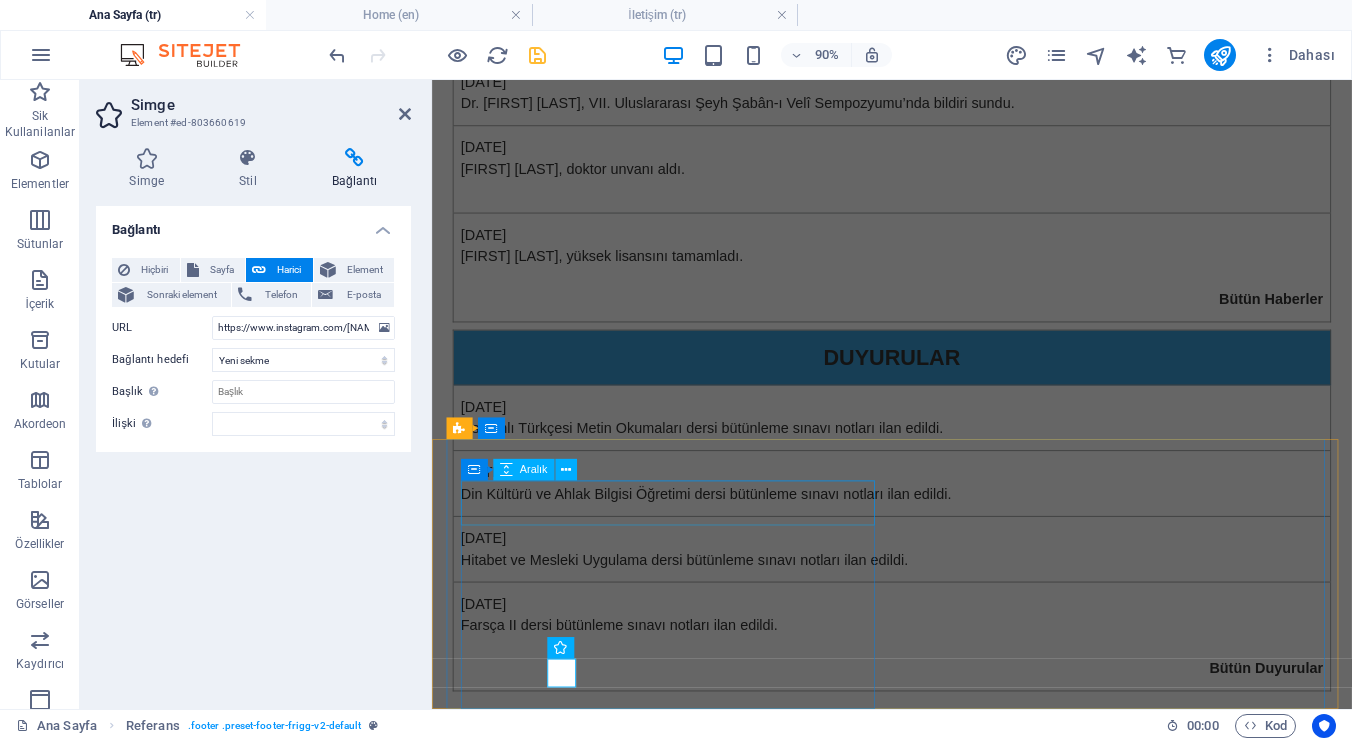 click at bounding box center [920, 901] 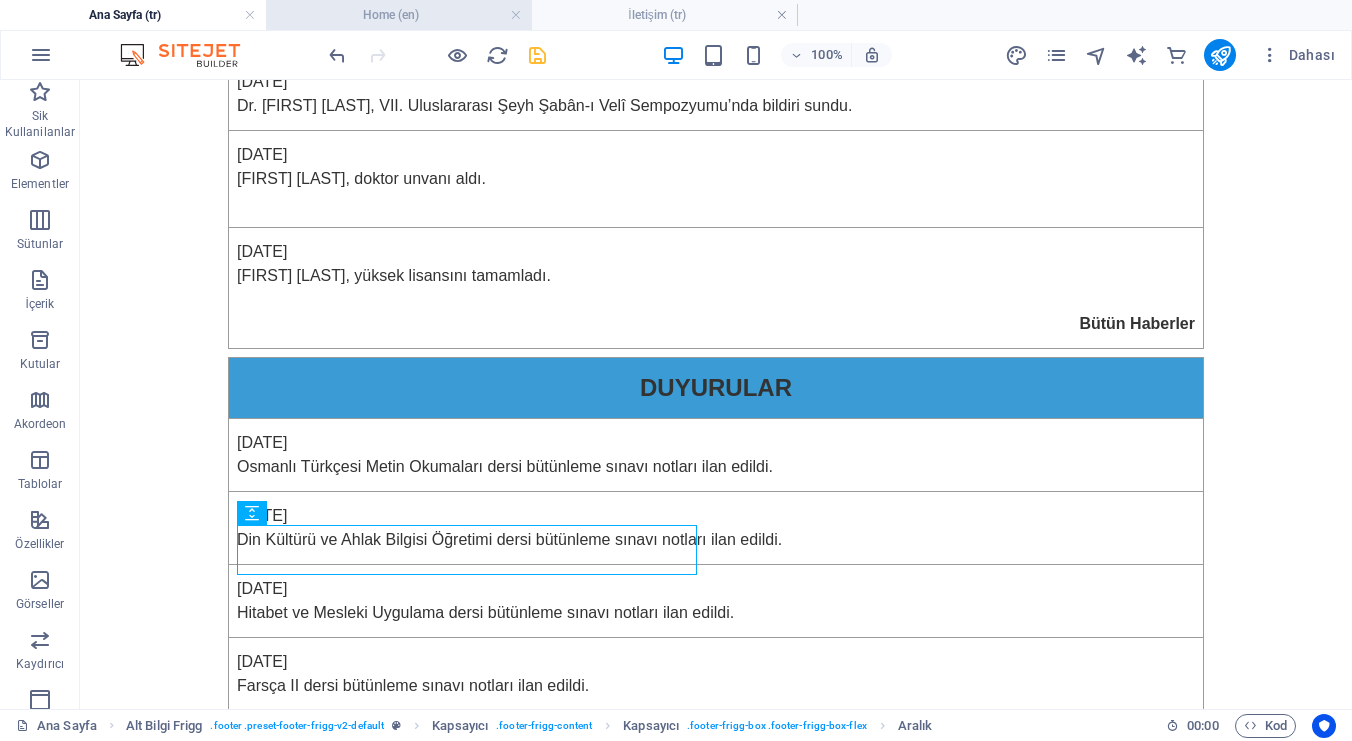 click on "Home (en)" at bounding box center [399, 15] 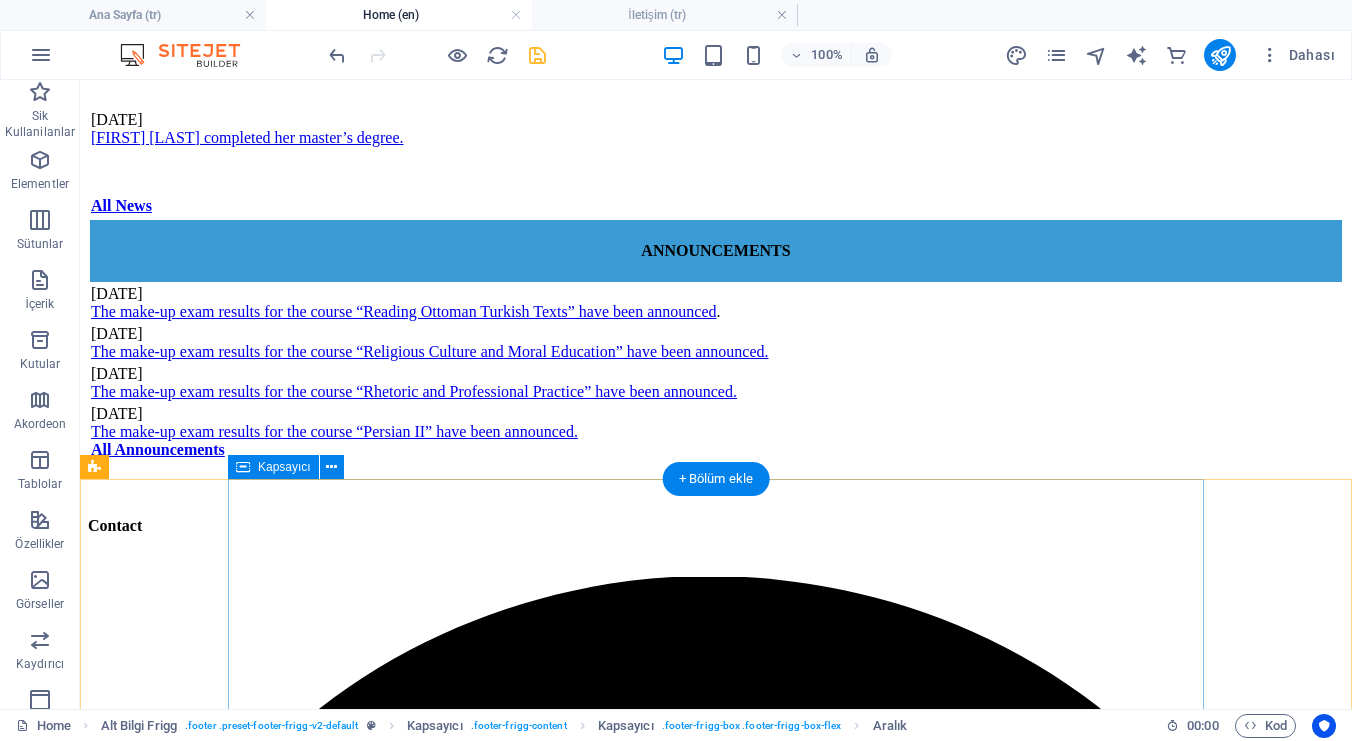 scroll, scrollTop: 877, scrollLeft: 0, axis: vertical 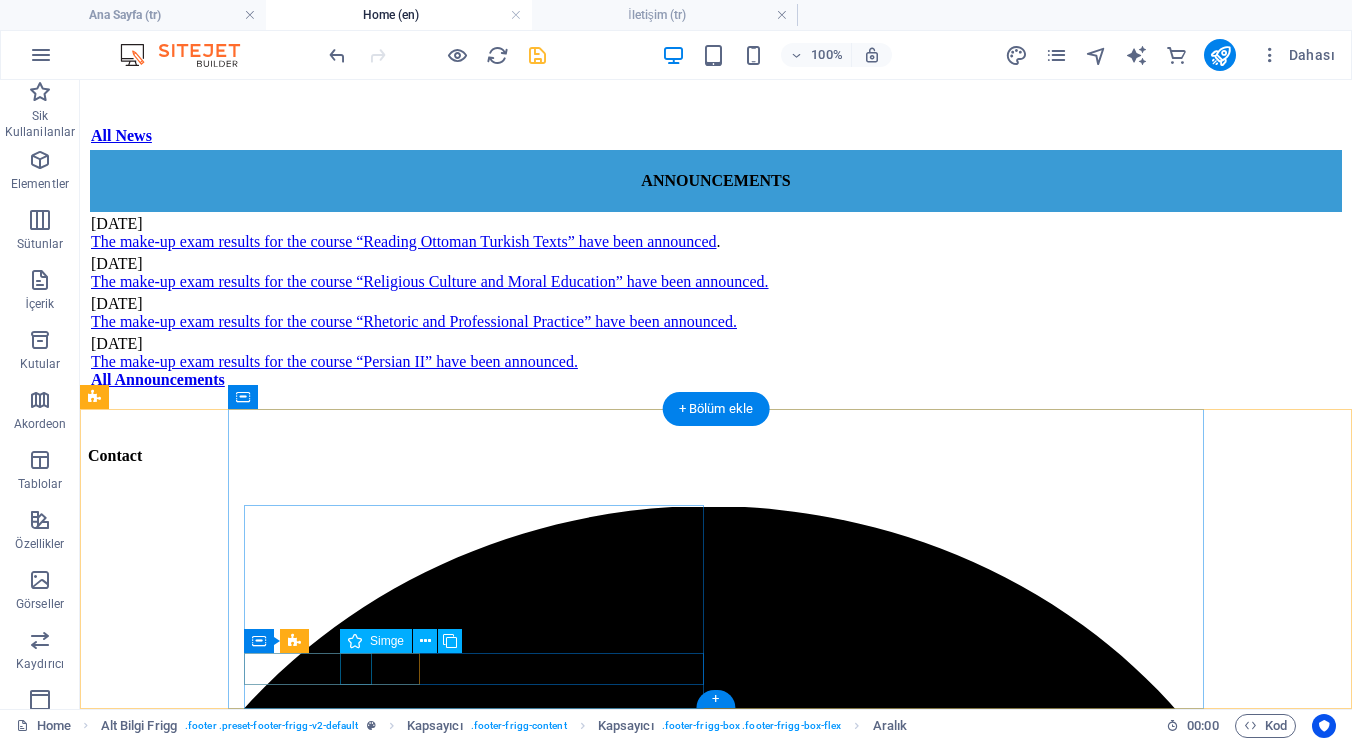 click at bounding box center (716, 9042) 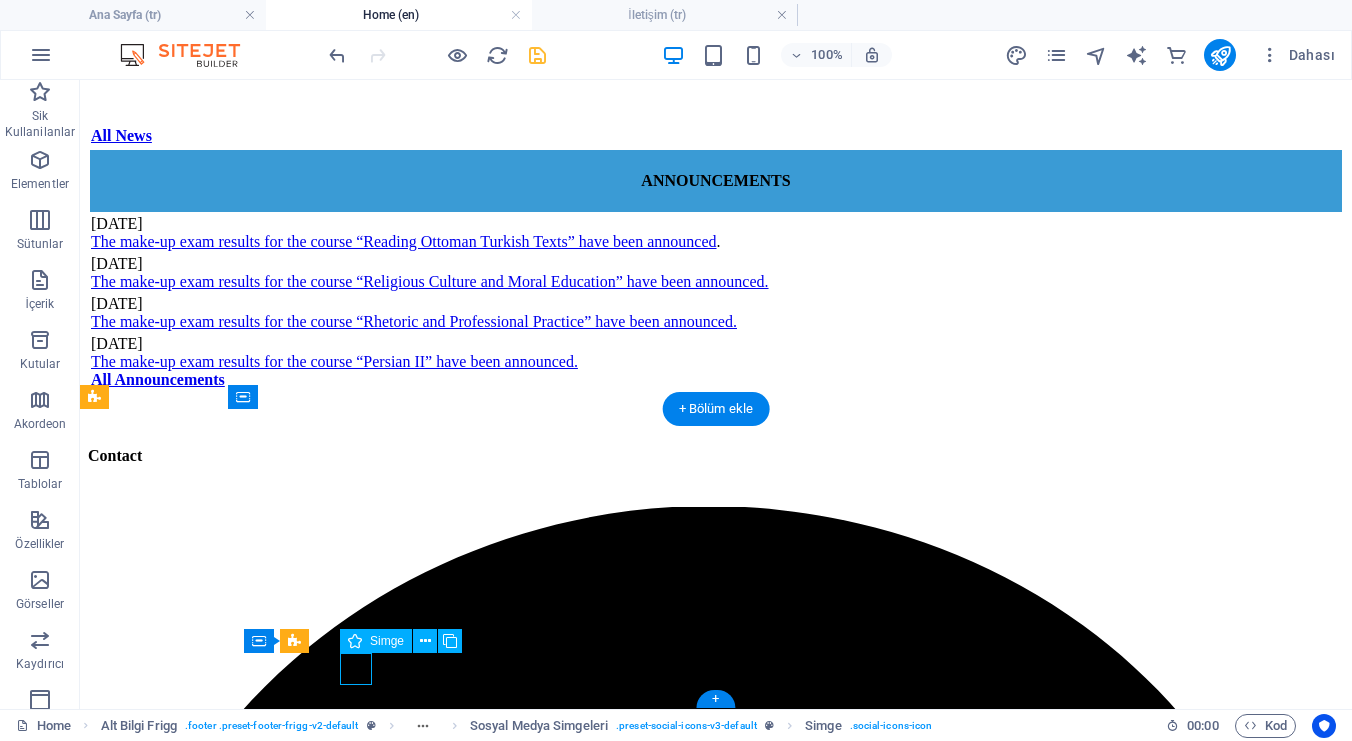 click at bounding box center (716, 9042) 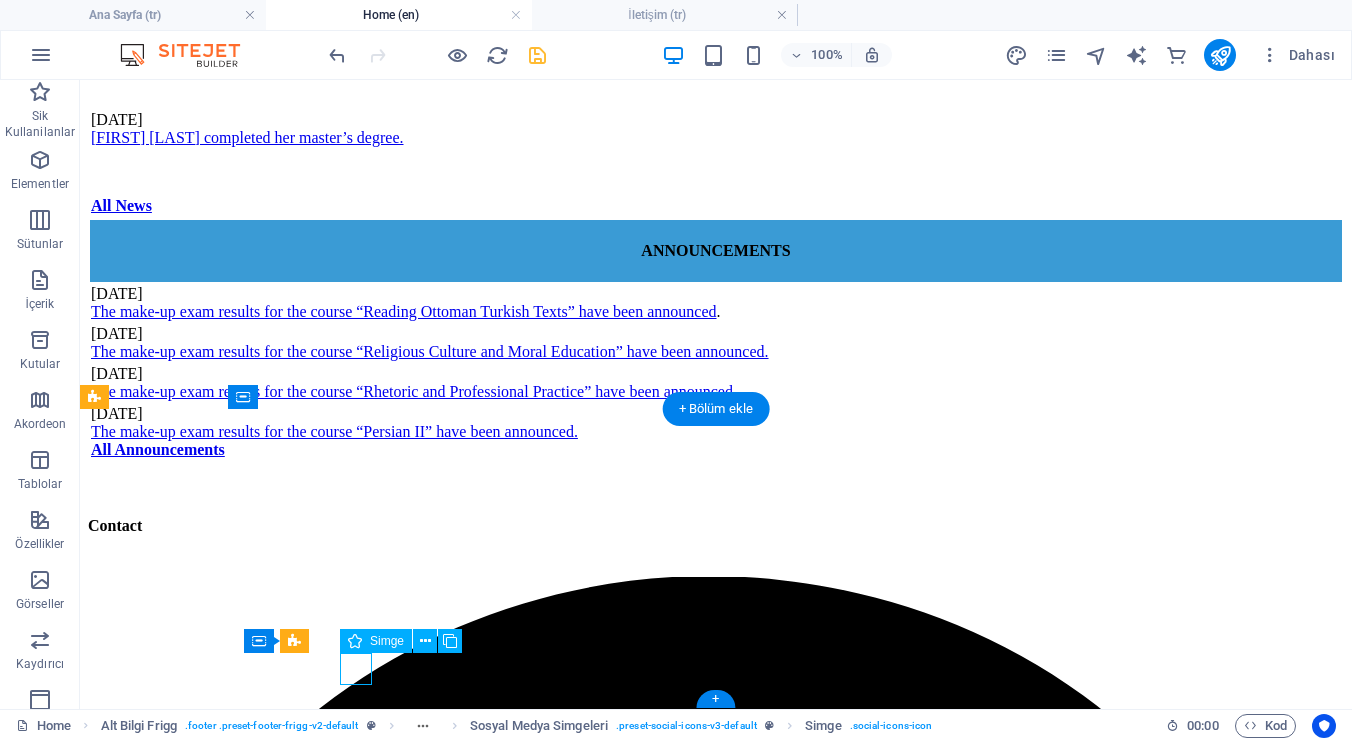 select on "xMidYMid" 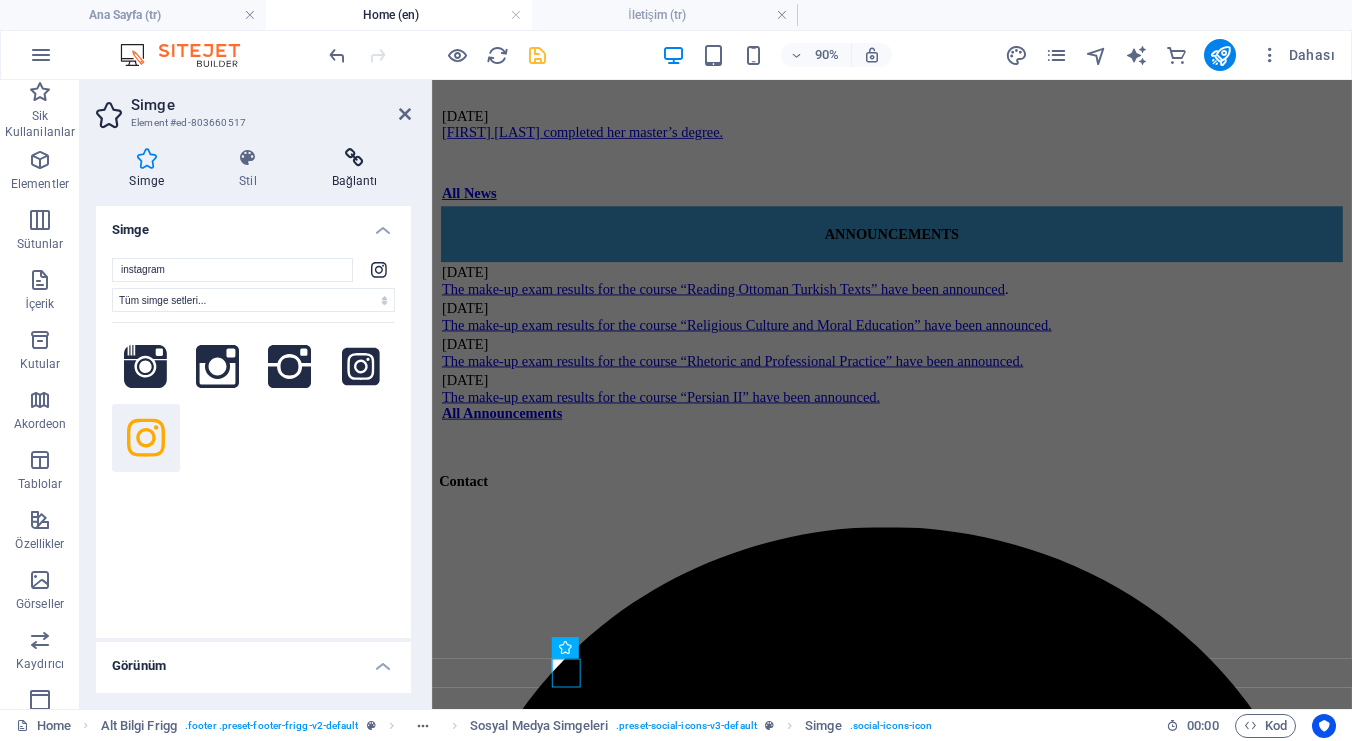click on "Bağlantı" at bounding box center [354, 169] 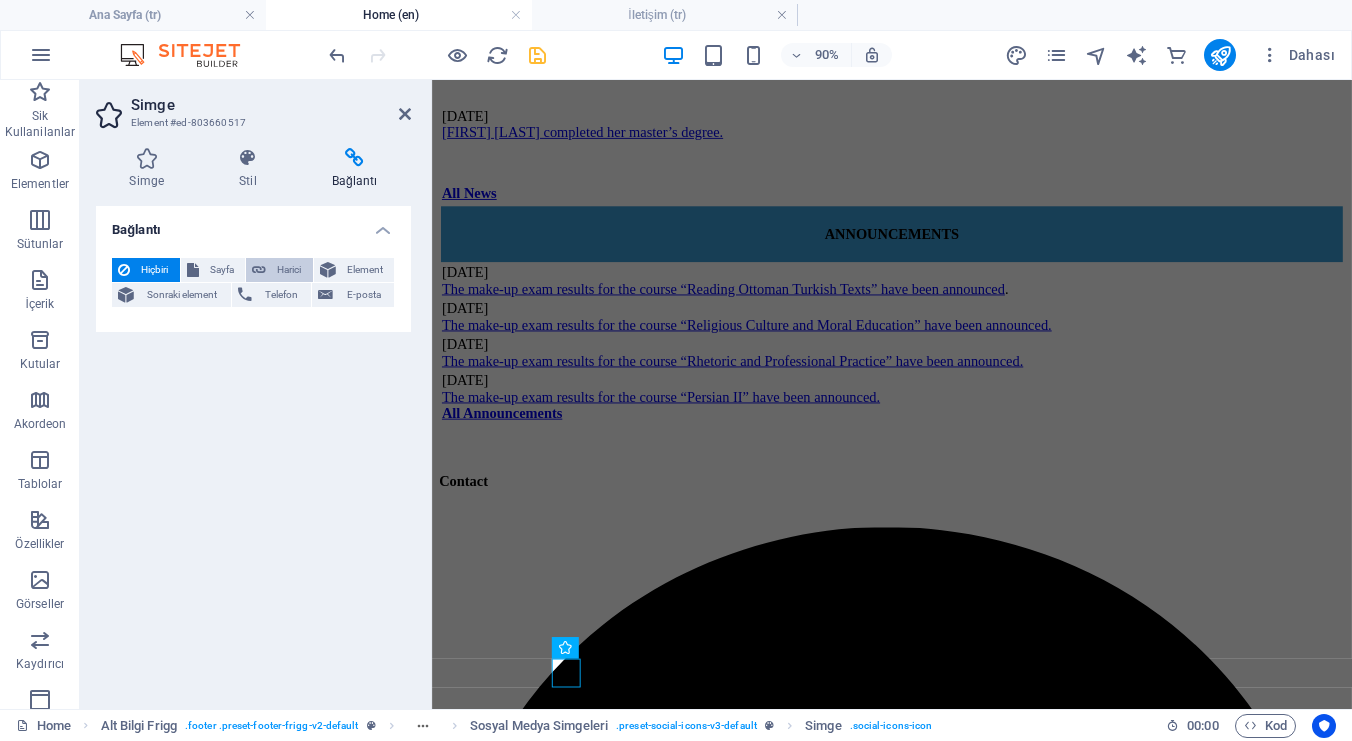 click on "Harici" at bounding box center [289, 270] 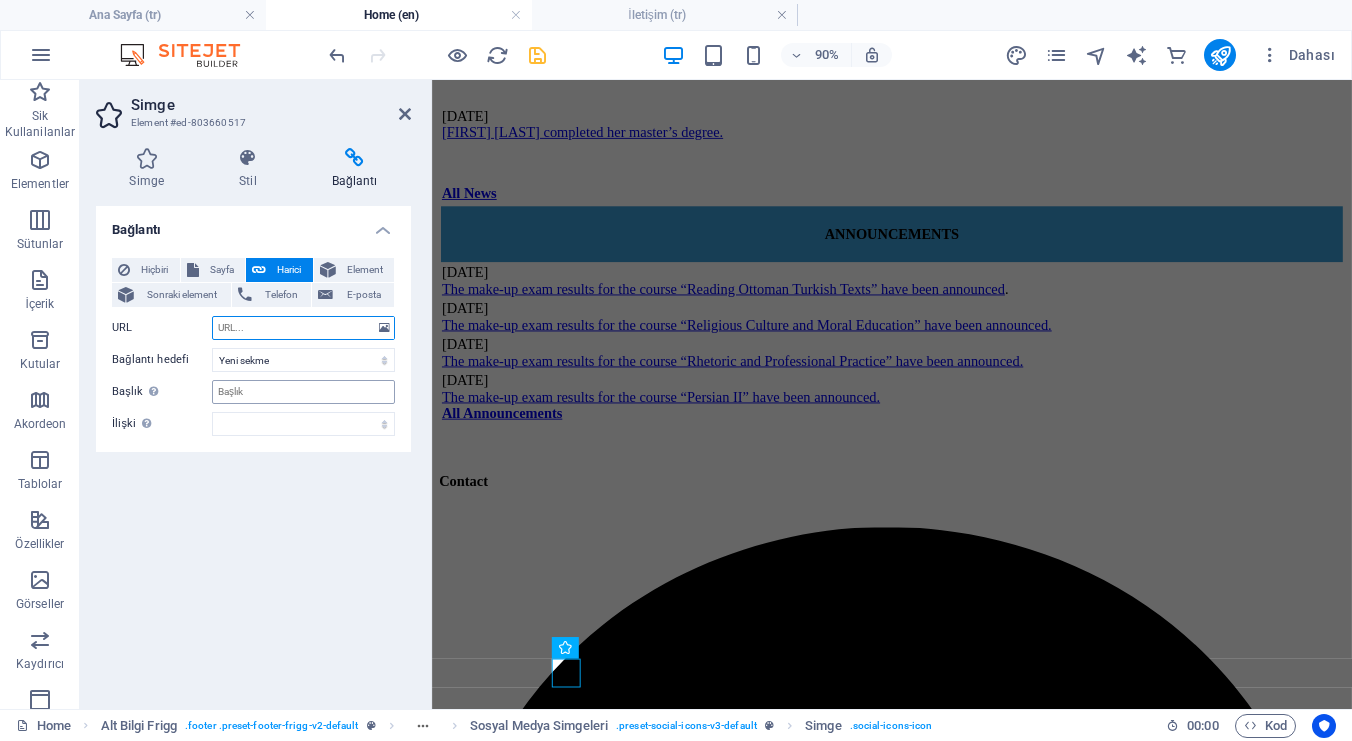 paste on "https://www.instagram.com/[NAME]/" 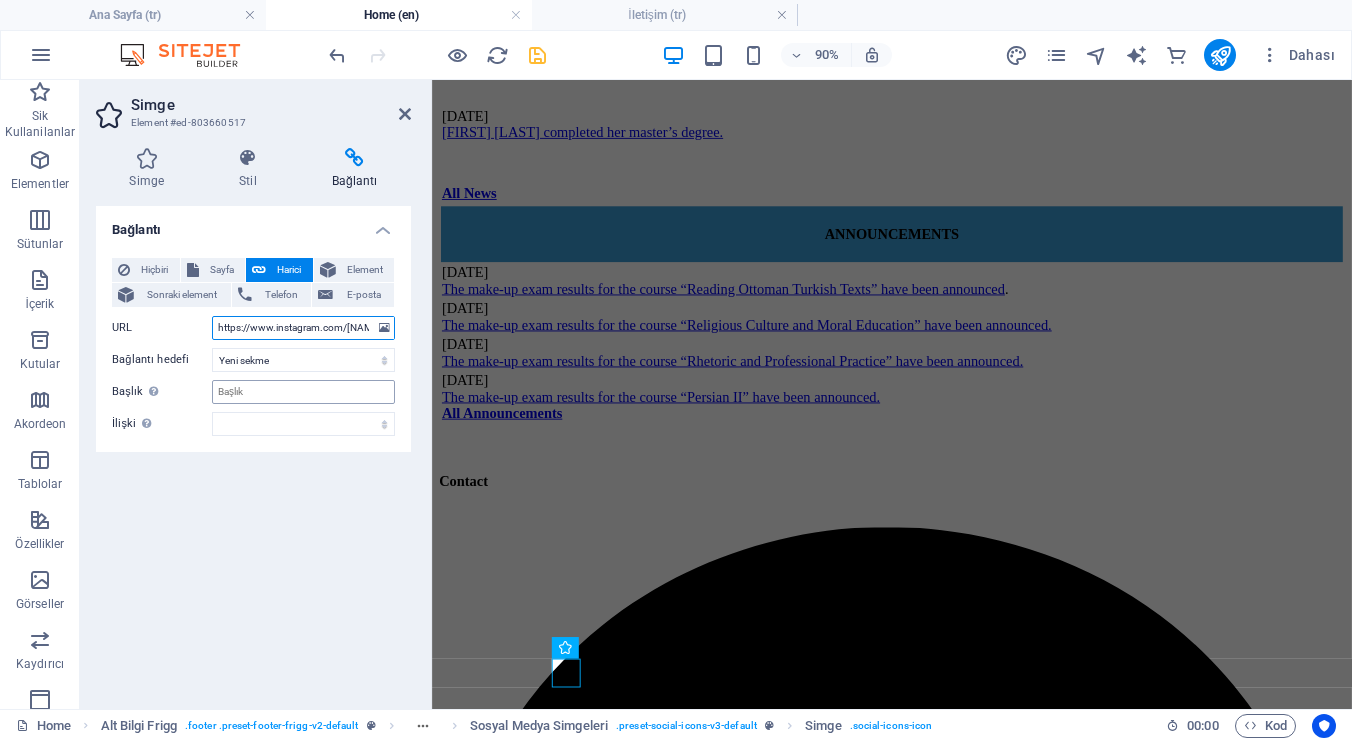type on "https://www.instagram.com/[NAME]/" 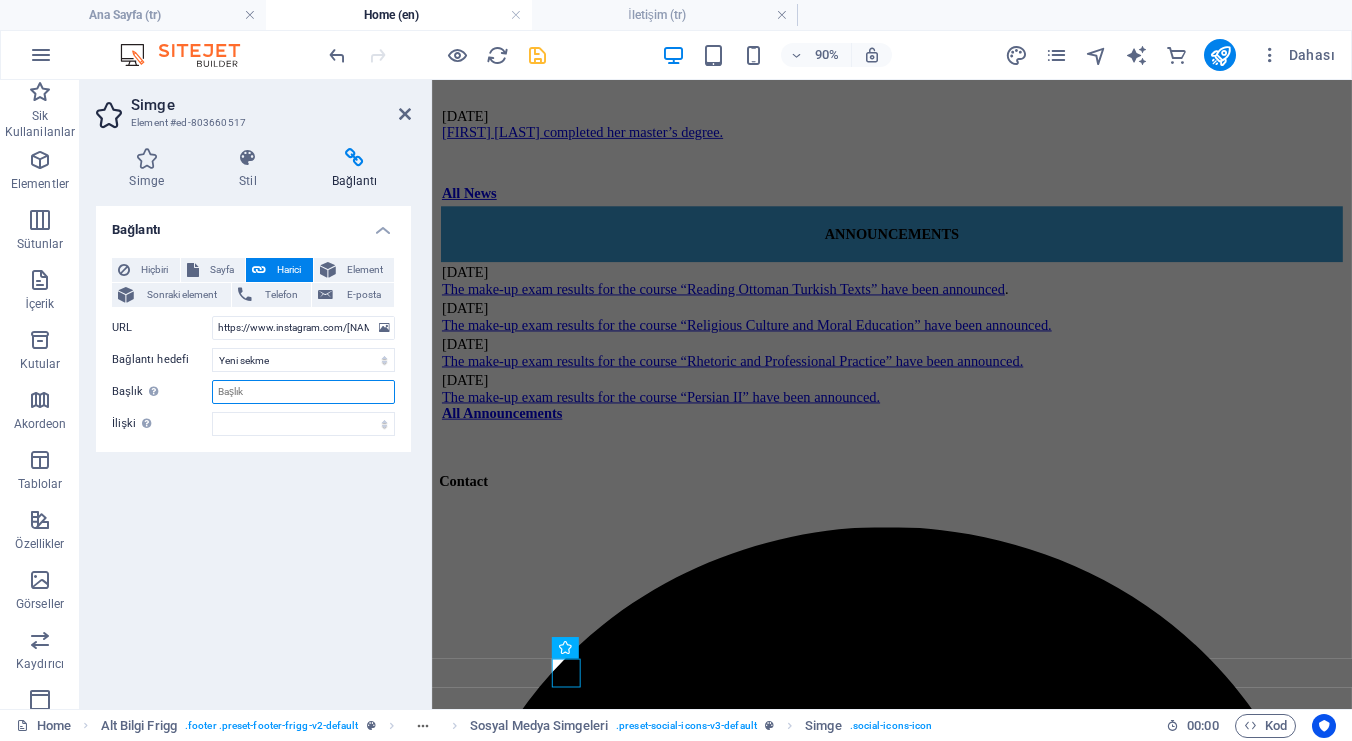 click on "Başlık Ek bağlantı tanımının bağlantı metniyle aynı olmaması gerekir. Başlık, genellikle fare elementin üzerine geldiğinde bir araç ipucu metni olarak gösterilir. Belirsizse boş bırak." at bounding box center (303, 392) 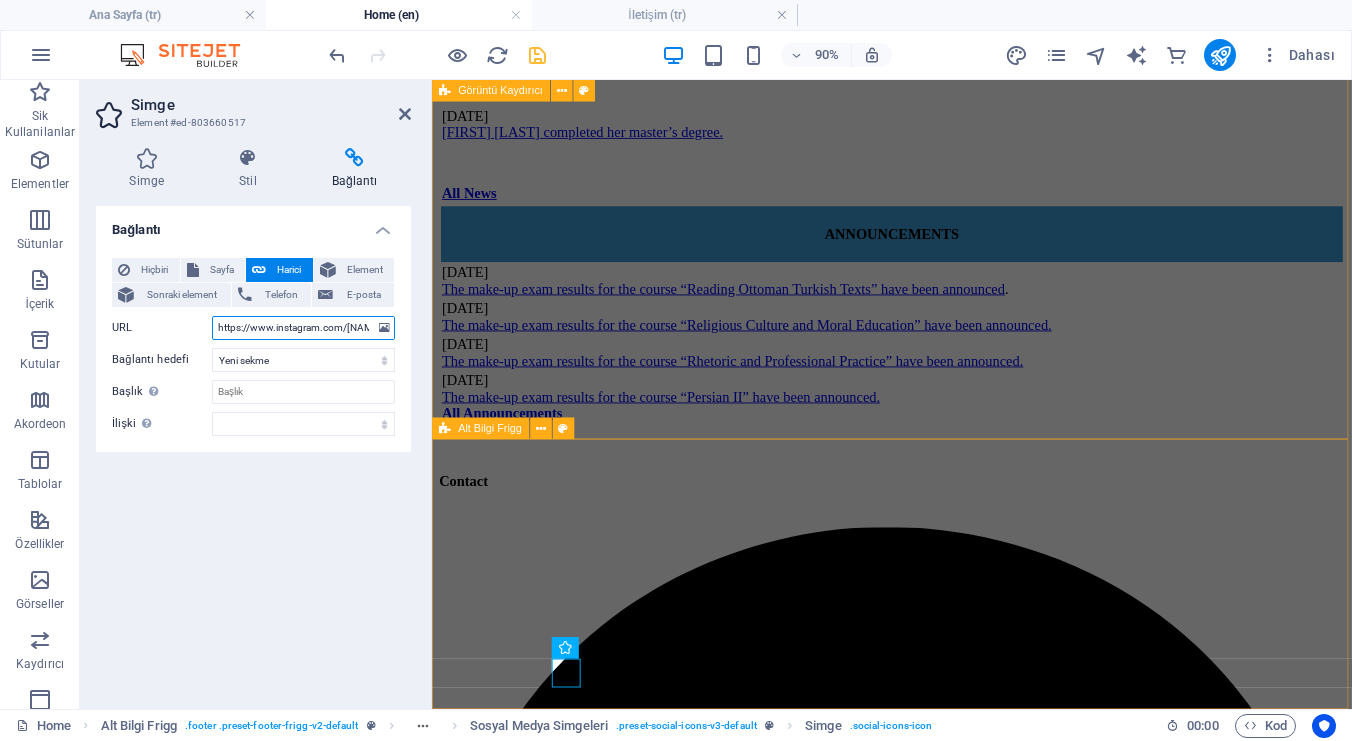 click on "https://www.instagram.com/[NAME]/" at bounding box center (303, 328) 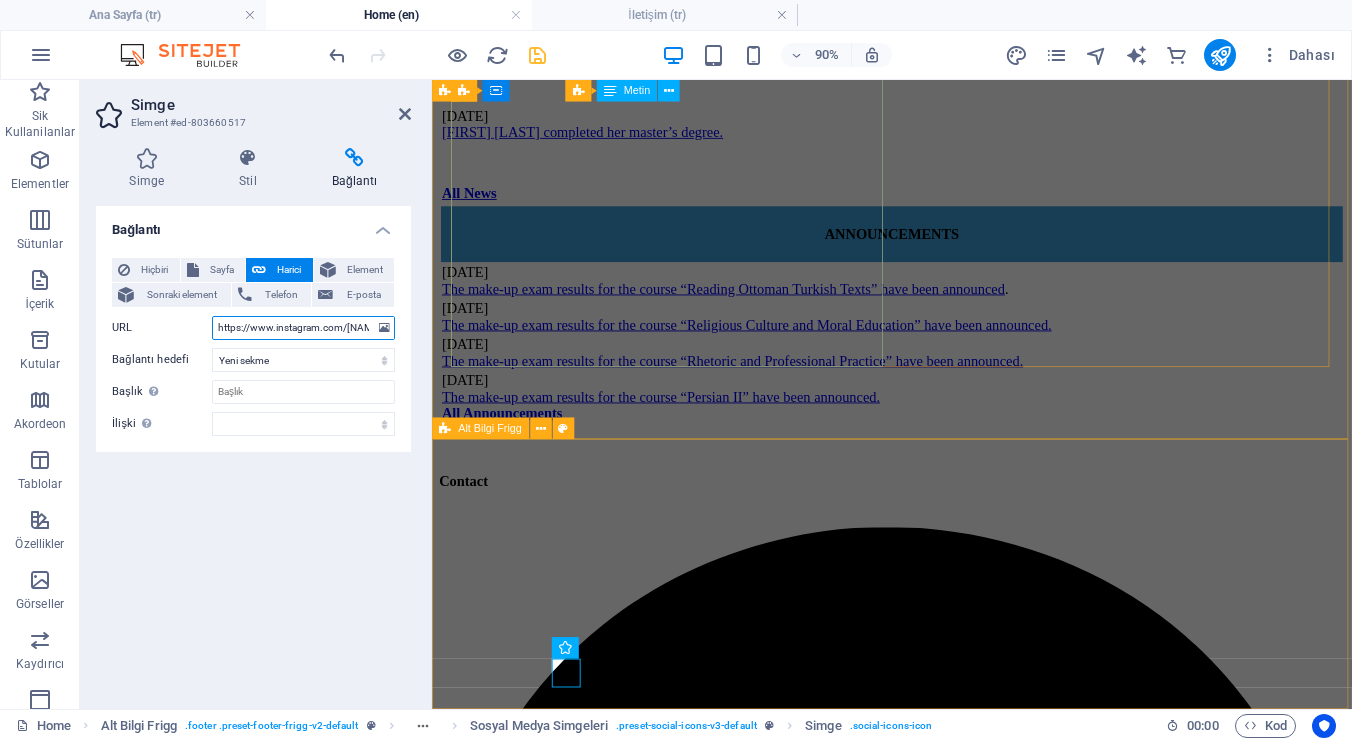 drag, startPoint x: 749, startPoint y: 412, endPoint x: 456, endPoint y: 370, distance: 295.99493 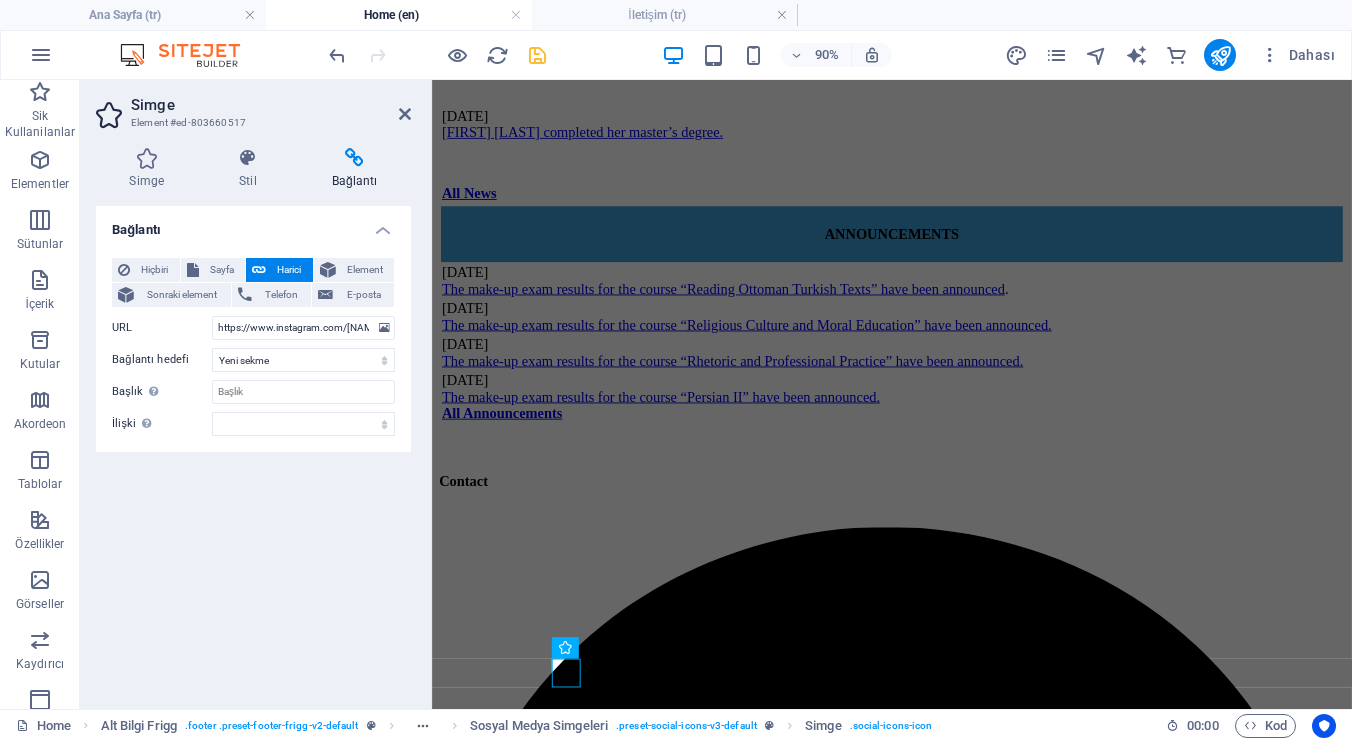 click on "Contact Bolu [PHONE] - [NUMBER] [EMAIL] ‌Academic Profiles YÖK Academic BAİBÜ ORCID DergiPark Google Scholar Academia.edu ResearchGate" at bounding box center (943, 5411) 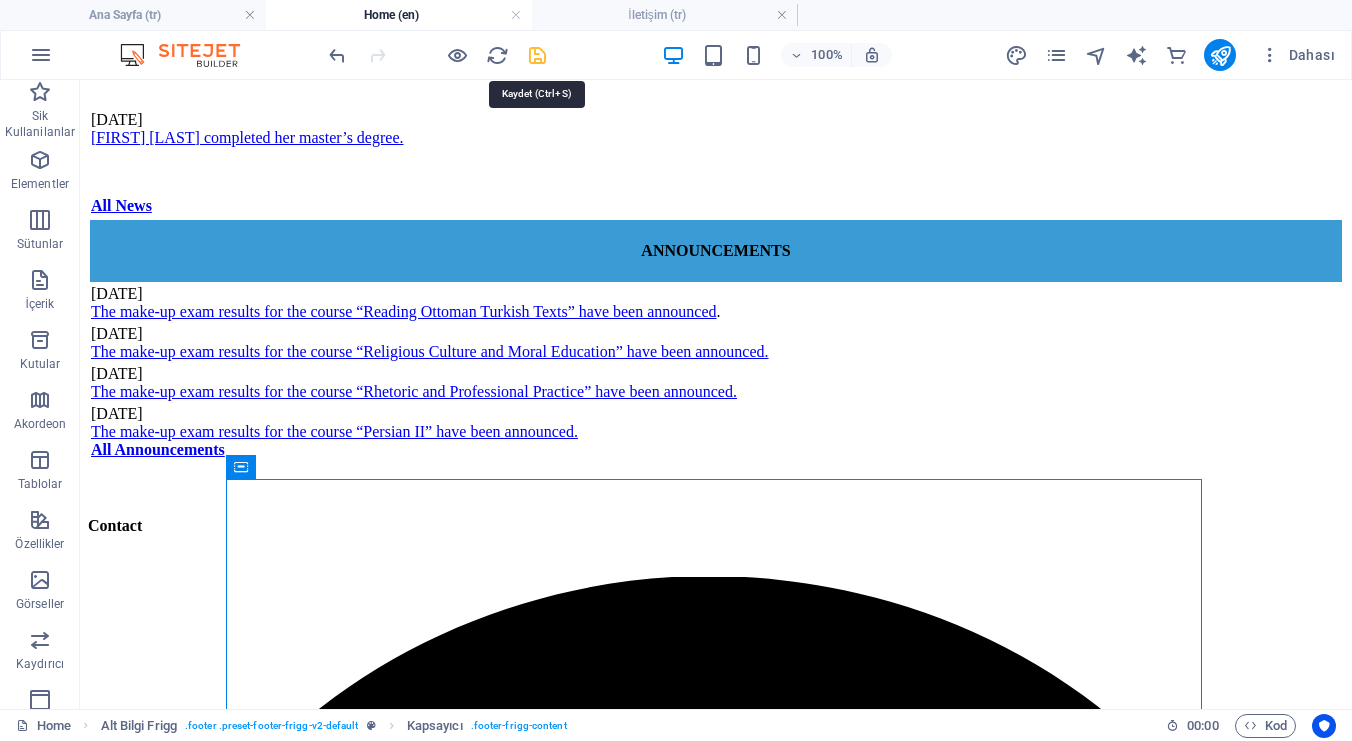 click at bounding box center (537, 55) 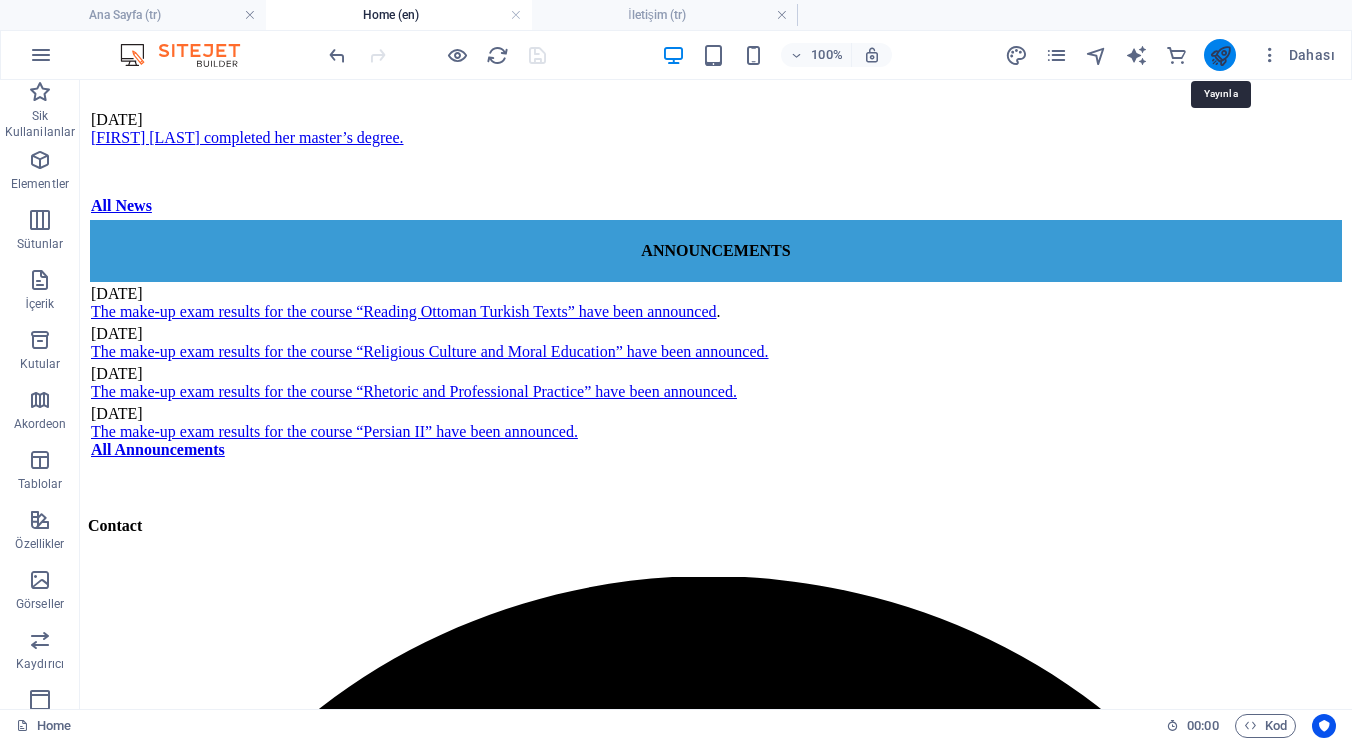 click at bounding box center [1220, 55] 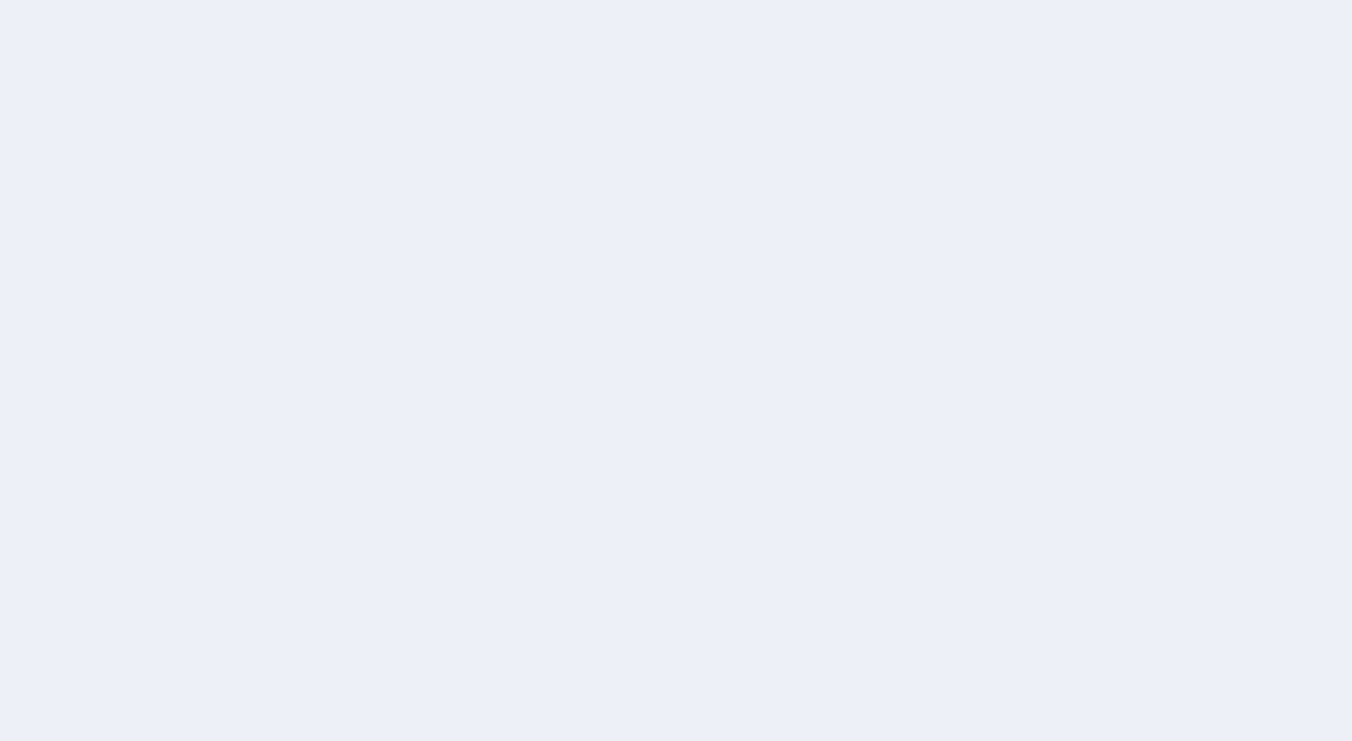 scroll, scrollTop: 0, scrollLeft: 0, axis: both 